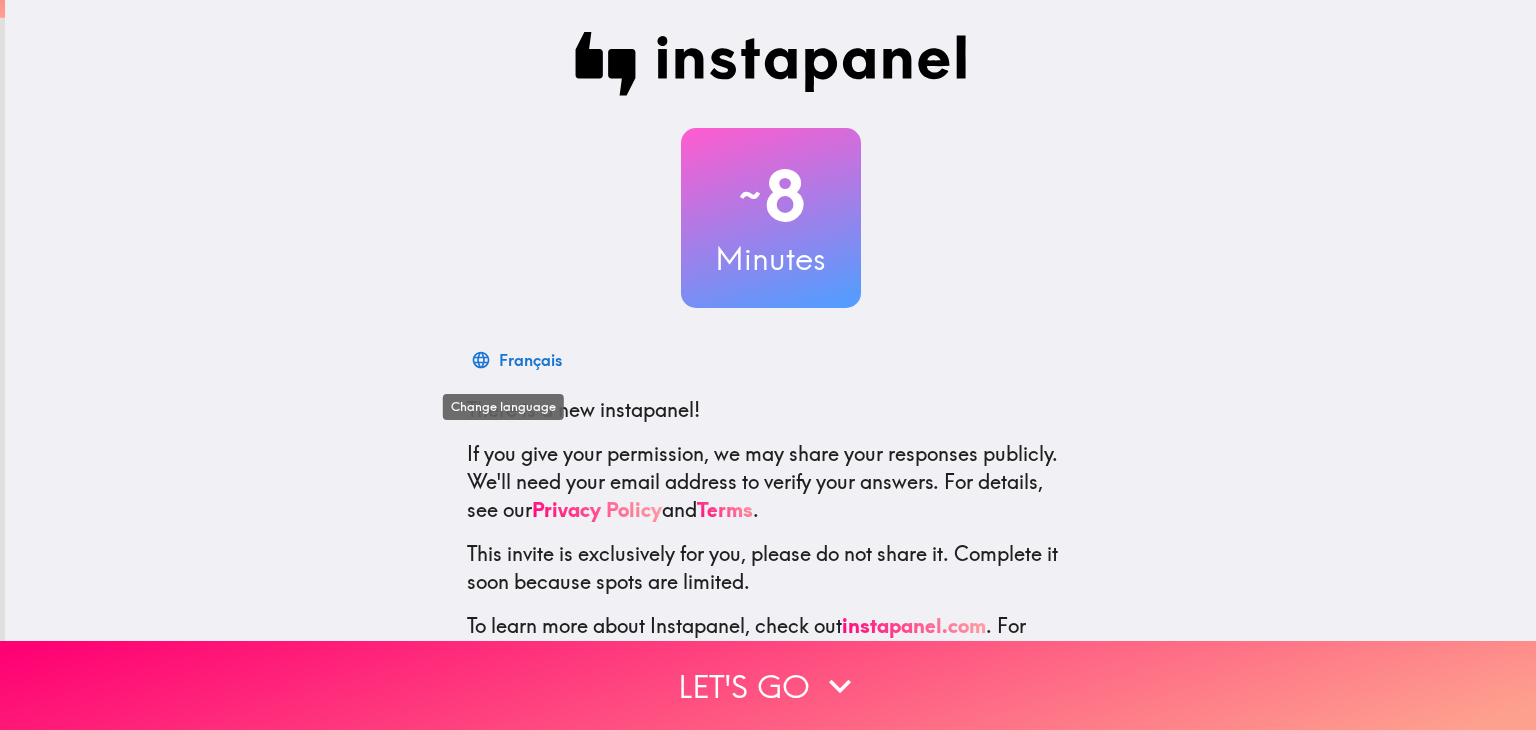 scroll, scrollTop: 0, scrollLeft: 0, axis: both 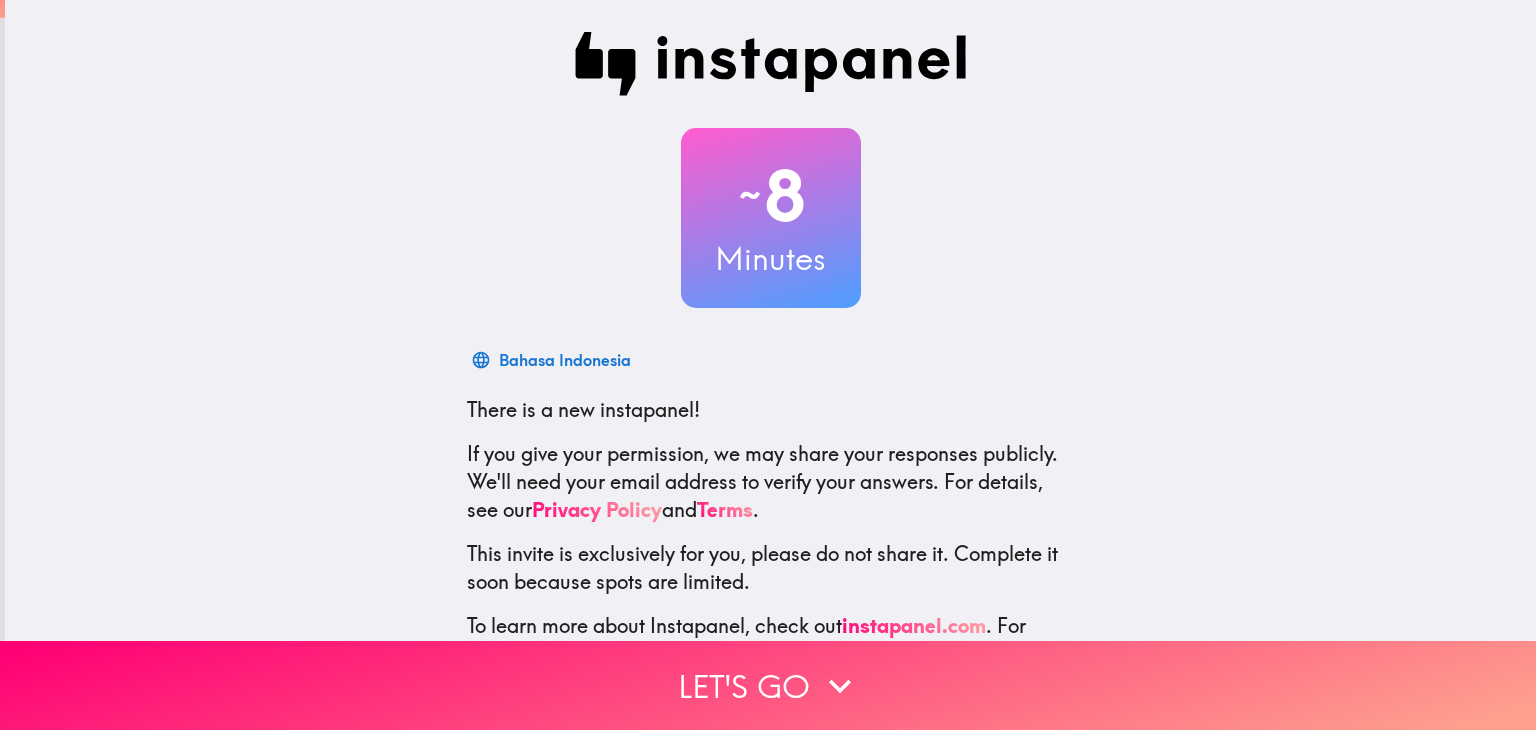 click on "~ [TIME] [LANGUAGE] There is a new instapanel!     If you give your permission, we may share your responses publicly.   We'll need your email address to verify your answers.   For details, see our  Privacy Policy  and  Terms .   This invite is exclusively for you, please do not share it.   Complete it soon because spots are limited.   To learn more about Instapanel, check out  instapanel.com . For questions or help, email us at  panelists@example.com ." at bounding box center [770, 350] 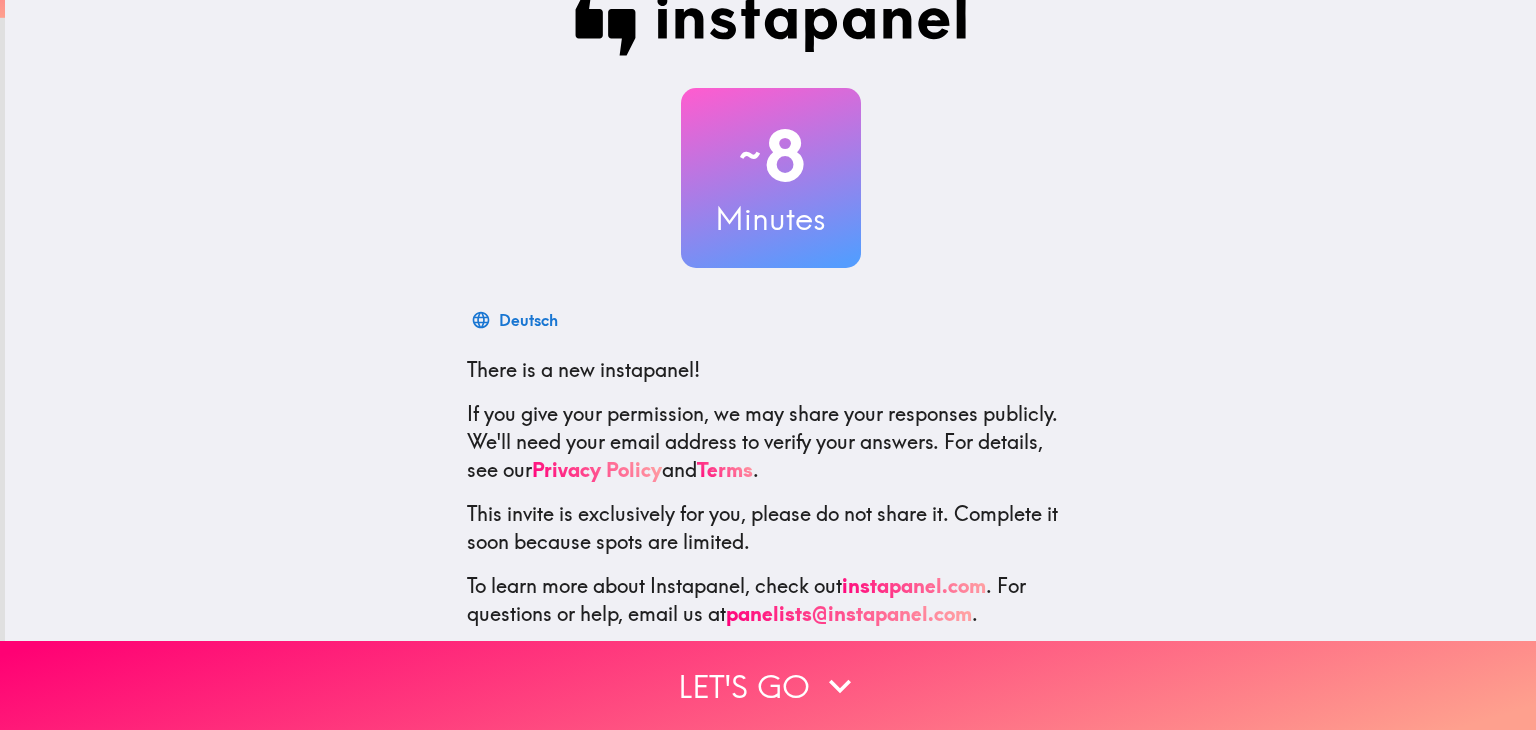 scroll, scrollTop: 74, scrollLeft: 0, axis: vertical 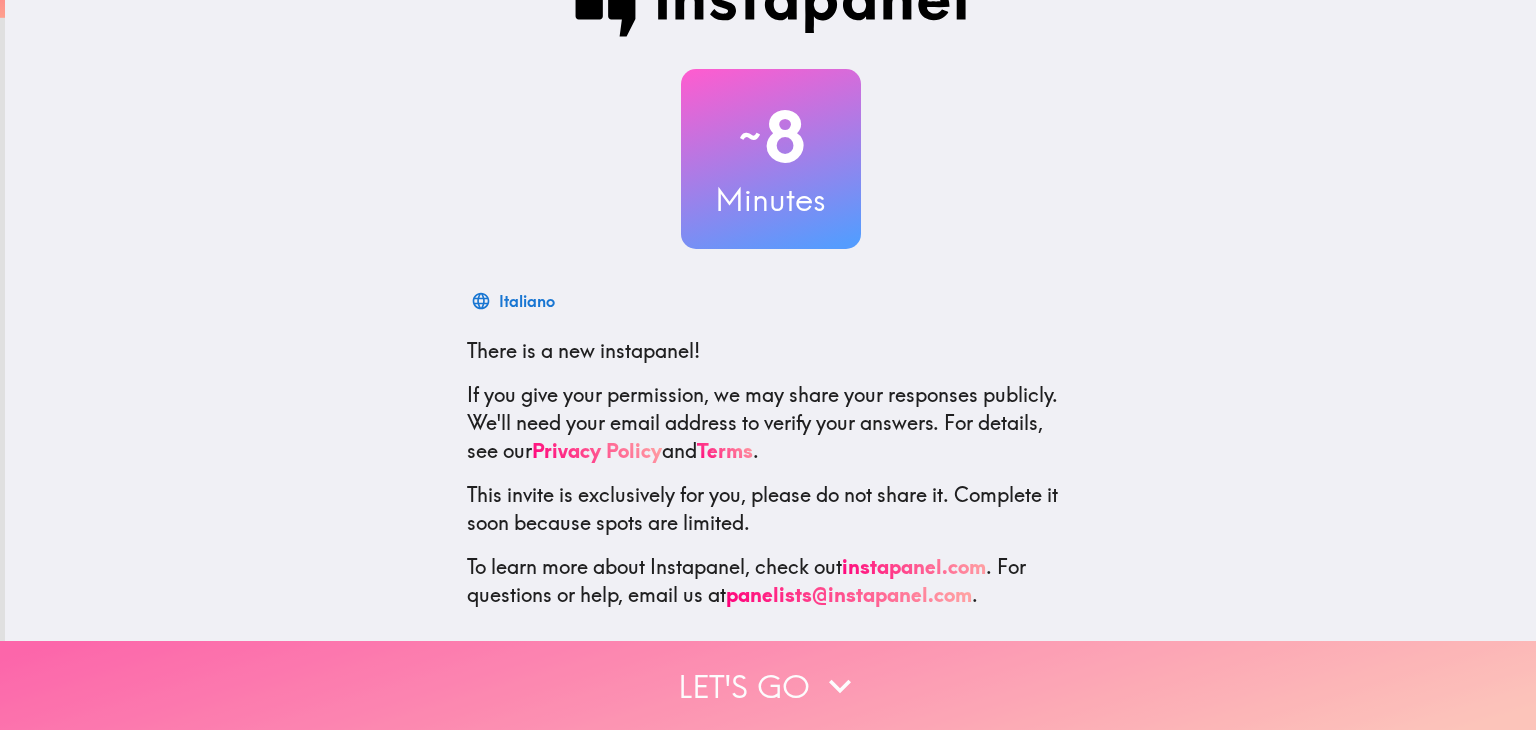 click 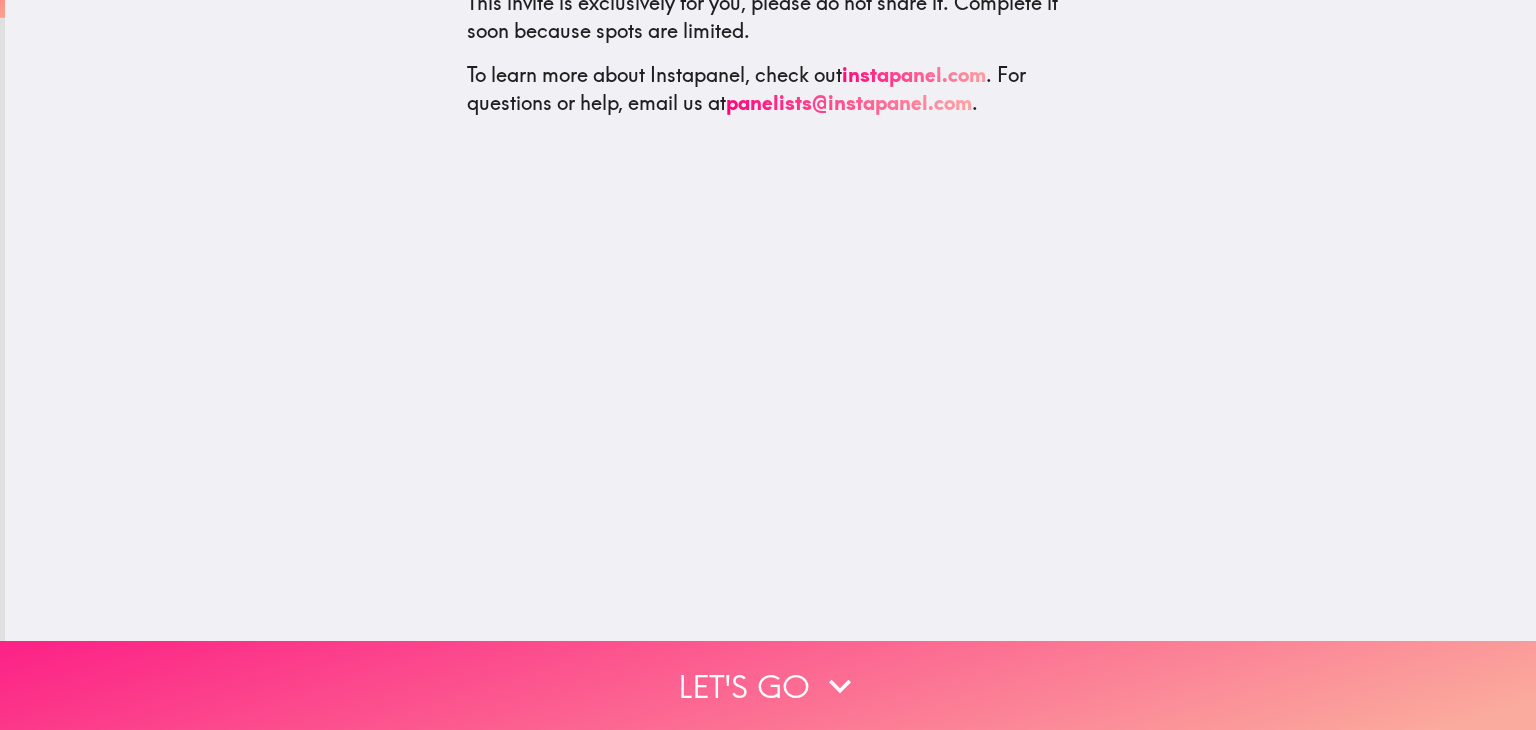 scroll, scrollTop: 0, scrollLeft: 0, axis: both 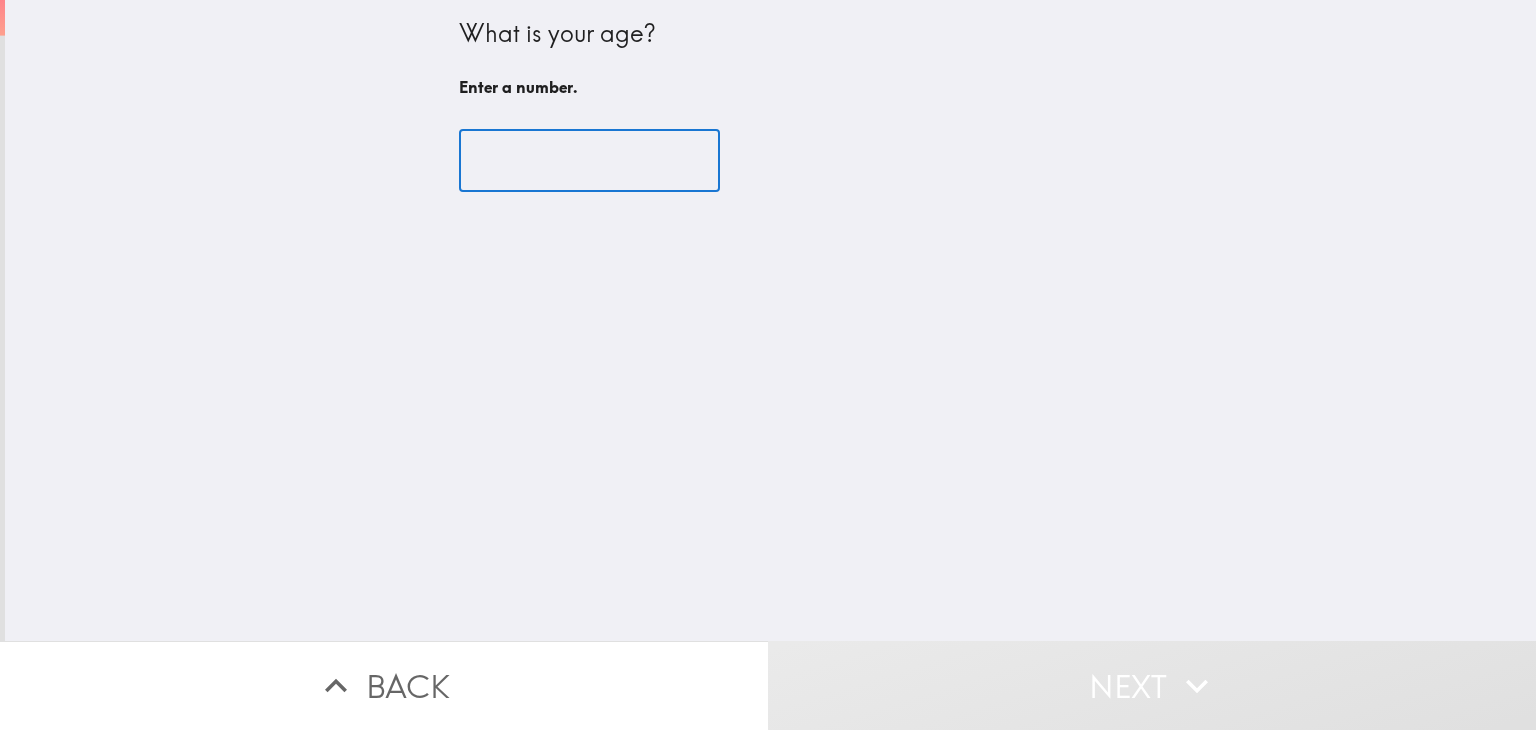 click at bounding box center [589, 161] 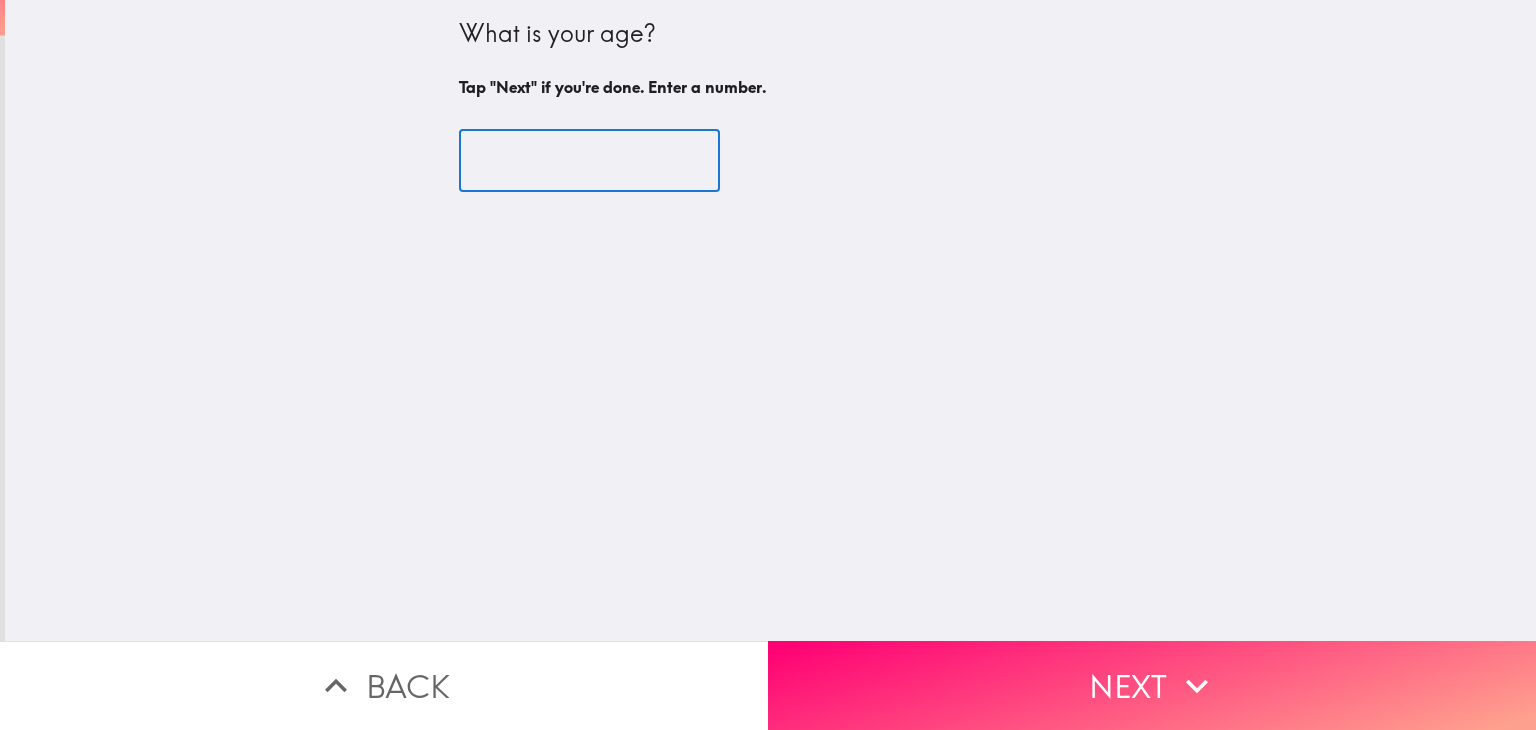 type on "[NUMBER]" 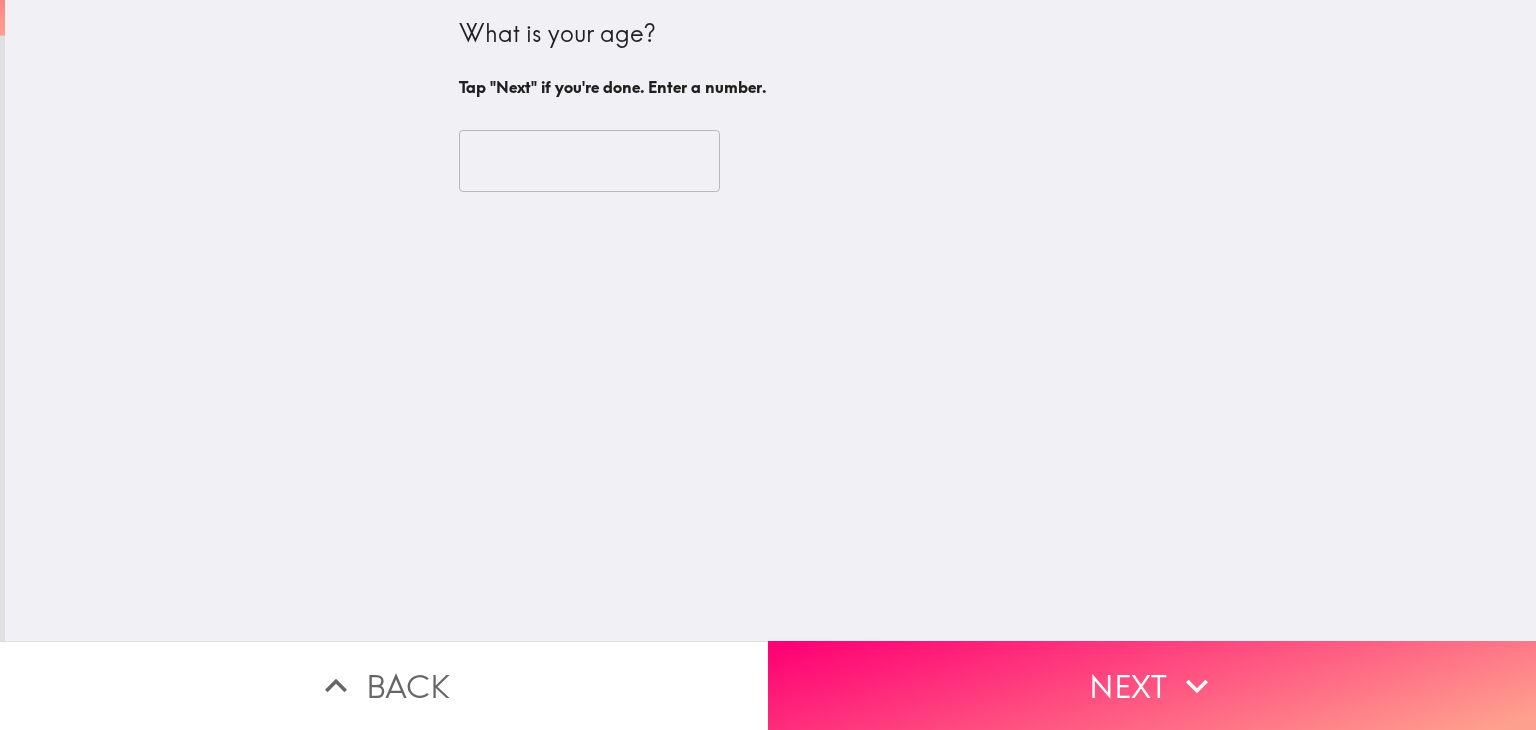 click on "What is your age? Tap "Next" if you're done.   Enter a number. [AGE]" at bounding box center (770, 320) 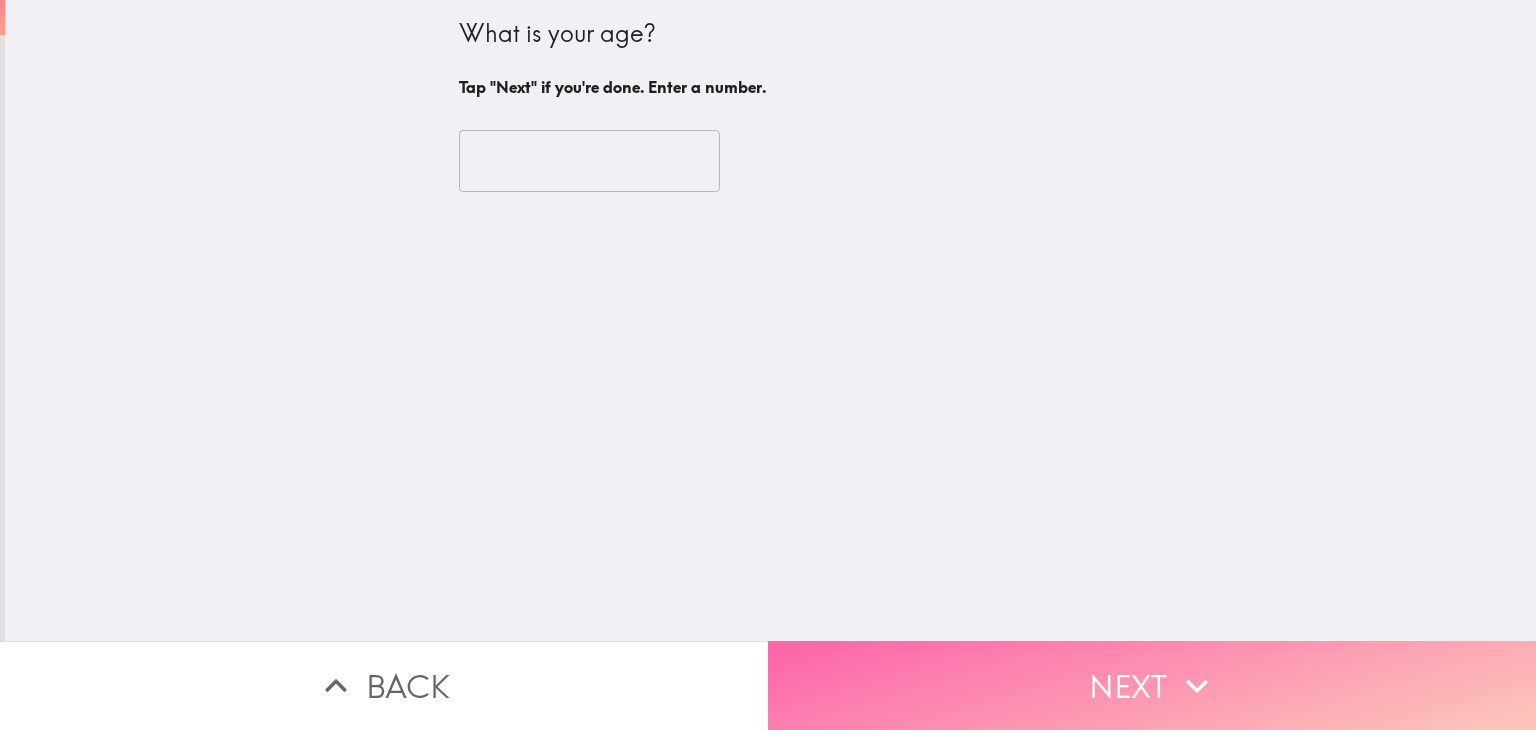 click on "Next" at bounding box center [1152, 685] 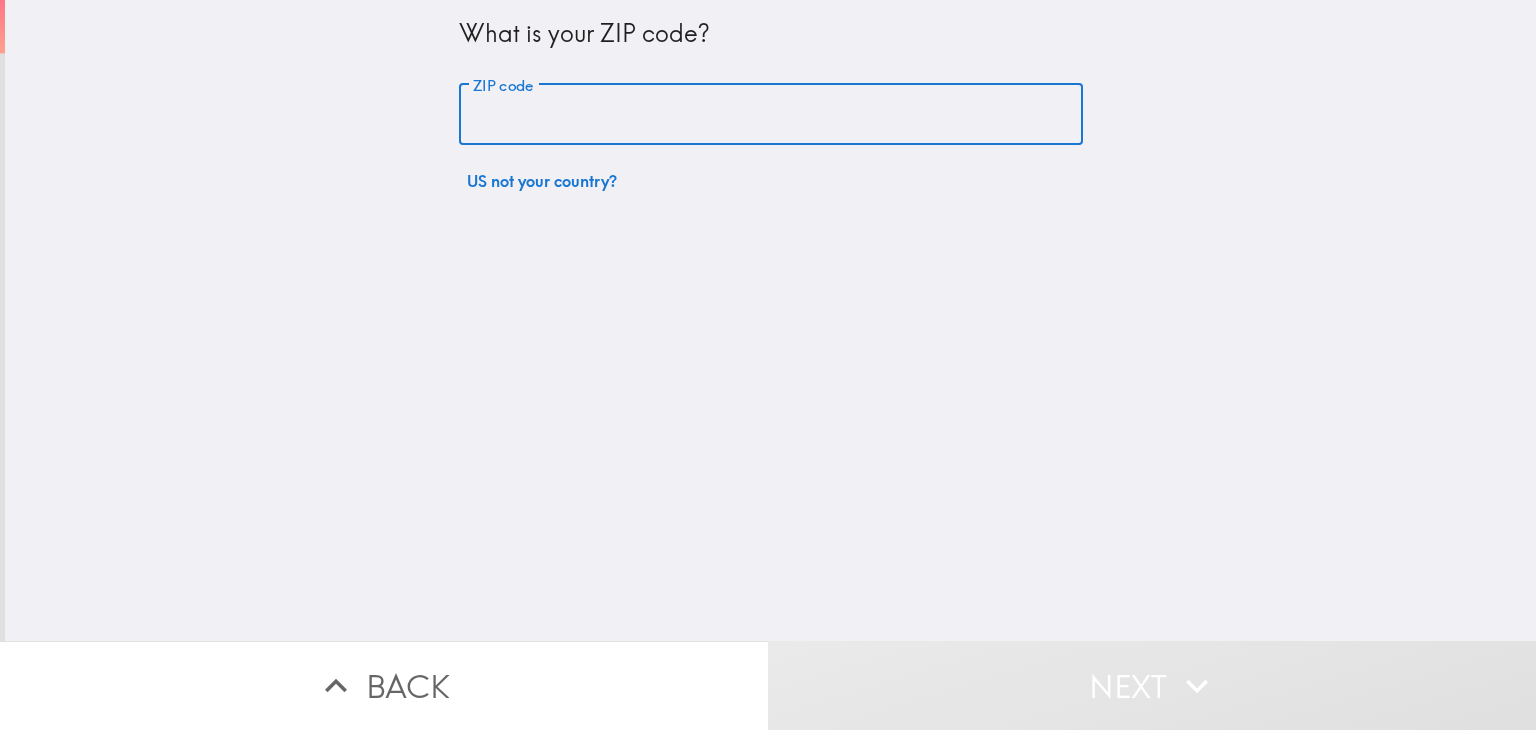 click on "ZIP code" at bounding box center [771, 115] 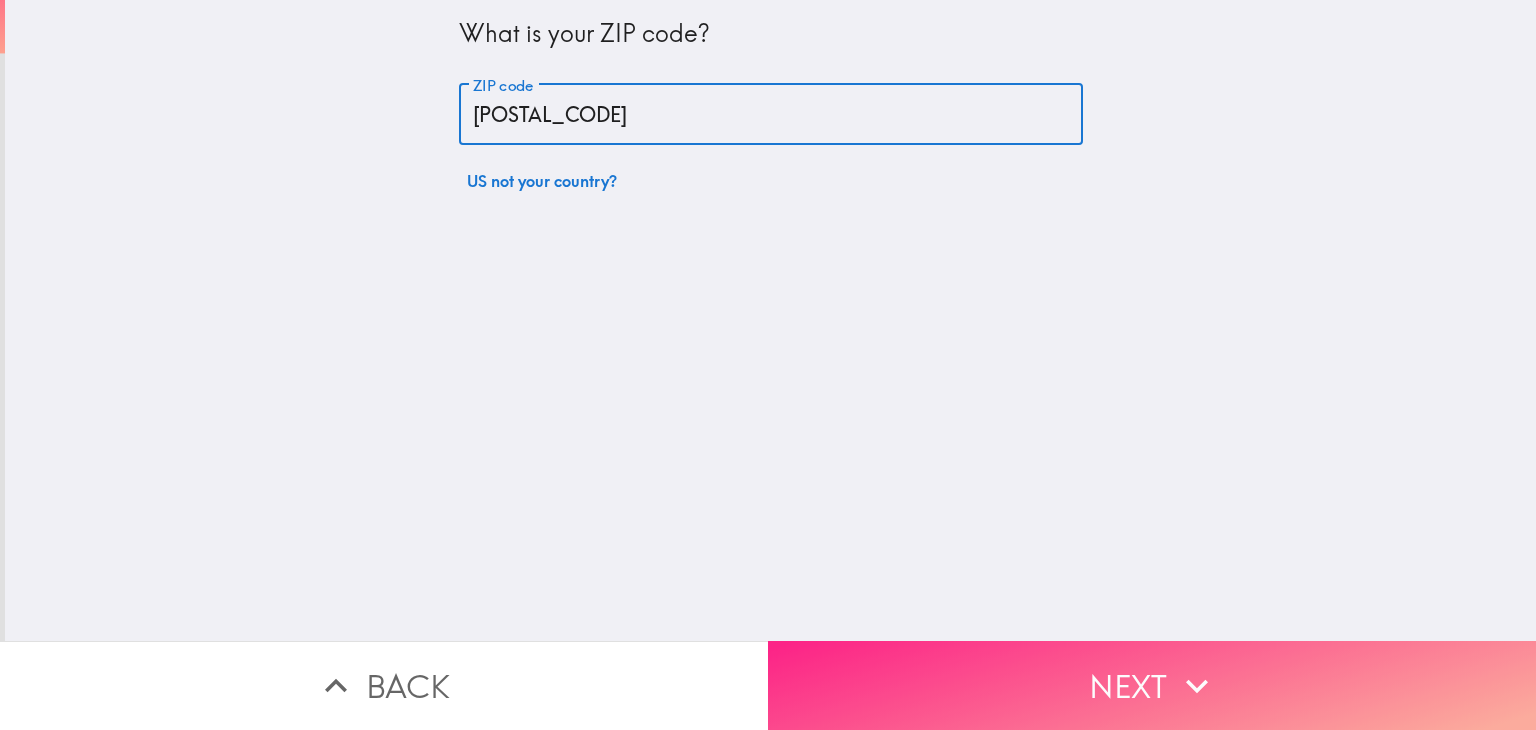 type on "[POSTAL_CODE]" 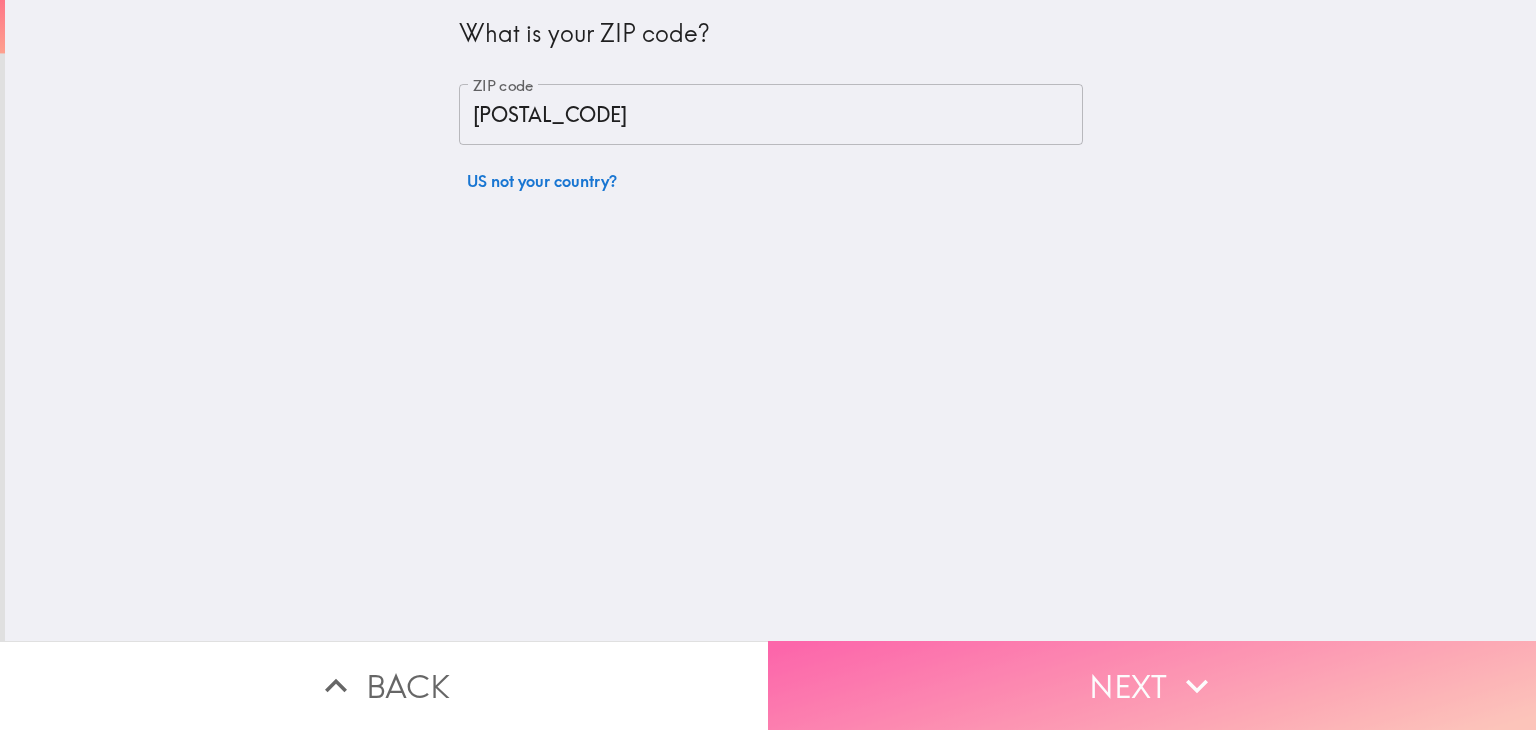 click on "Next" at bounding box center (1152, 685) 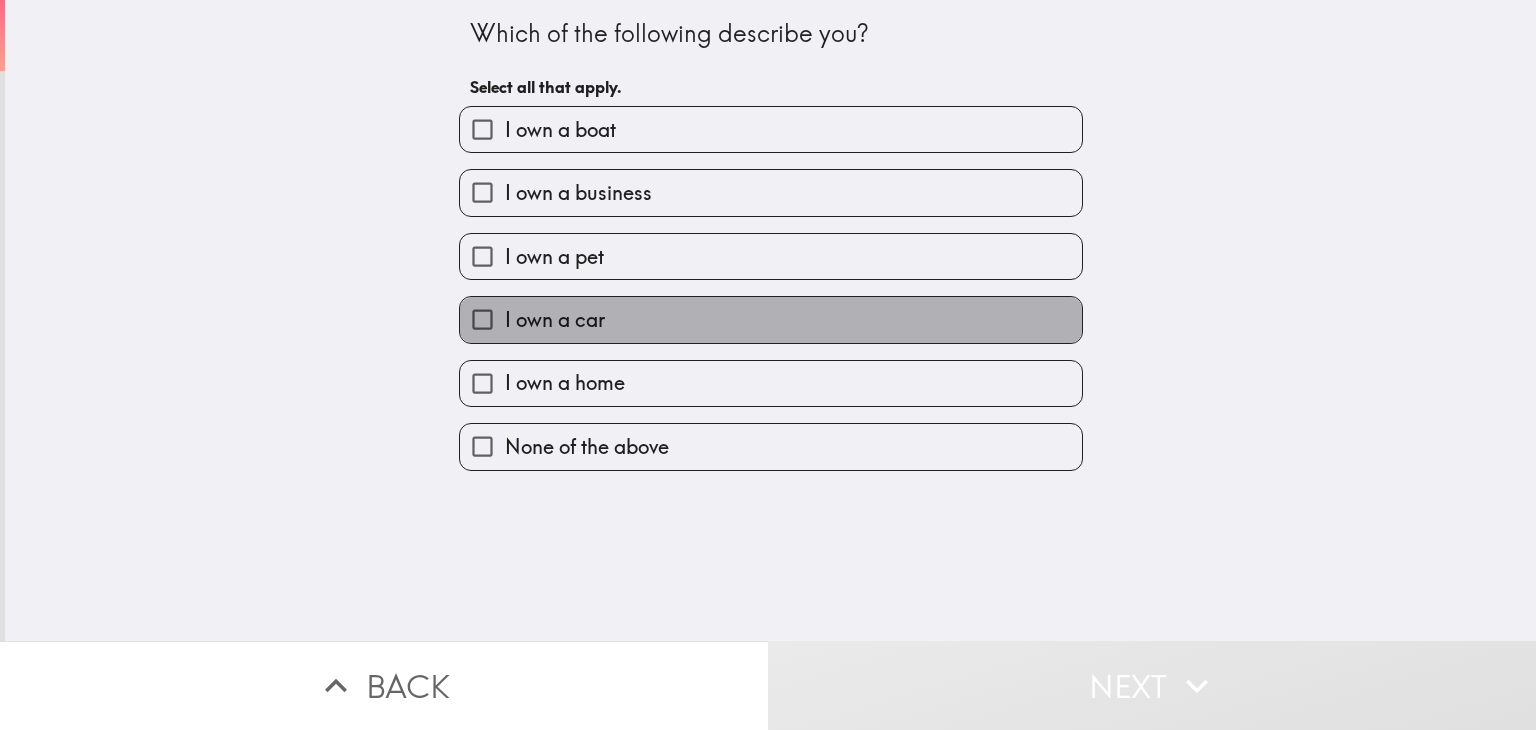 click on "I own a car" at bounding box center [555, 320] 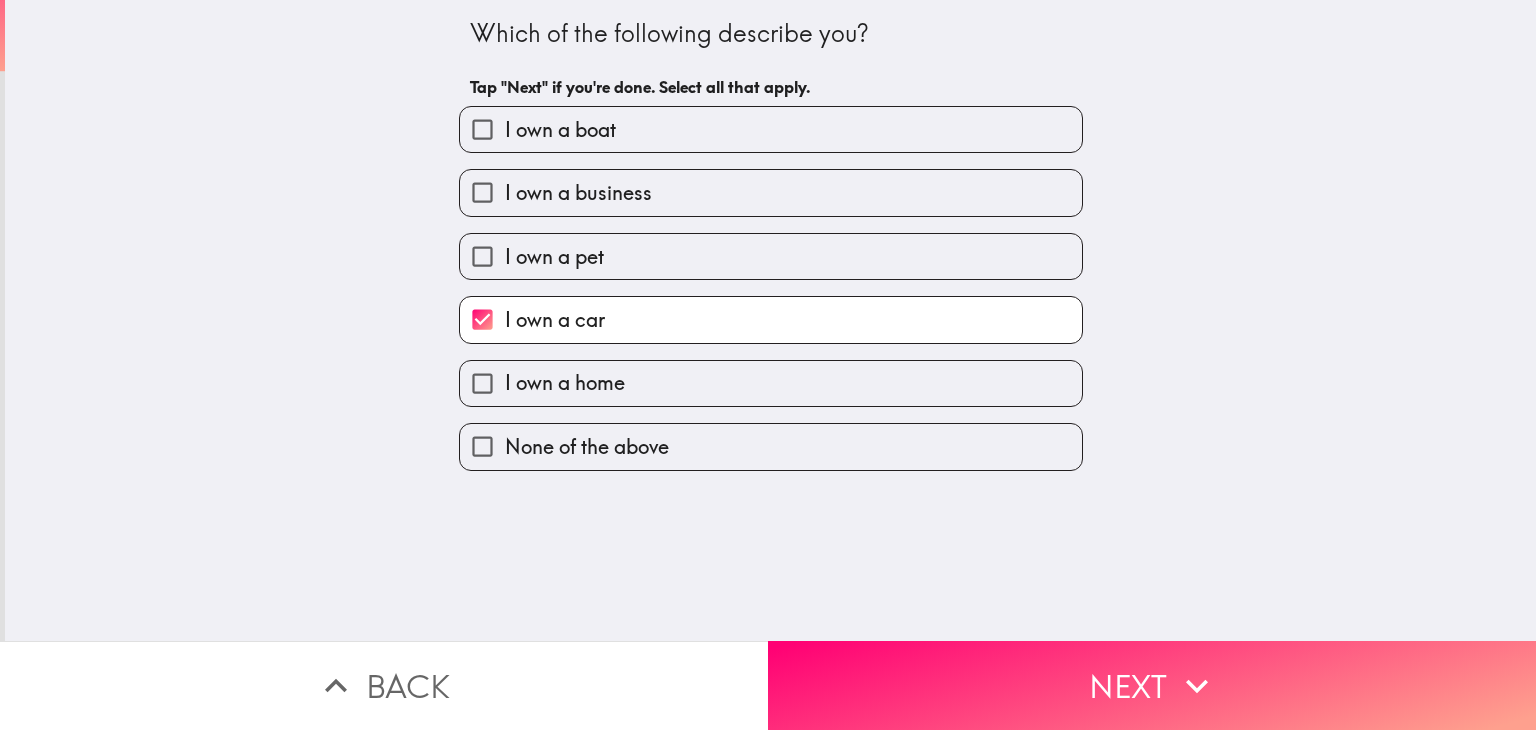 click on "None of the above" at bounding box center [763, 438] 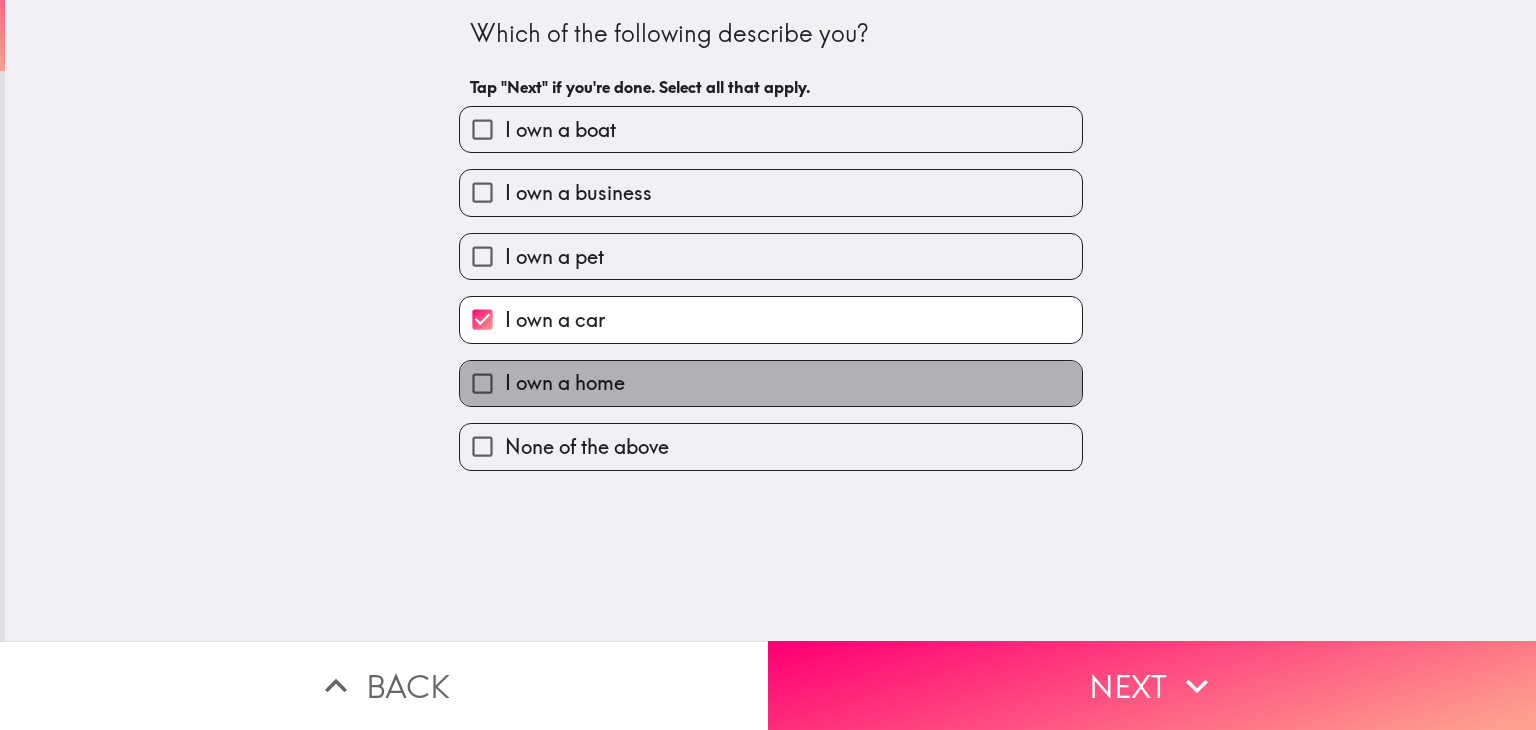 click on "I own a home" at bounding box center (771, 383) 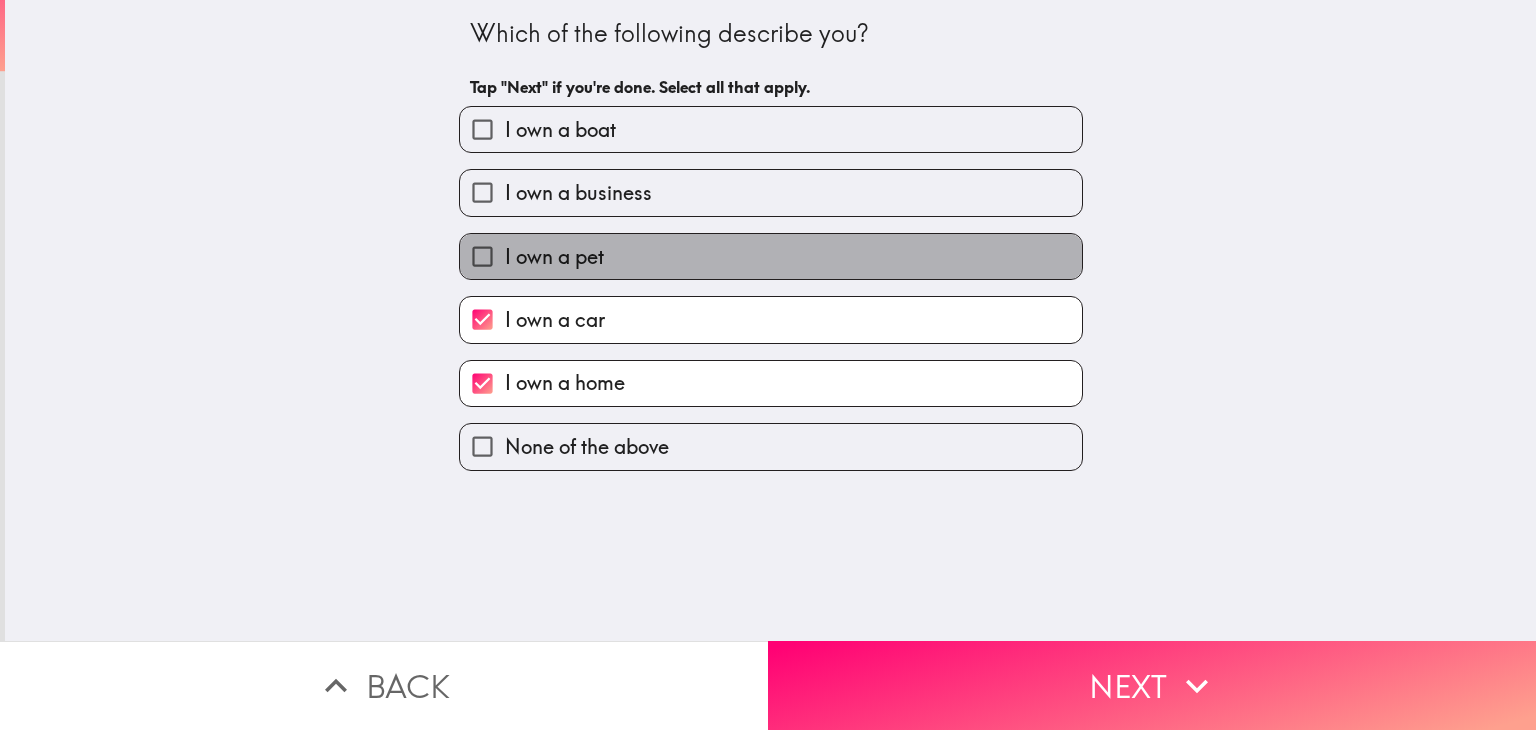 click on "I own a pet" at bounding box center (554, 257) 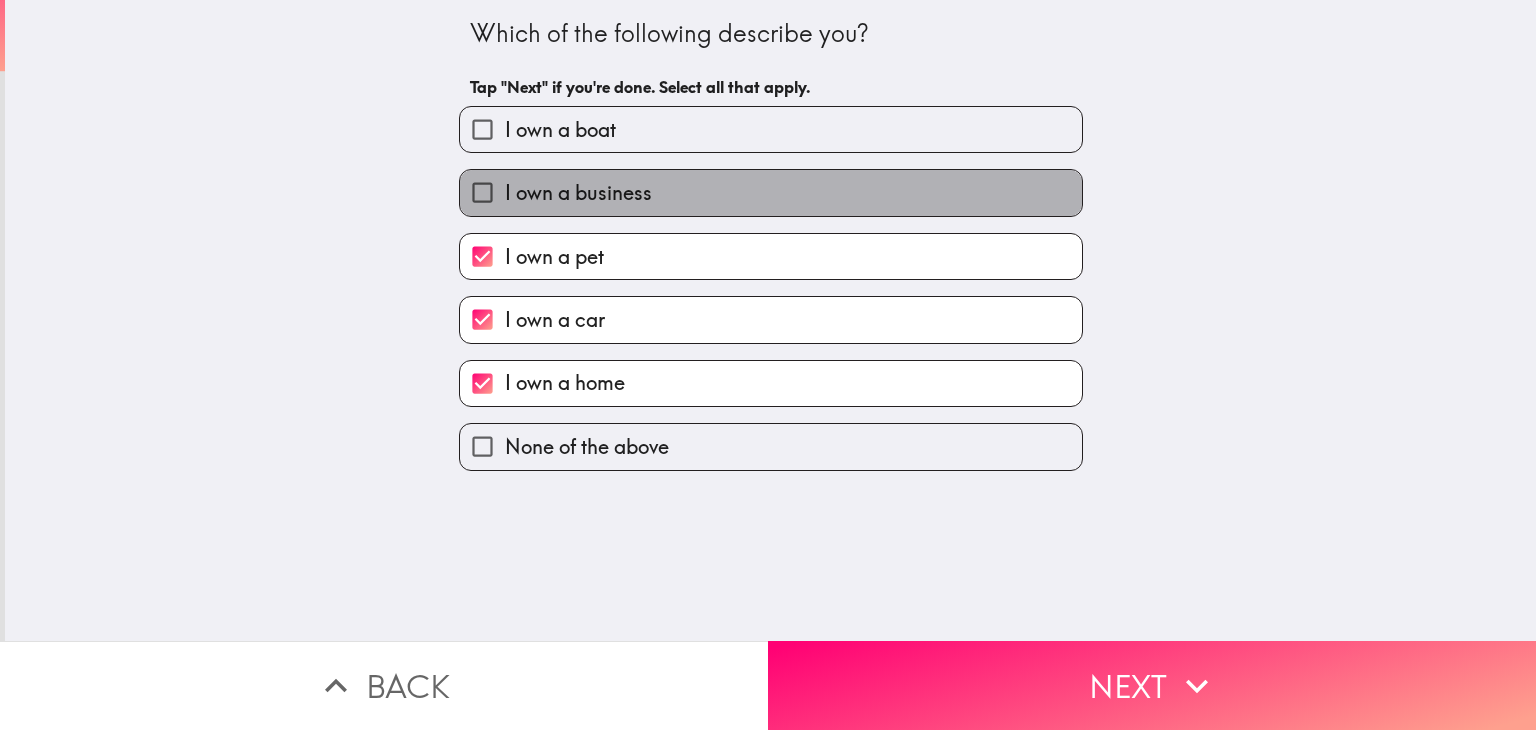click on "I own a business" at bounding box center (578, 193) 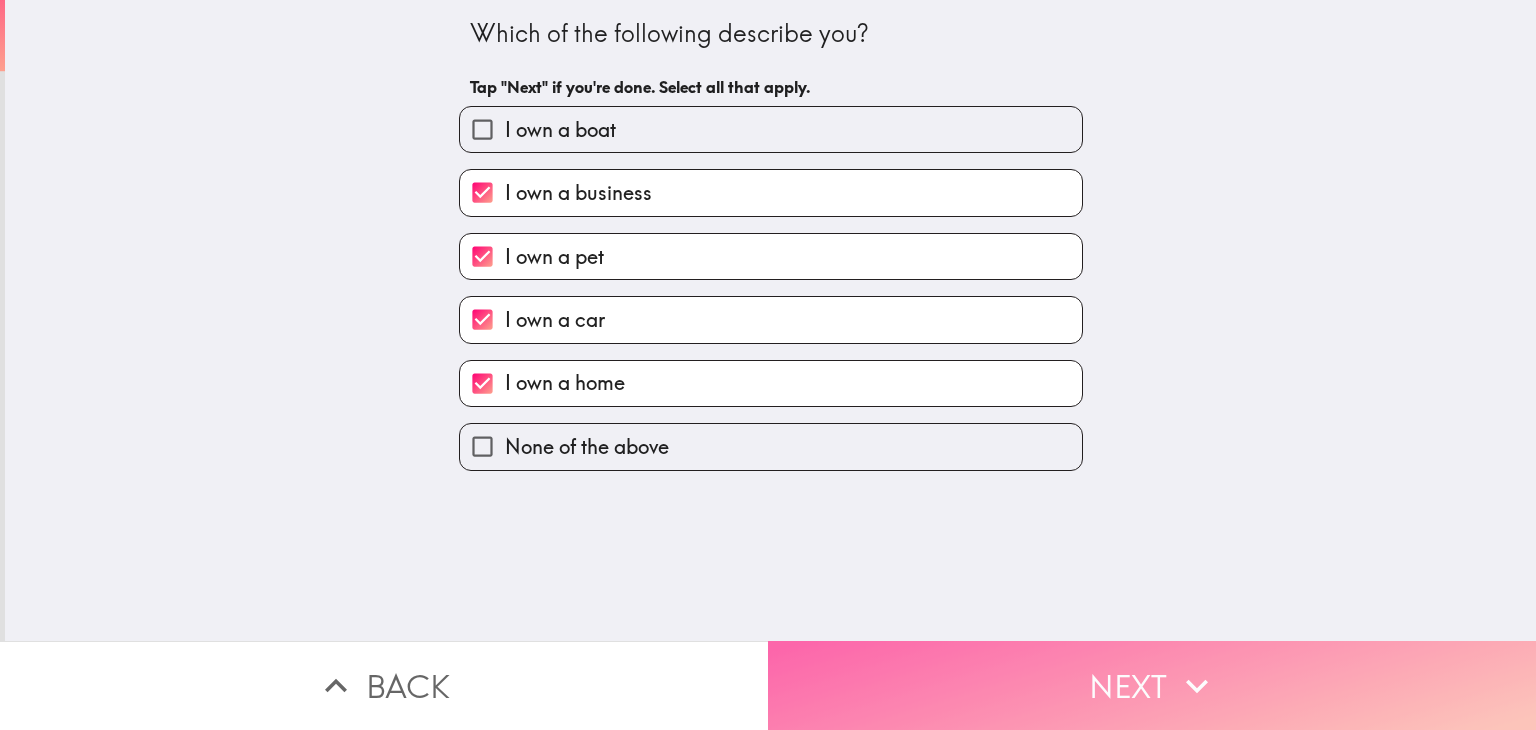 click on "Next" at bounding box center [1152, 685] 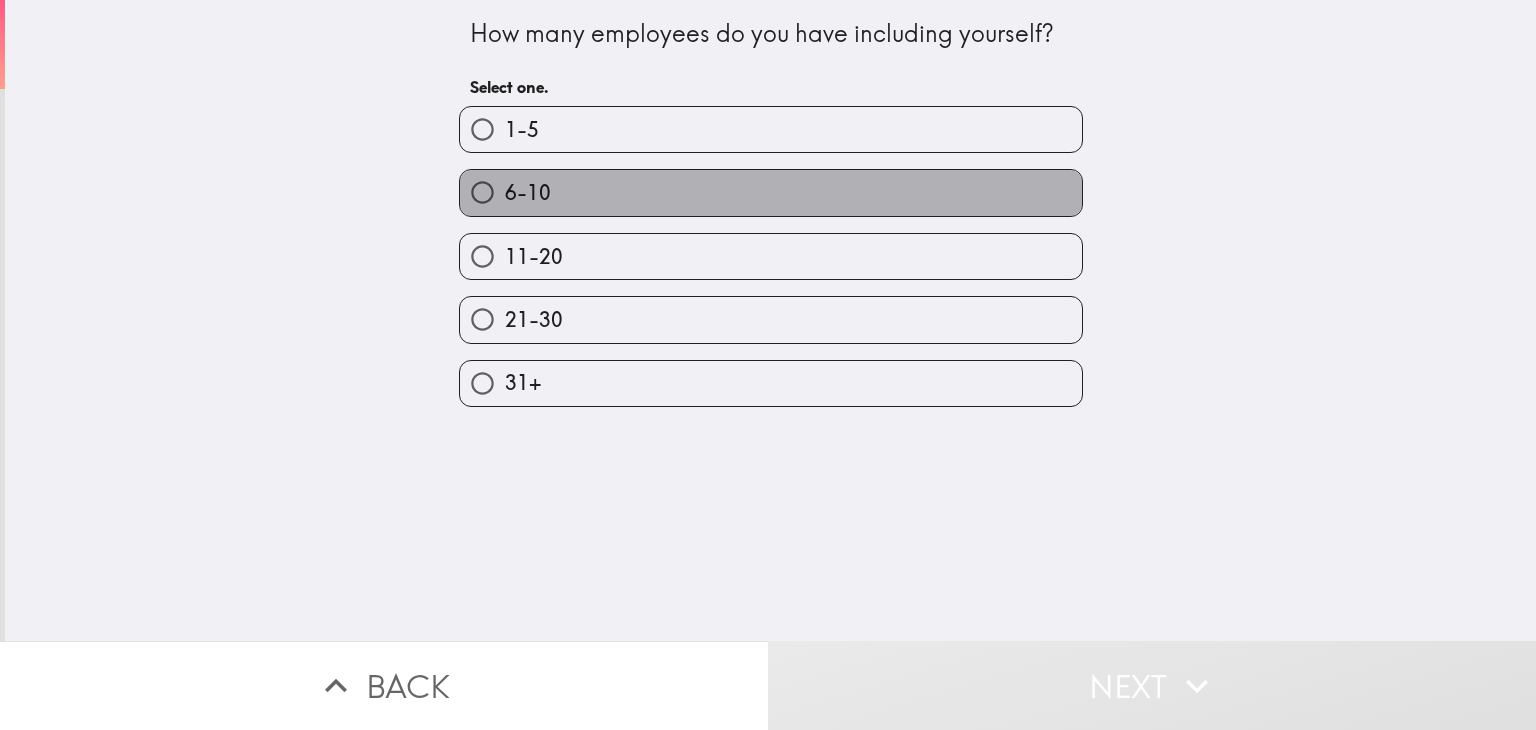 click on "6-10" at bounding box center (771, 192) 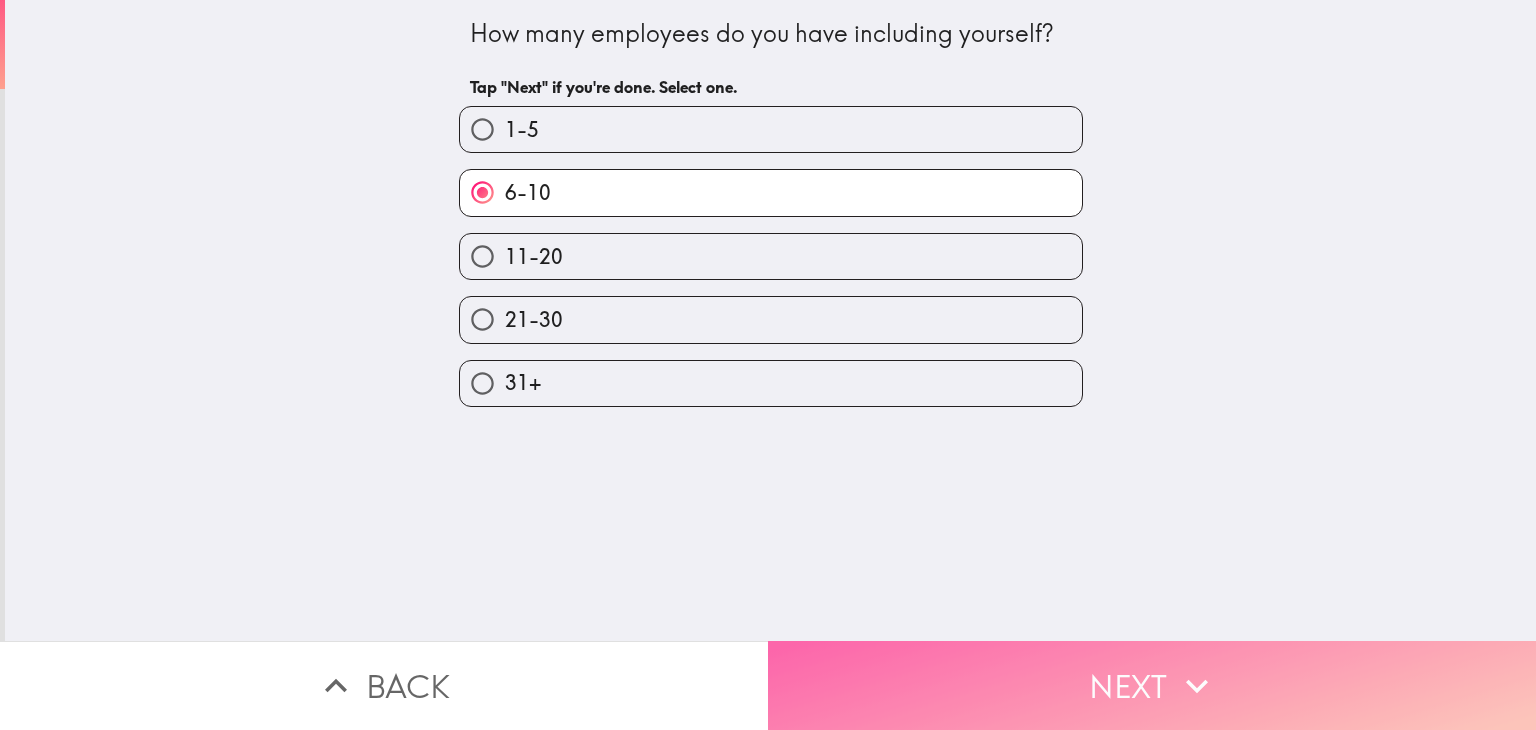 click on "Next" at bounding box center [1152, 685] 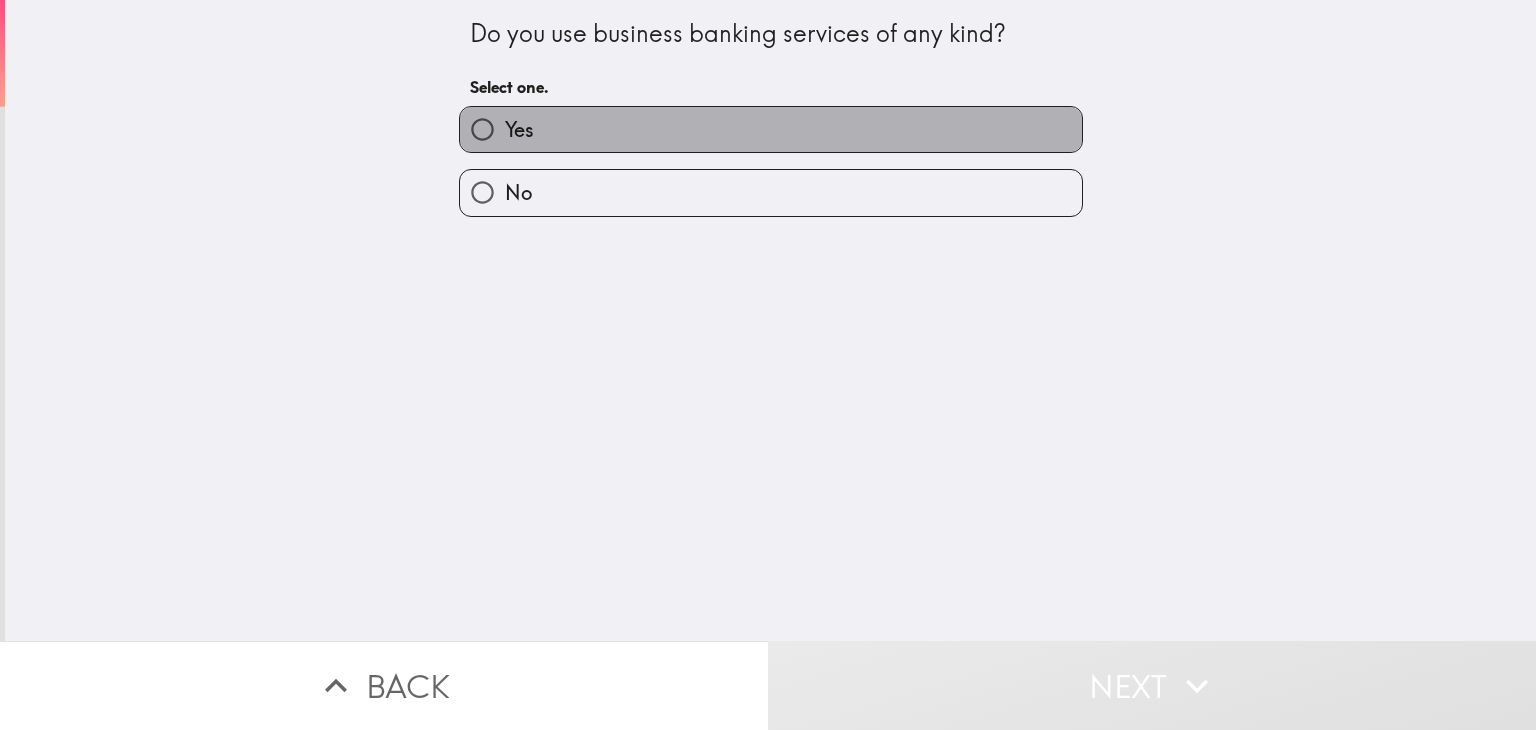 click on "Yes" at bounding box center [771, 129] 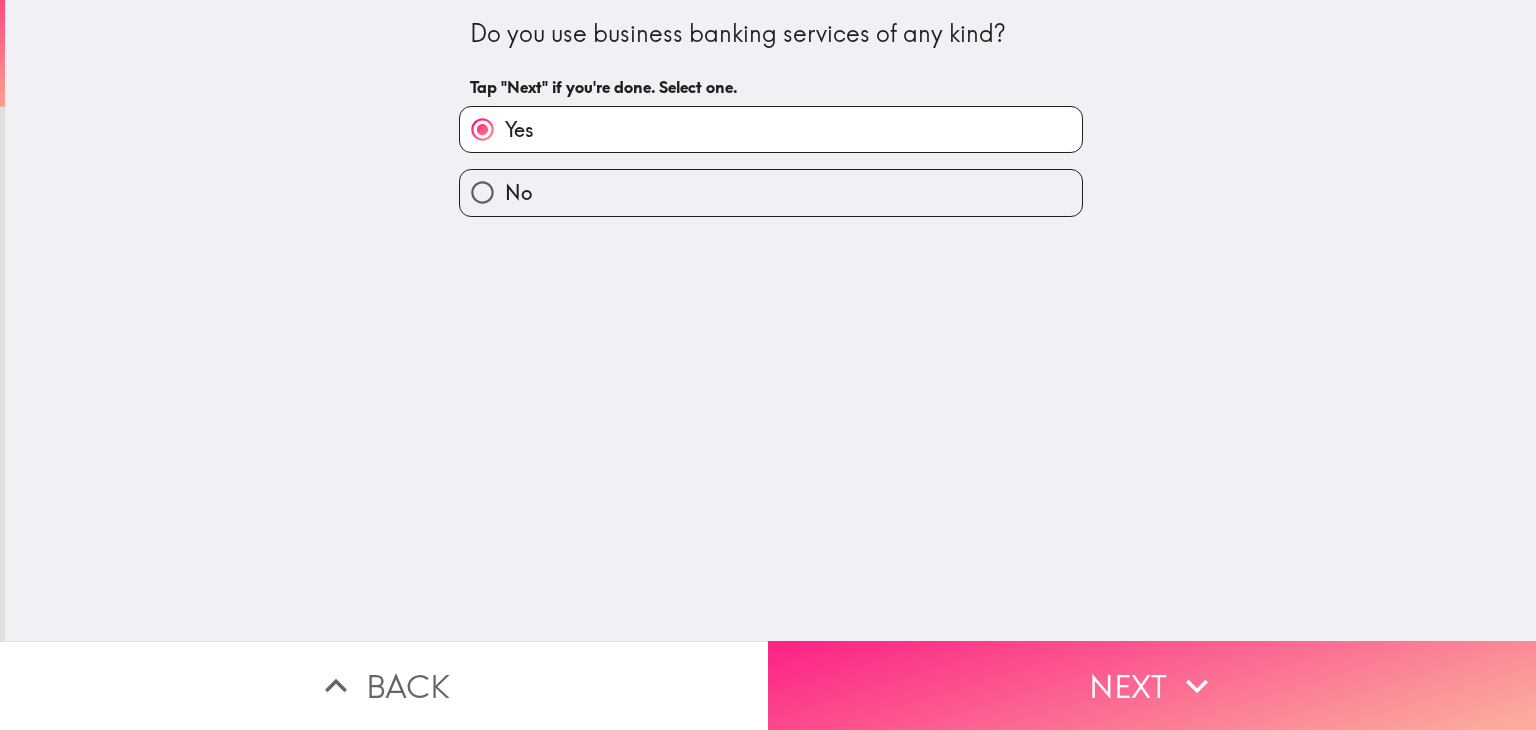 click 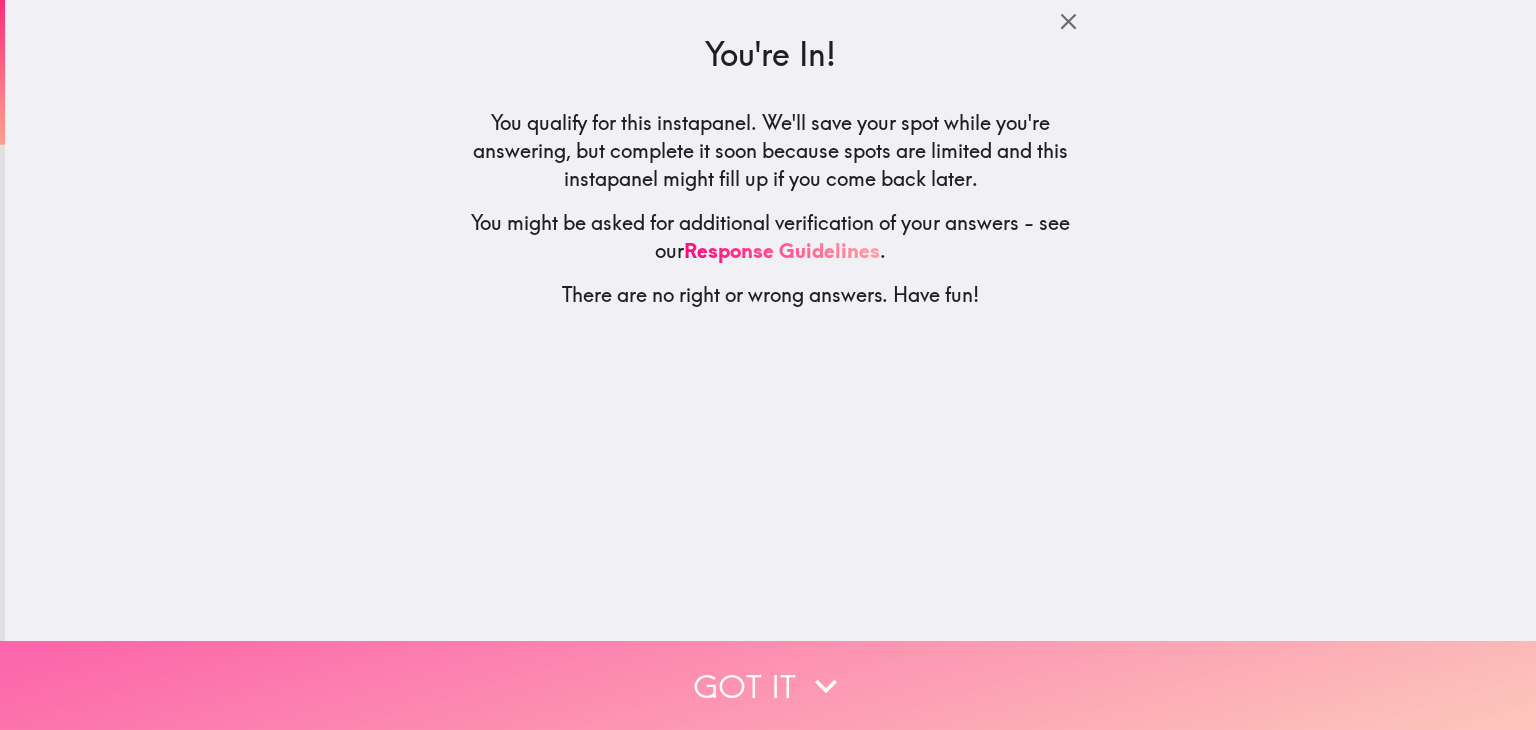 click on "Got it" at bounding box center (768, 685) 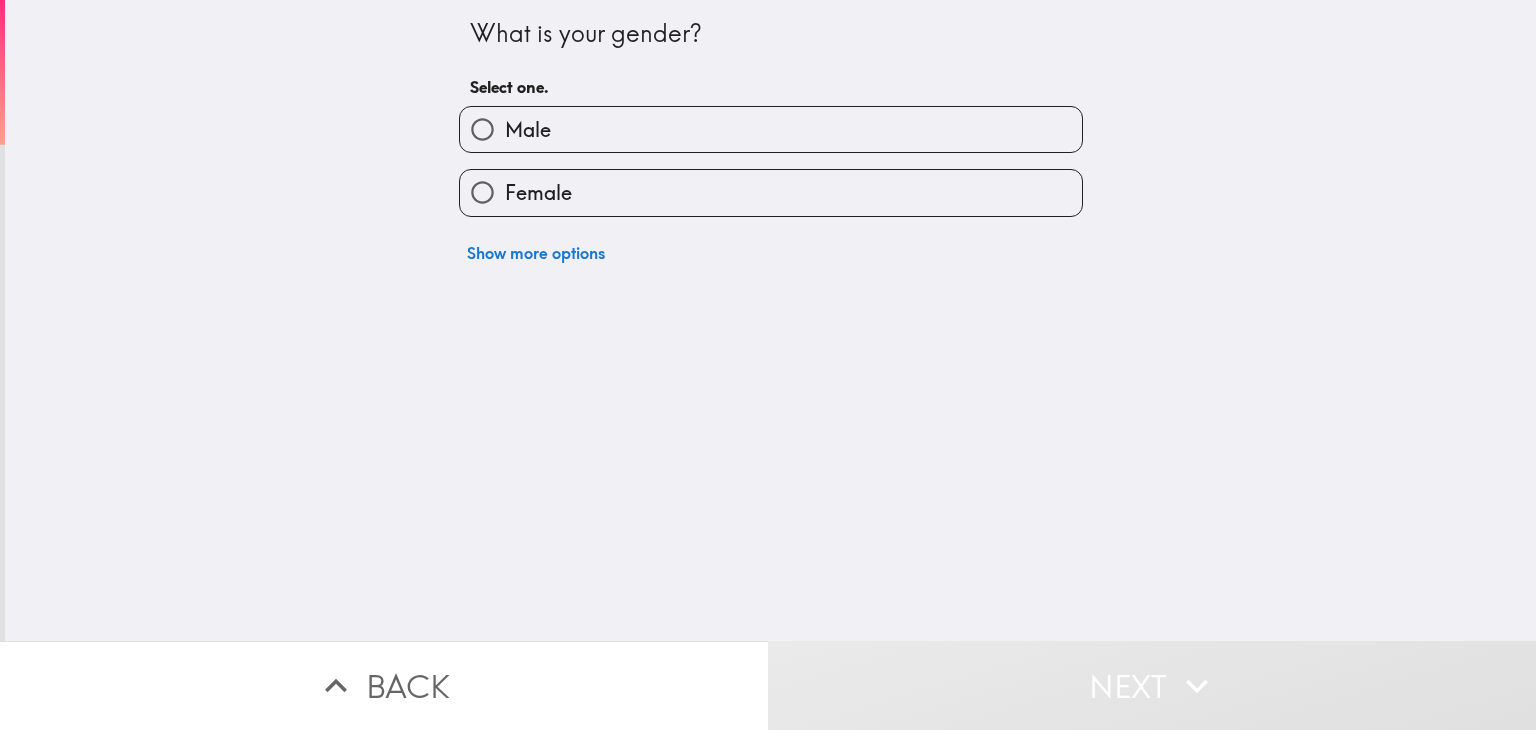 click on "Male" at bounding box center [771, 129] 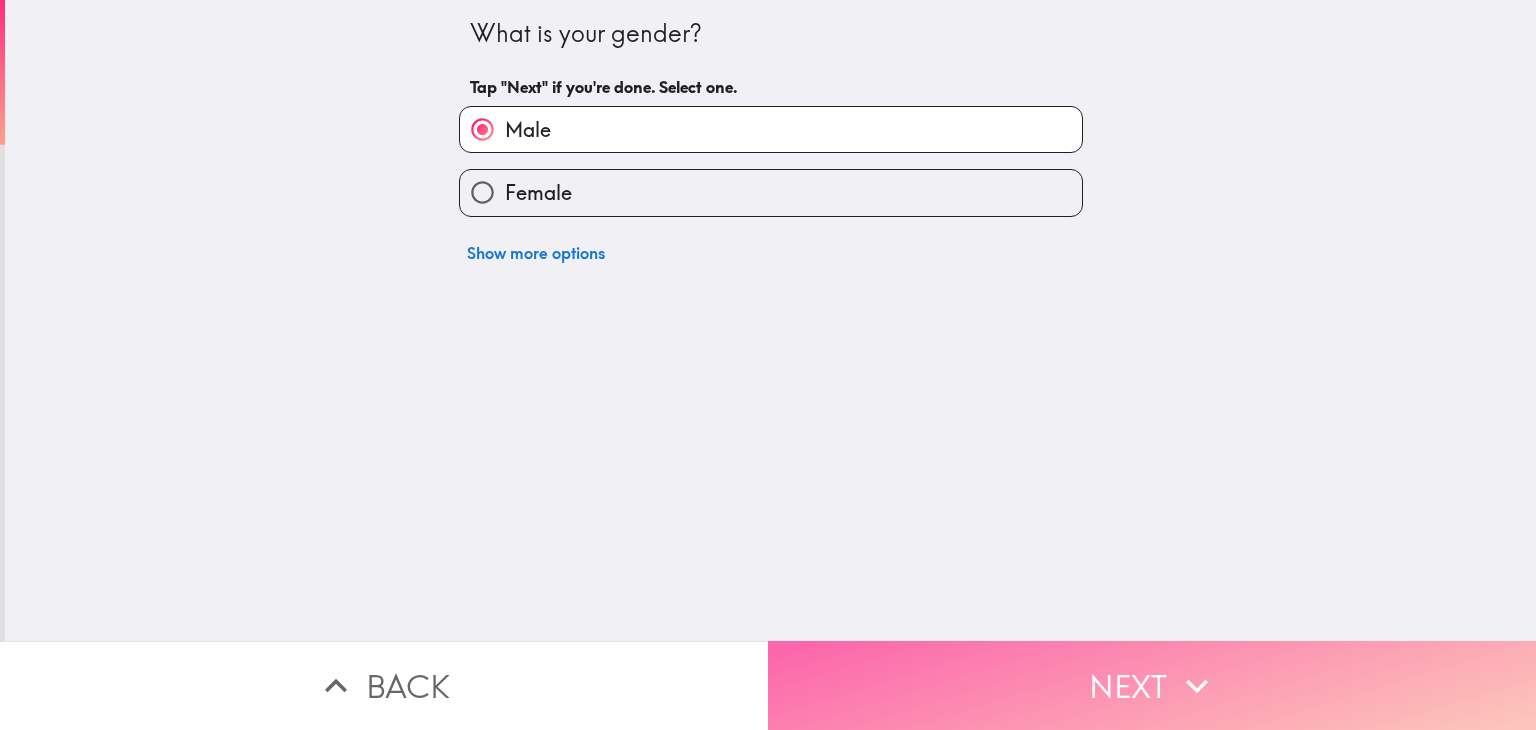 click 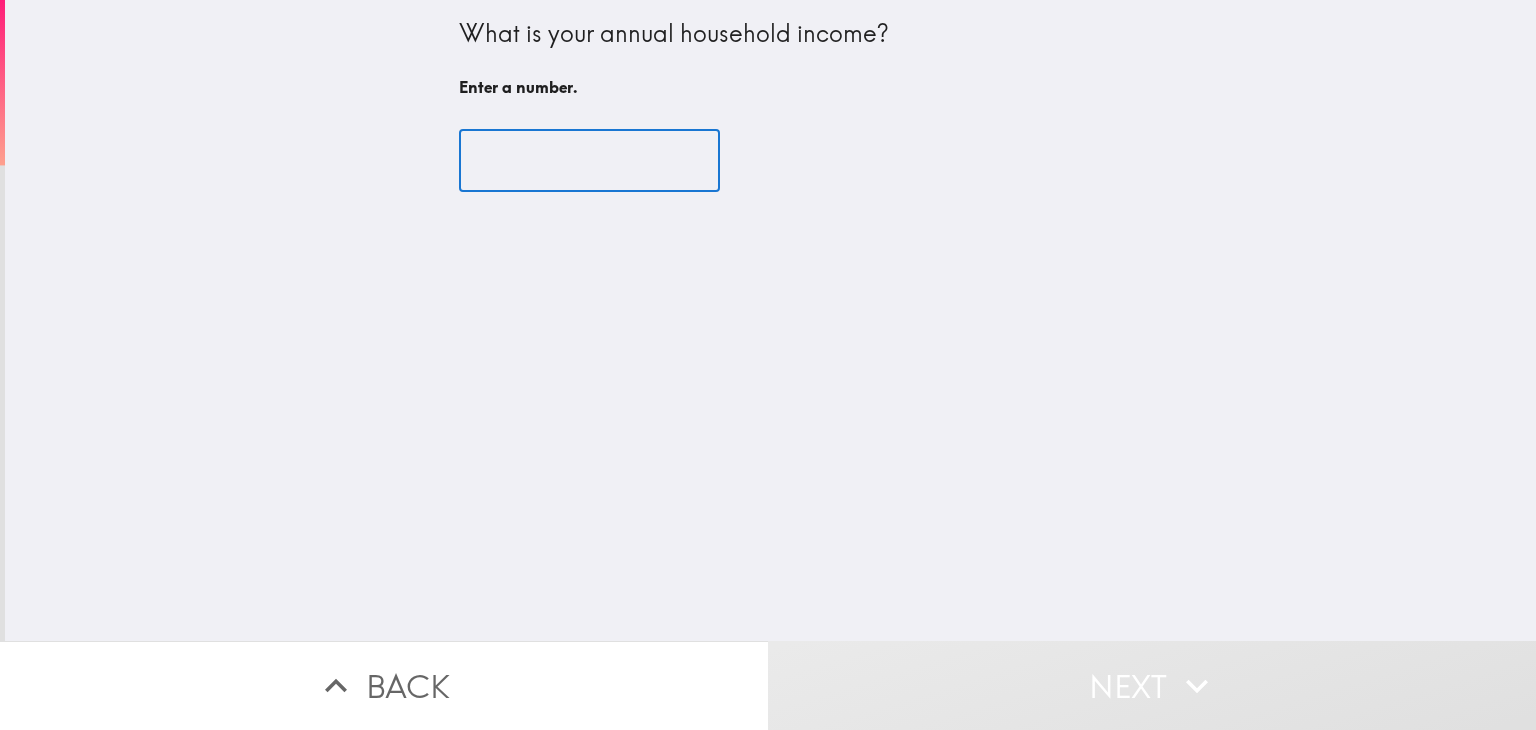 click at bounding box center [589, 161] 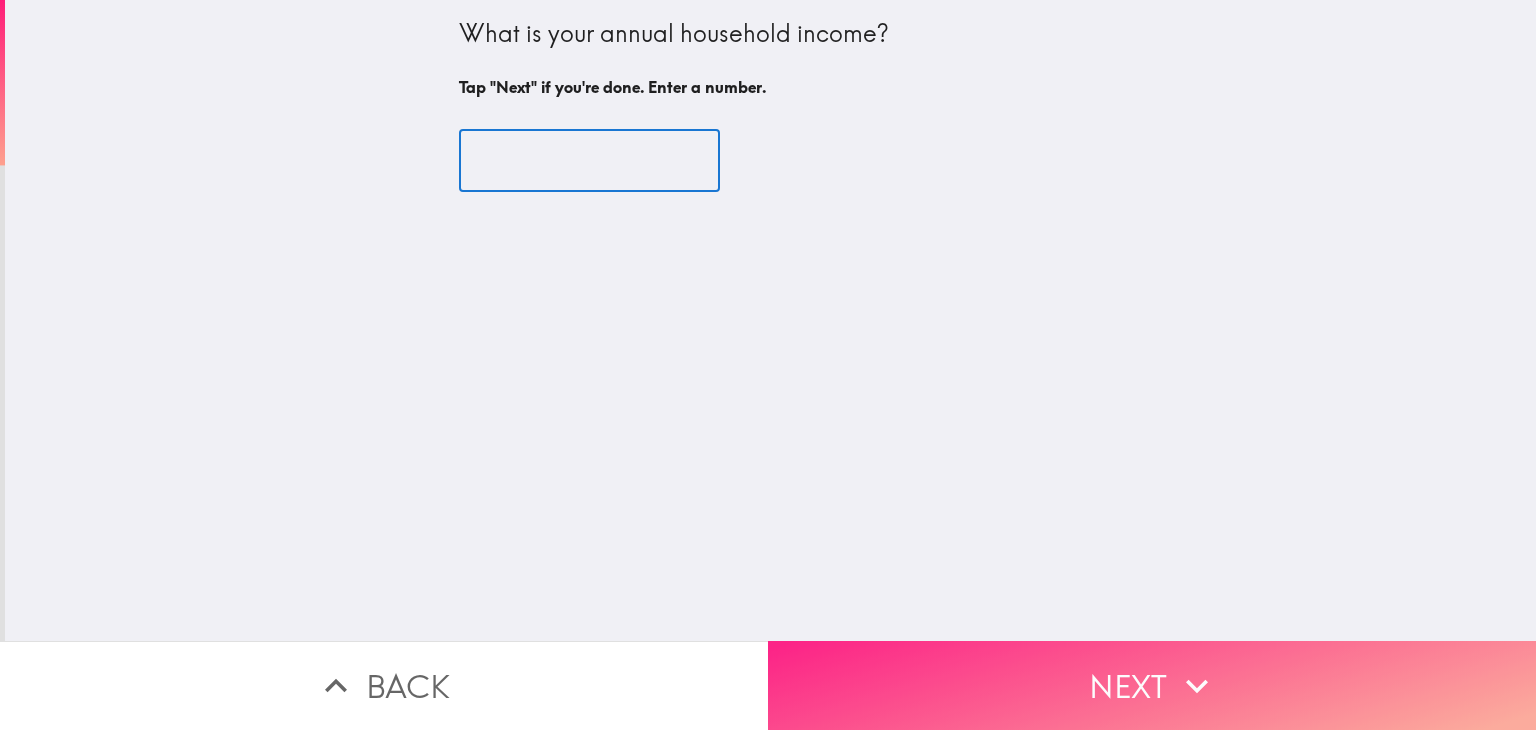 type on "[NUMBER]" 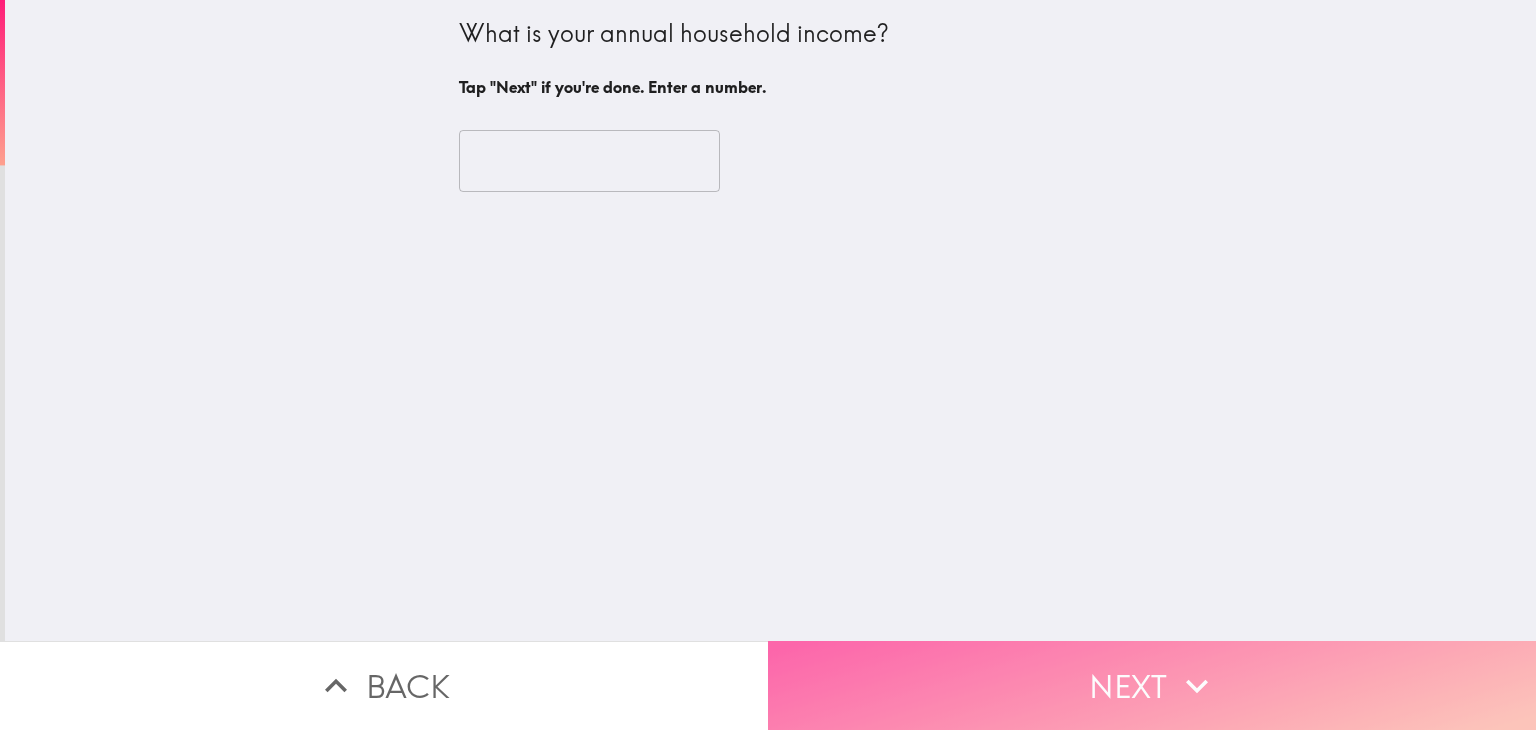click on "Next" at bounding box center [1152, 685] 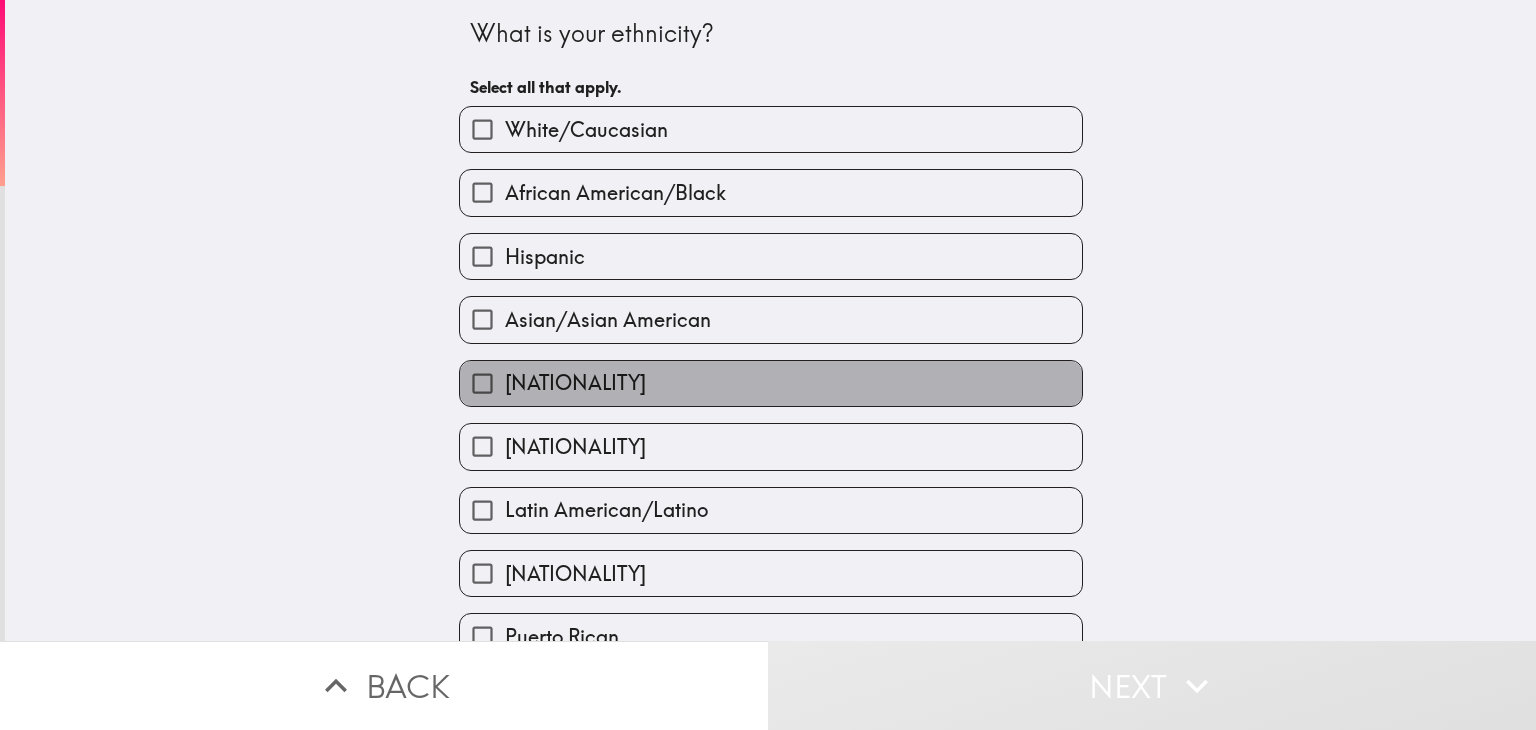 click on "[NATIONALITY]" at bounding box center (575, 383) 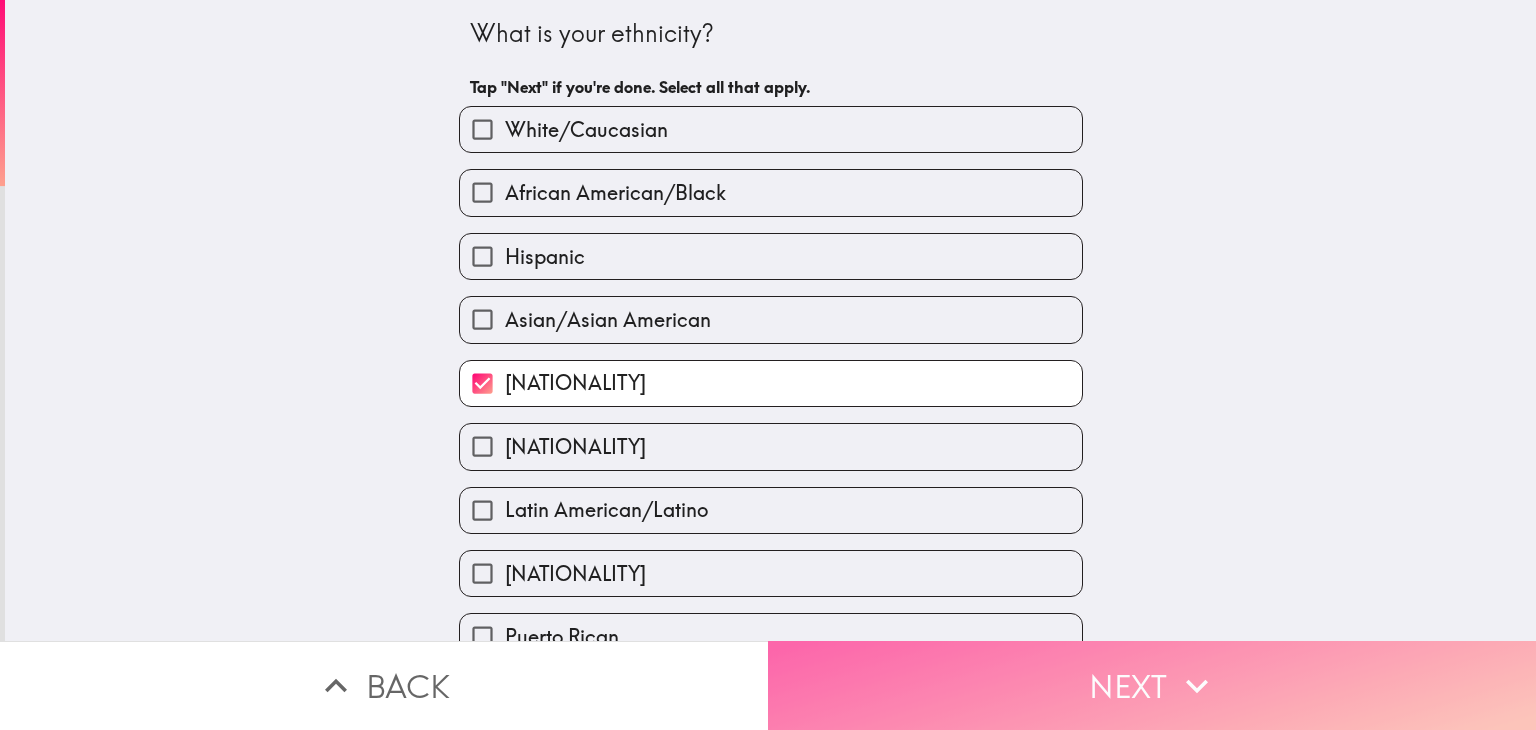 click on "Next" at bounding box center (1152, 685) 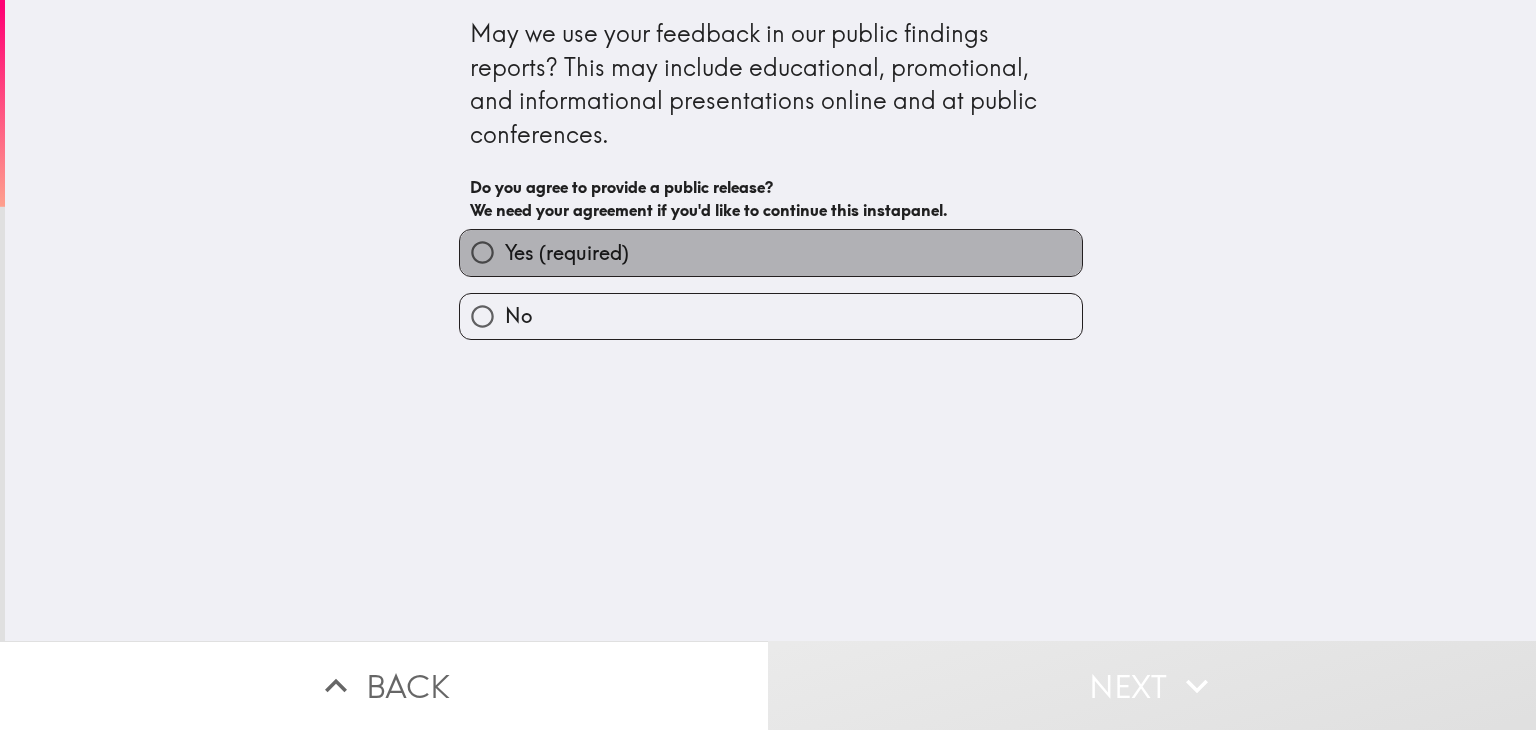 click on "Yes (required)" at bounding box center [771, 252] 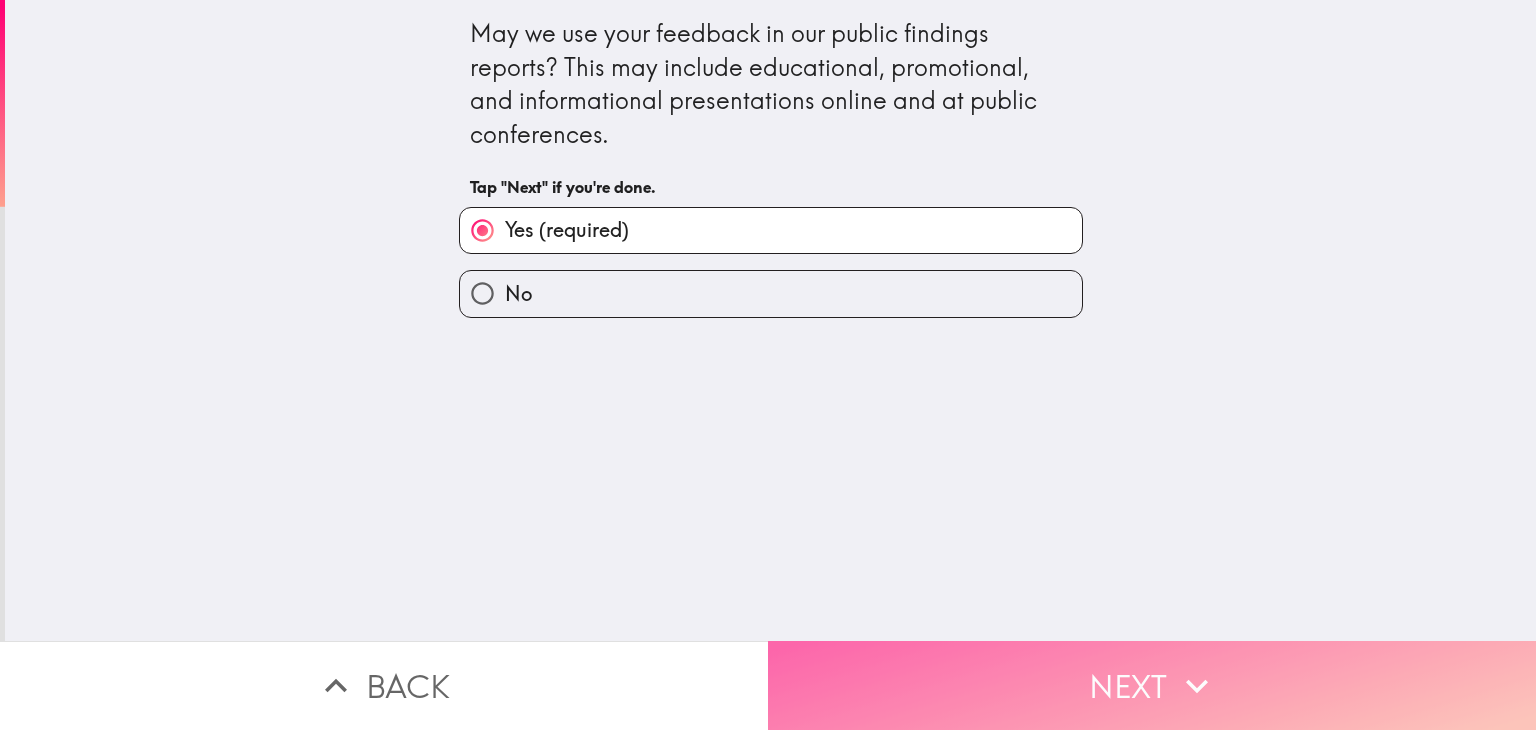 click on "Next" at bounding box center [1152, 685] 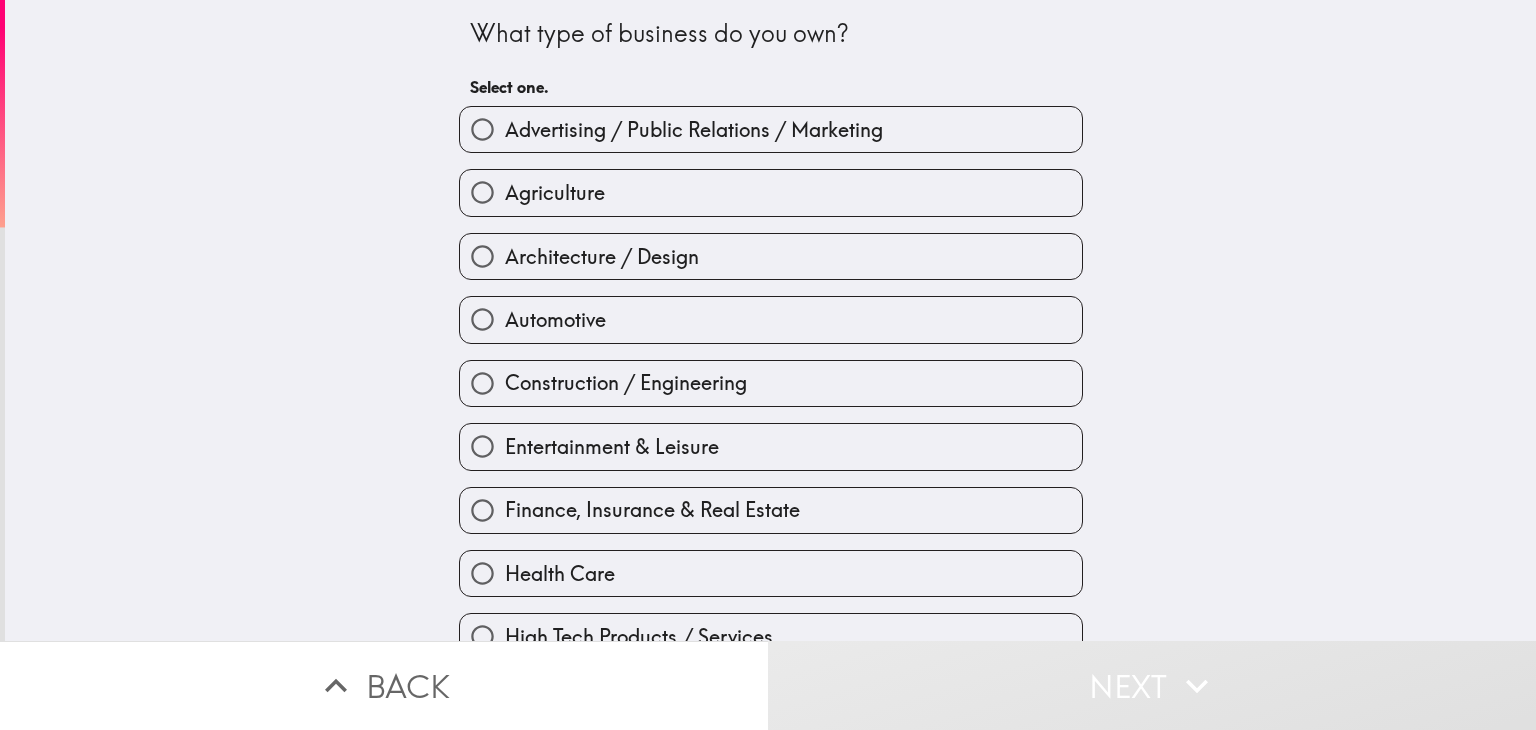 type 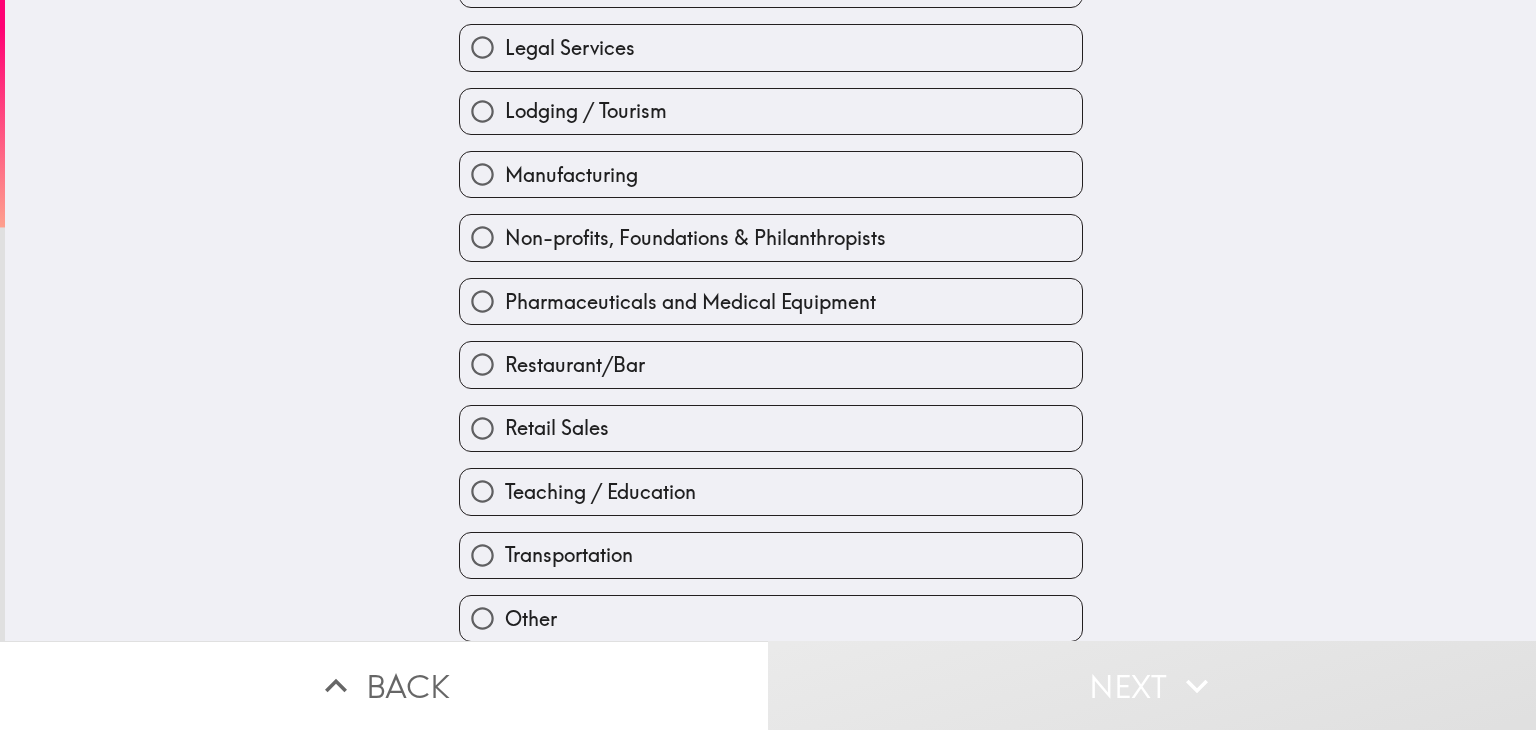 scroll, scrollTop: 720, scrollLeft: 0, axis: vertical 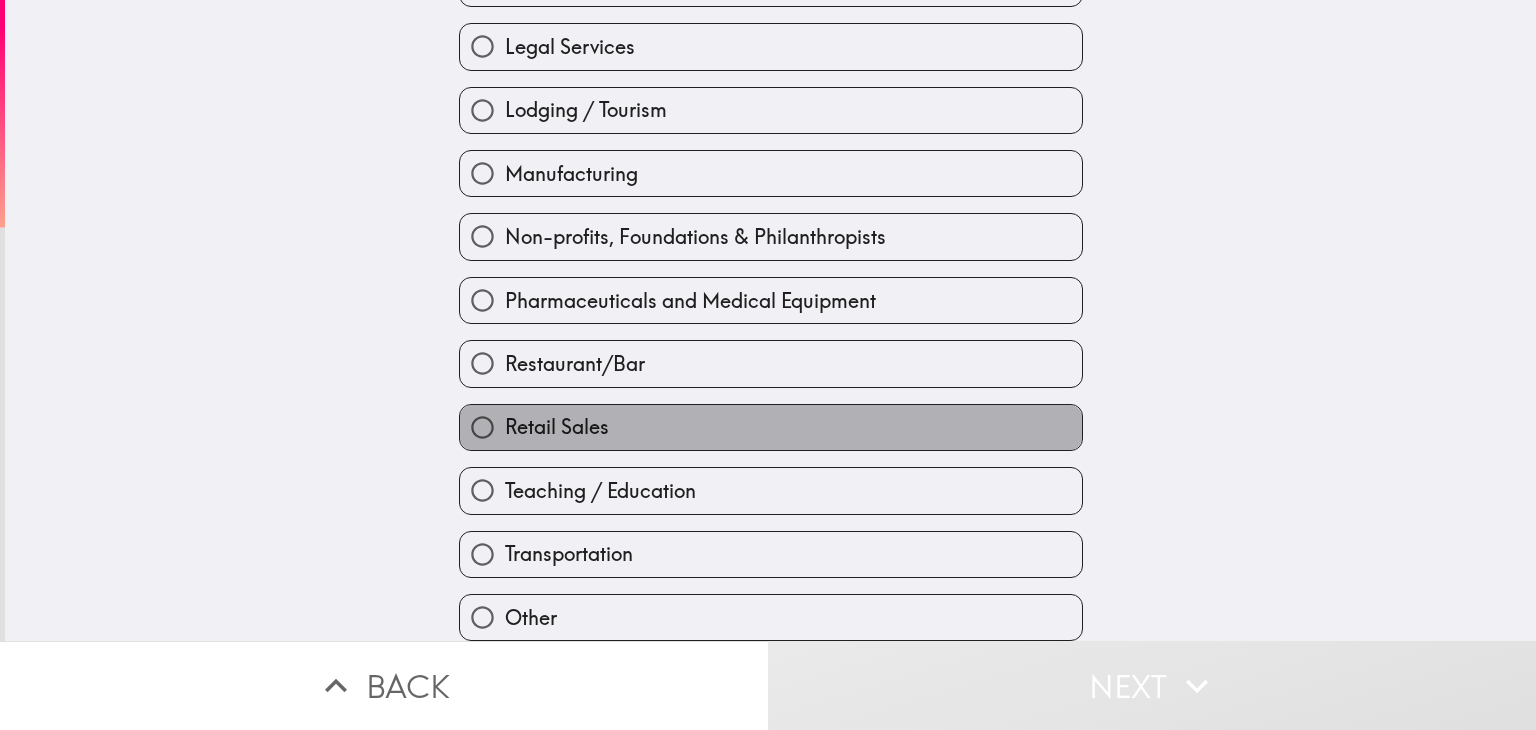 click on "Retail Sales" at bounding box center (771, 427) 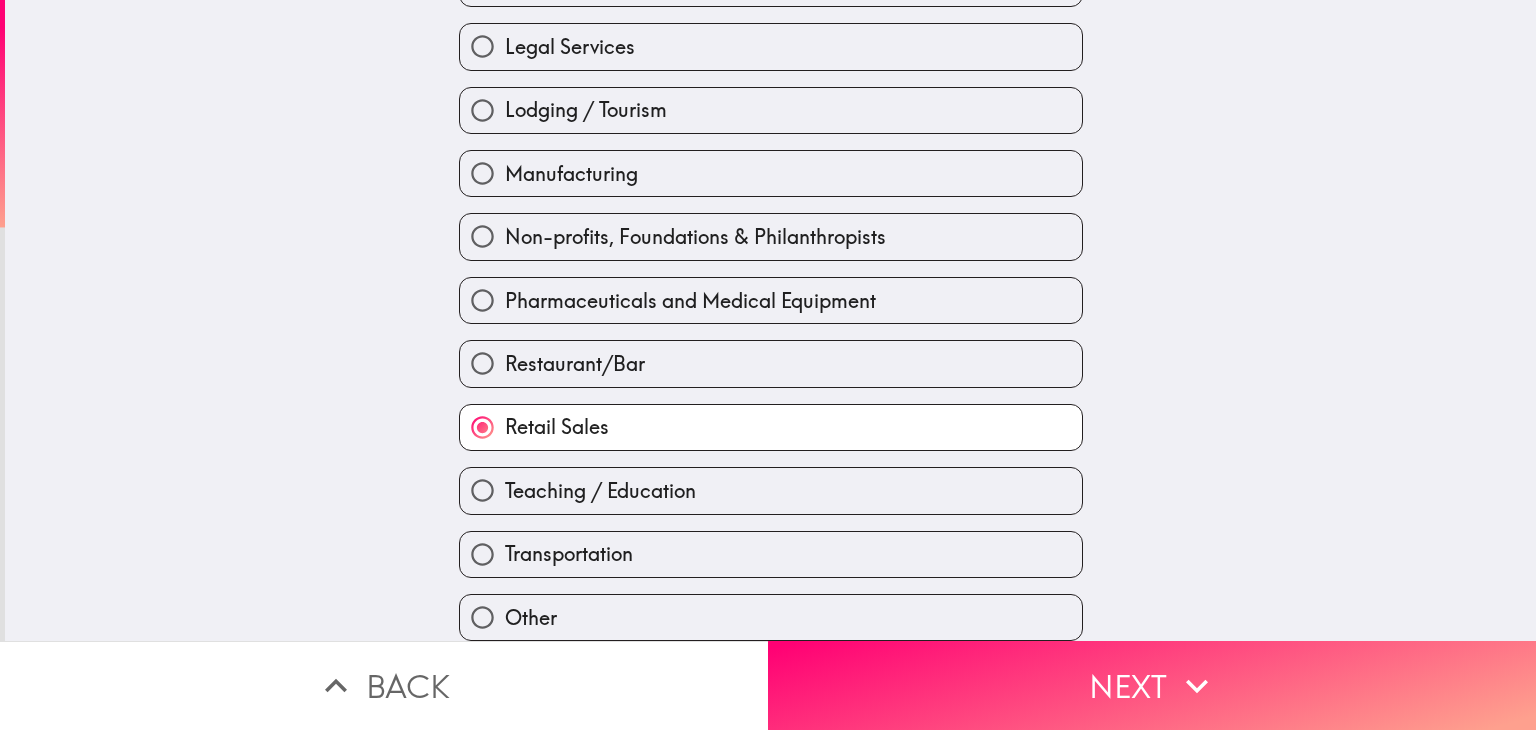 click on "What type of business do you own? Tap "Next" if you're done.   Select one. Advertising / Public Relations / Marketing Agriculture Architecture / Design Automotive Construction / Engineering Entertainment & Leisure Finance, Insurance & Real Estate Health Care High Tech Products / Services Import / Export Legal Services Lodging / Tourism Manufacturing Non-profits, Foundations & Philanthropists Pharmaceuticals and Medical Equipment Restaurant/Bar Retail Sales Teaching / Education Transportation Other" at bounding box center (770, 320) 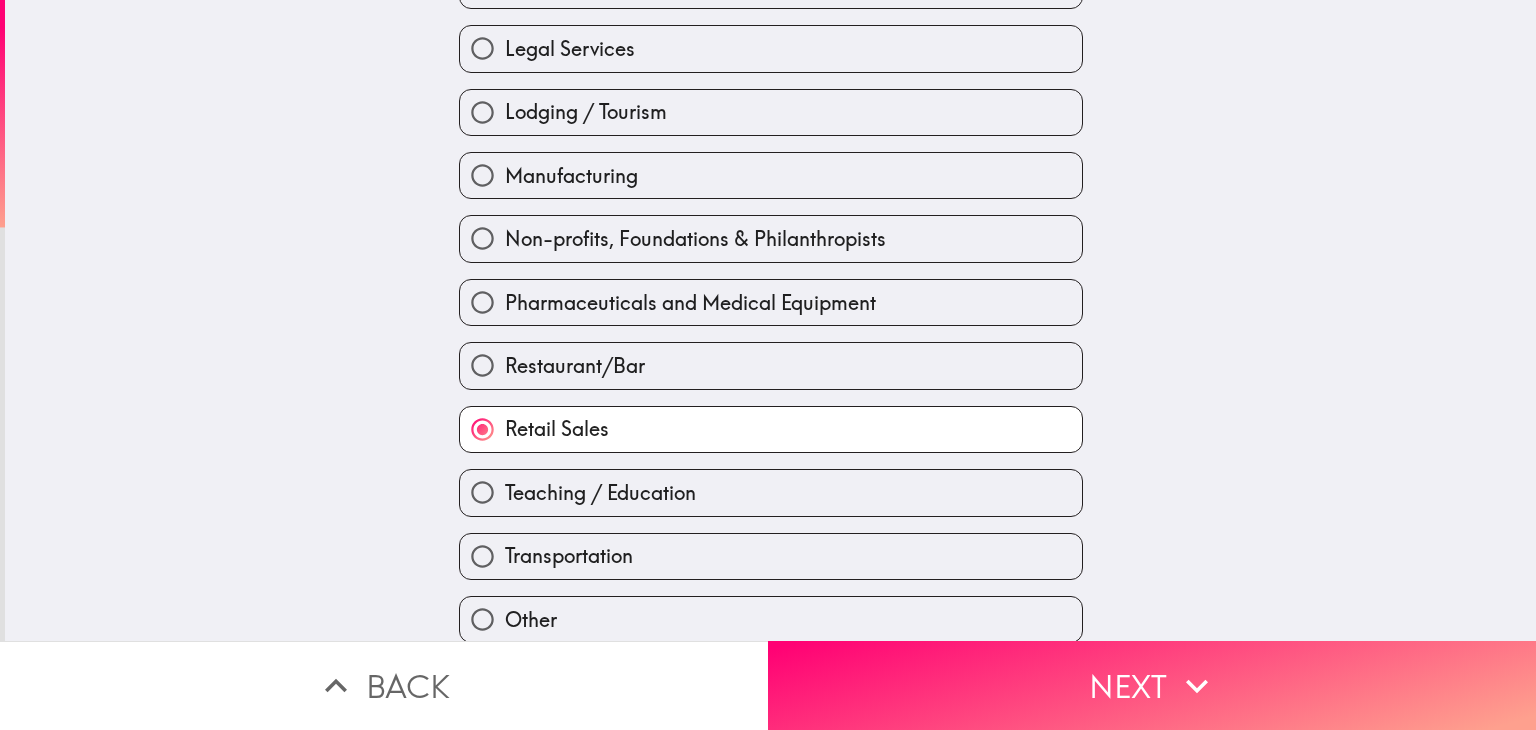 scroll, scrollTop: 724, scrollLeft: 0, axis: vertical 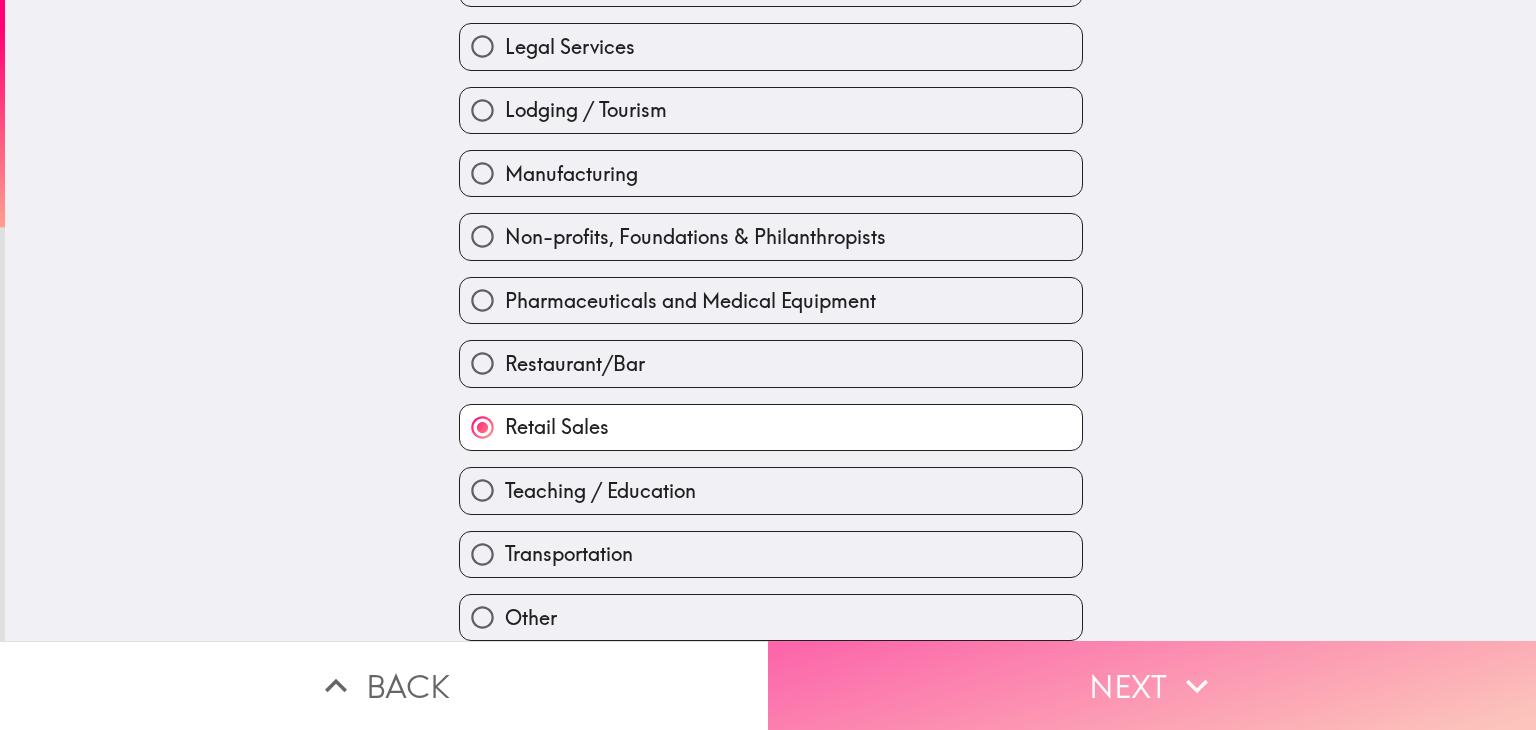 click 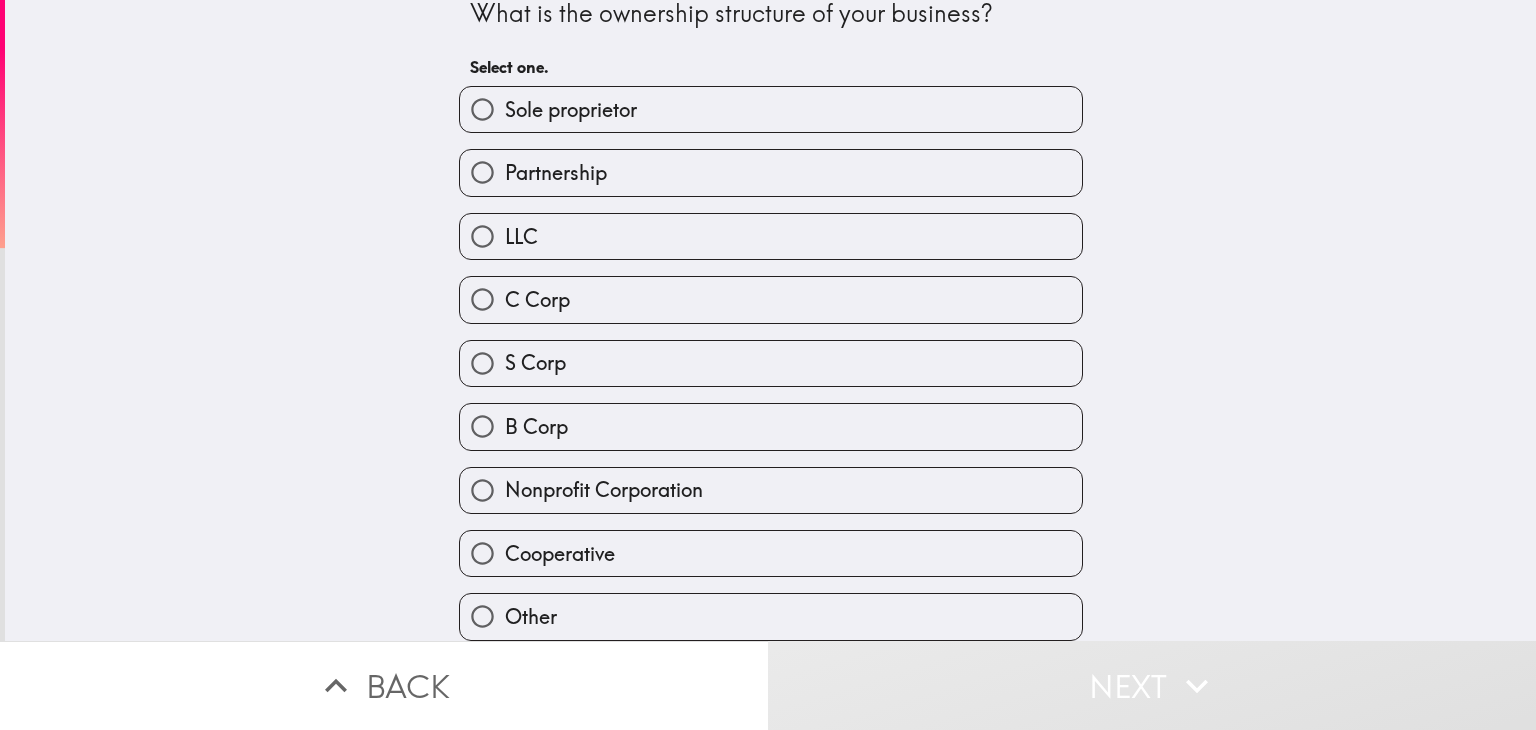 scroll, scrollTop: 32, scrollLeft: 0, axis: vertical 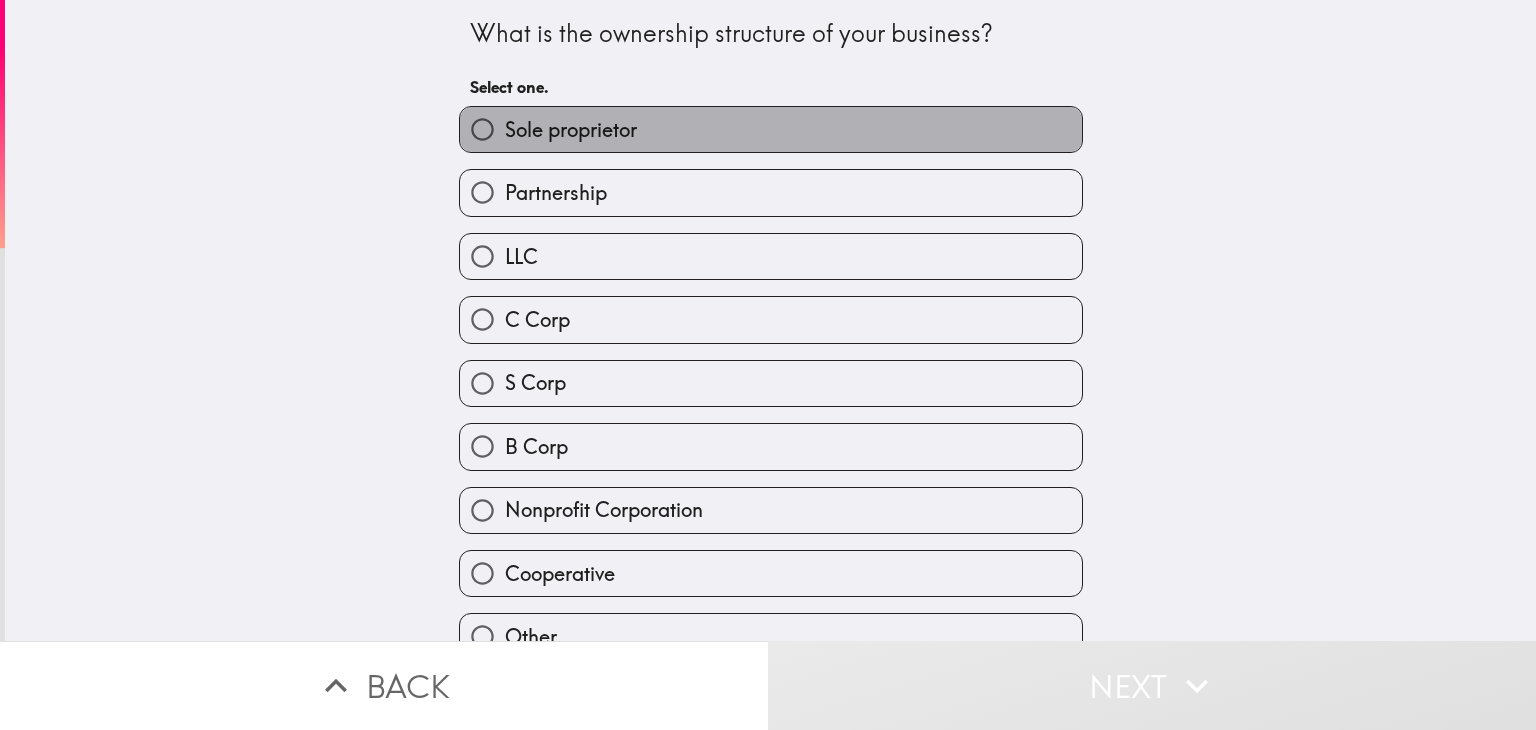 click on "Sole proprietor" at bounding box center (771, 129) 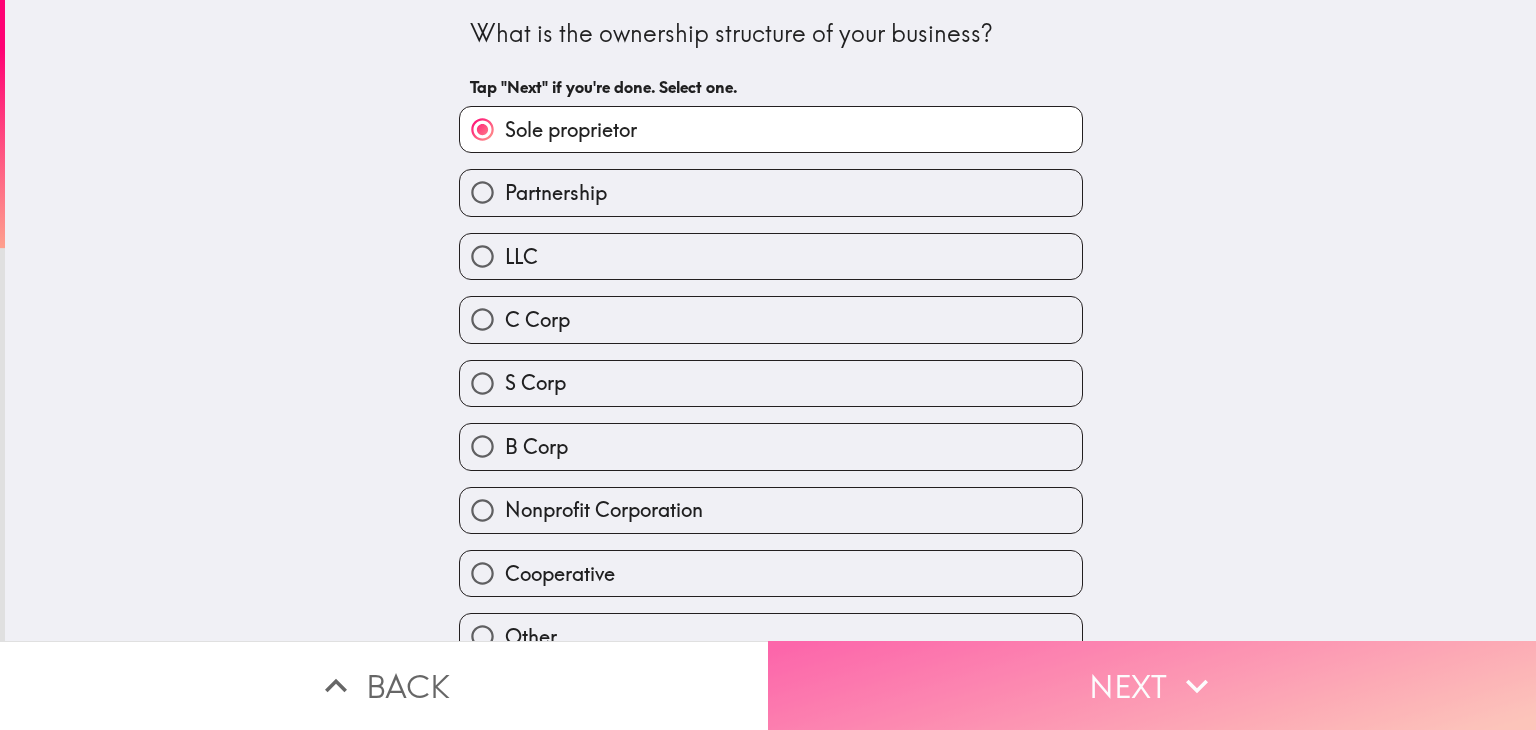 click on "Next" at bounding box center (1152, 685) 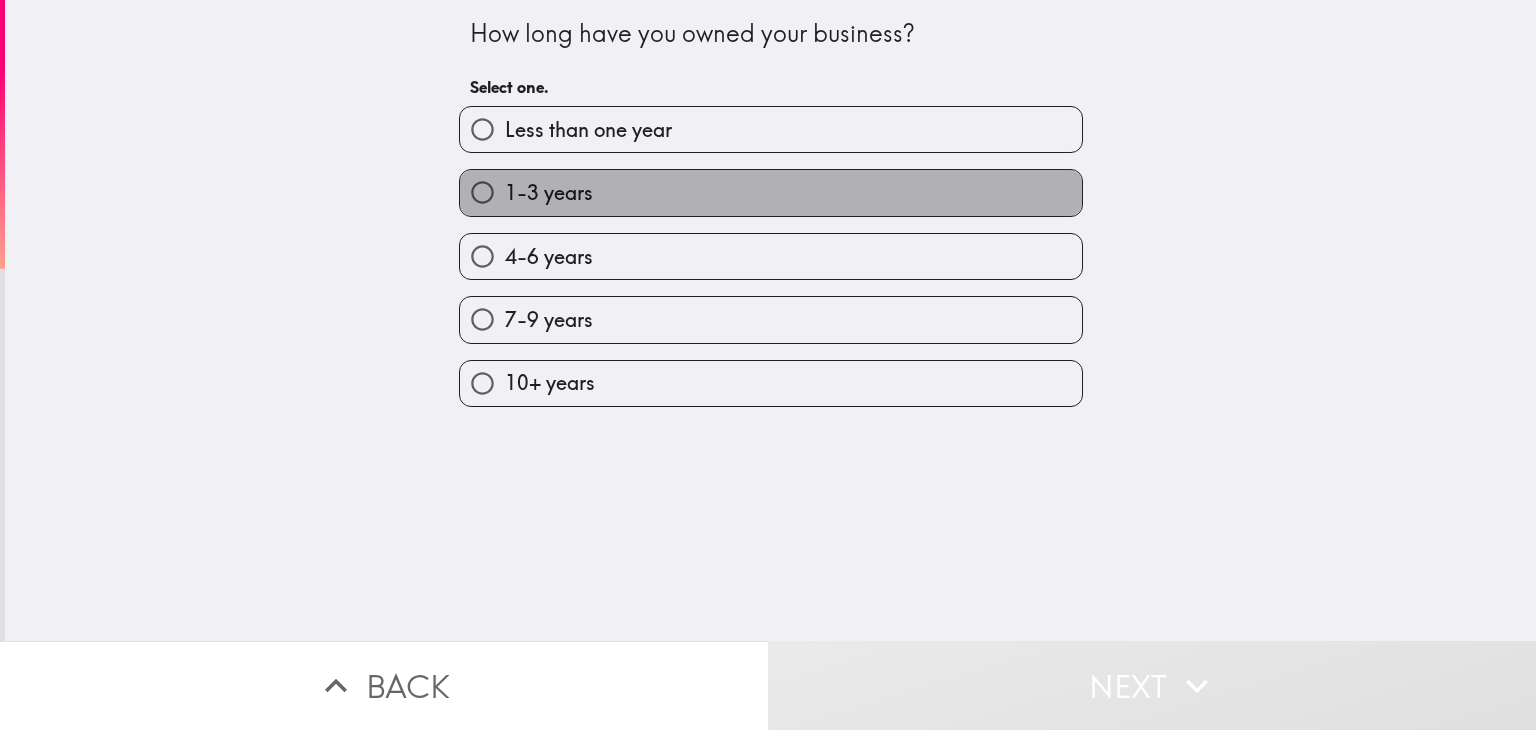 click on "1-3 years" at bounding box center (771, 192) 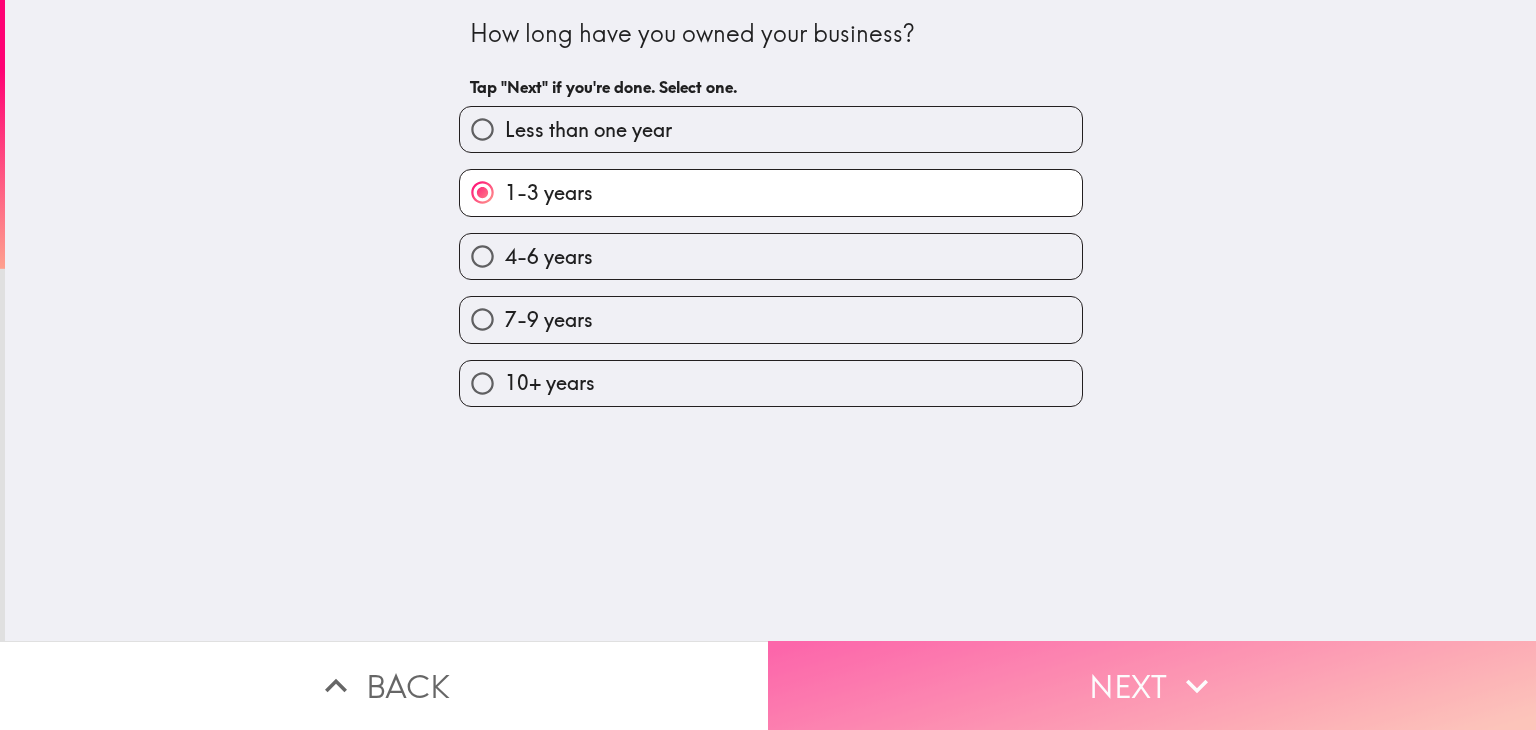 click on "Next" at bounding box center [1152, 685] 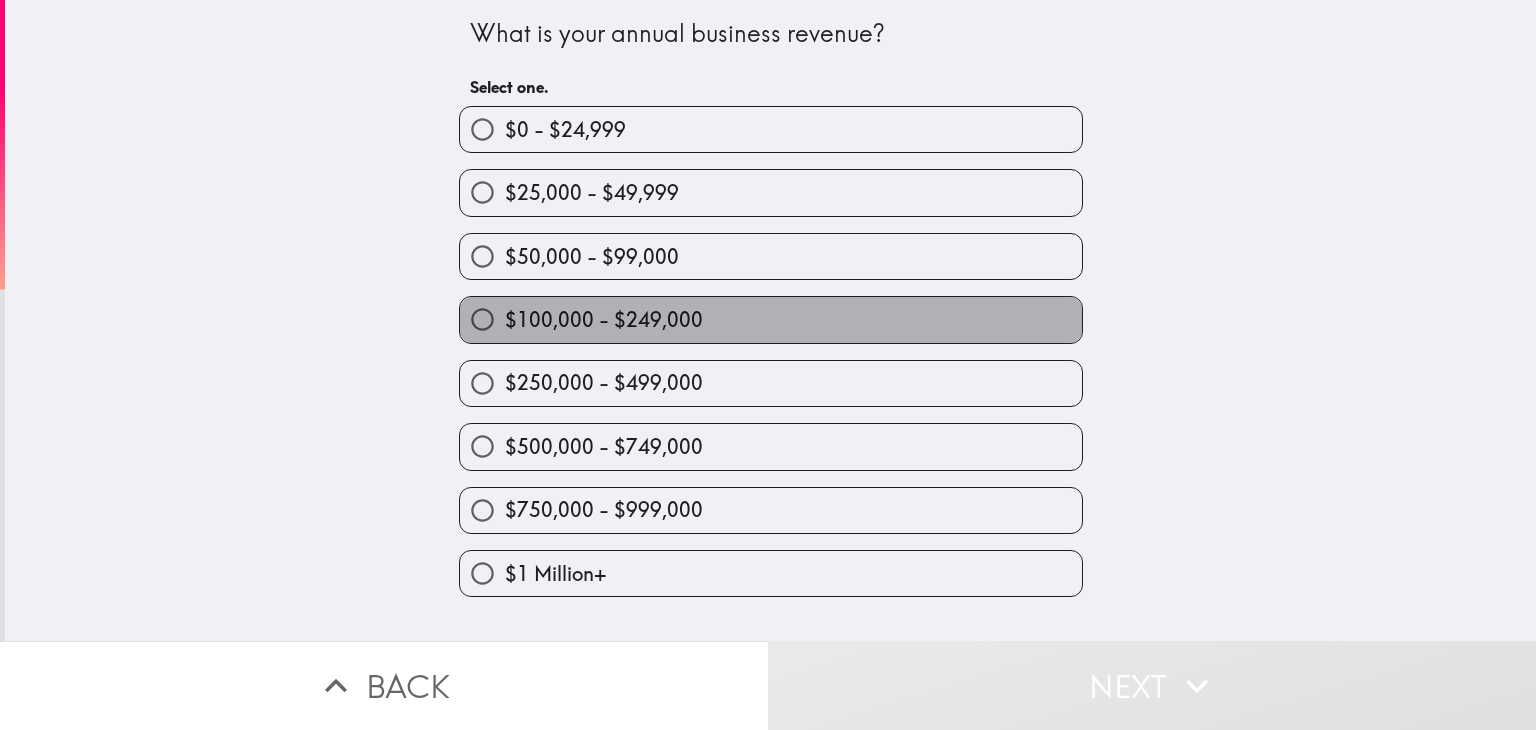 click on "$100,000 - $249,000" at bounding box center (771, 319) 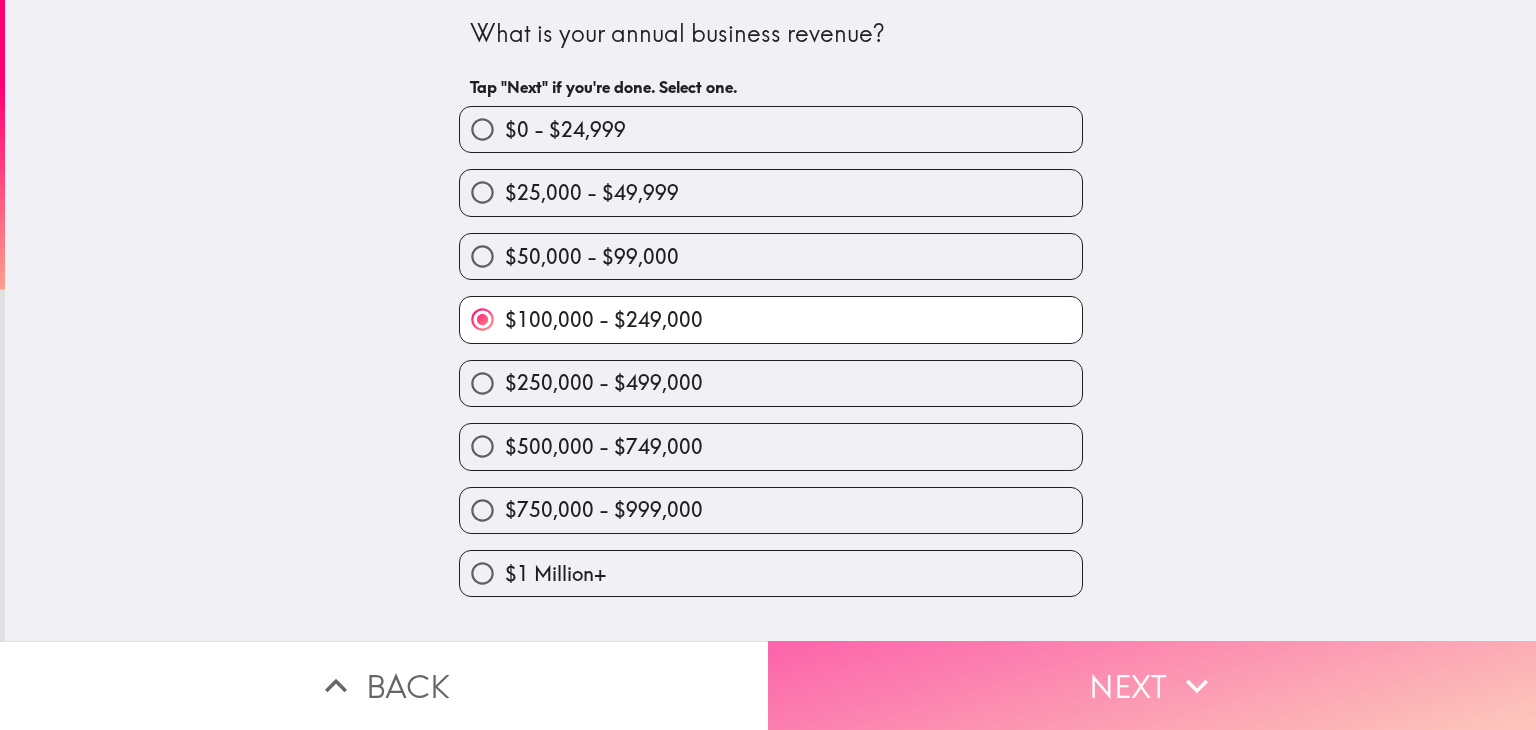 click on "Next" at bounding box center (1152, 685) 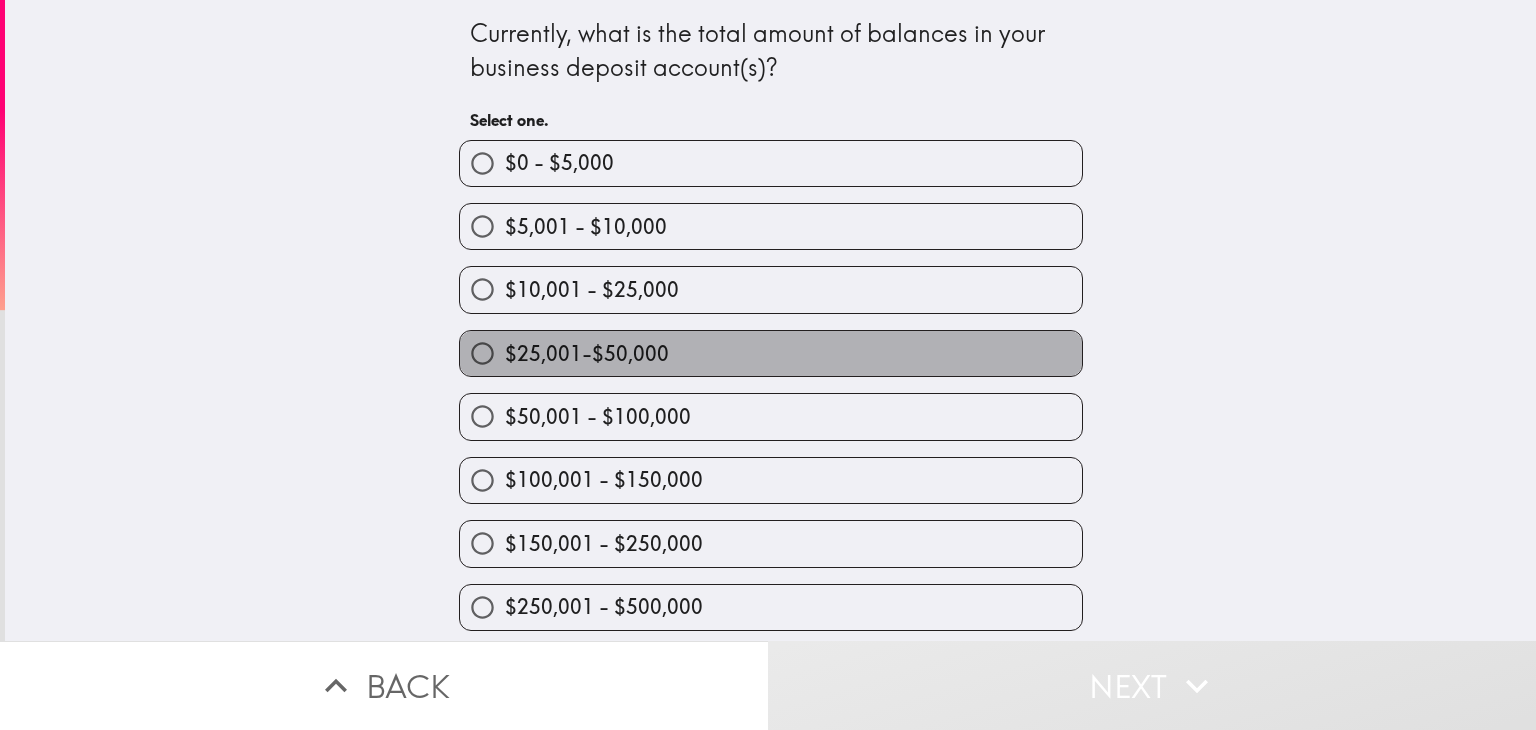 click on "$25,001-$50,000" at bounding box center [771, 353] 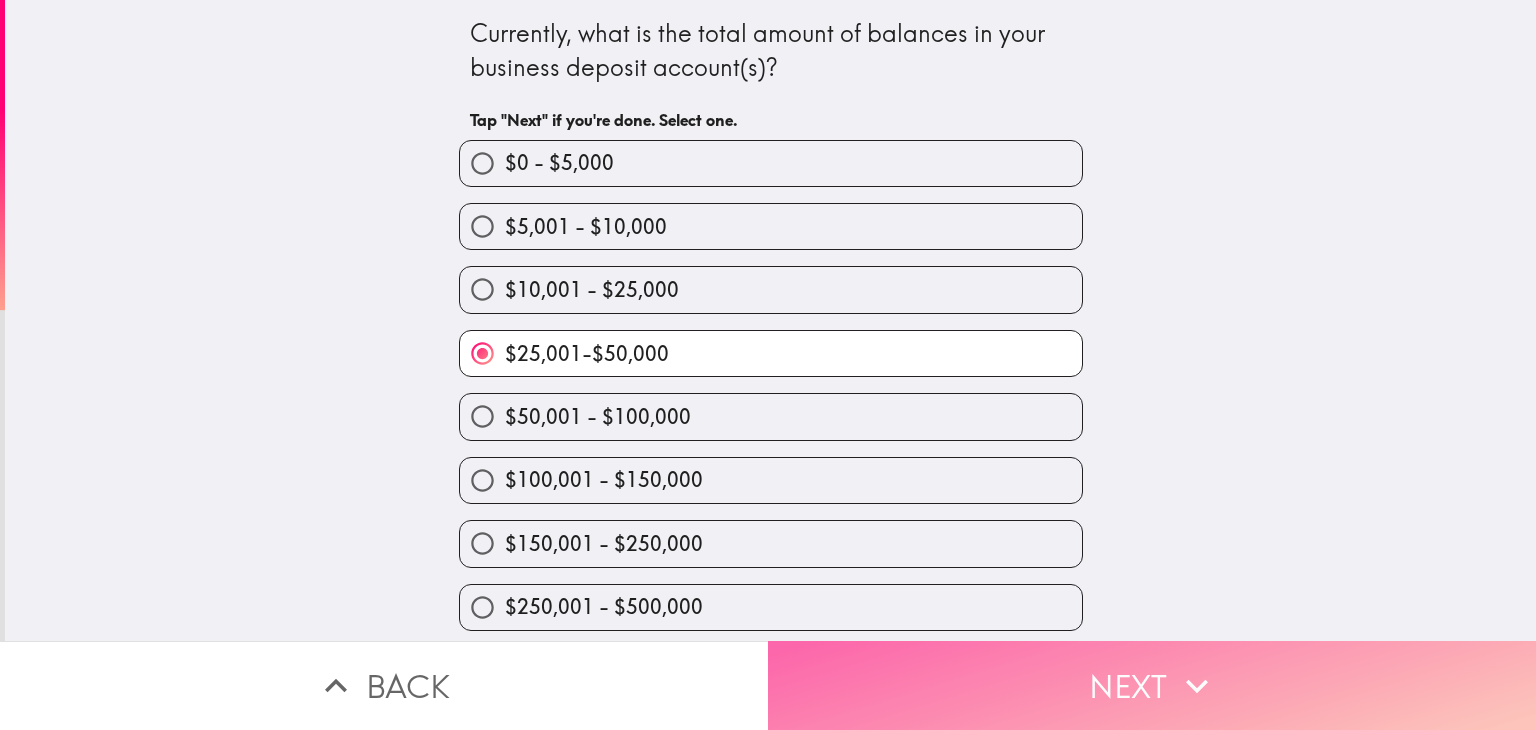 click on "Next" at bounding box center [1152, 685] 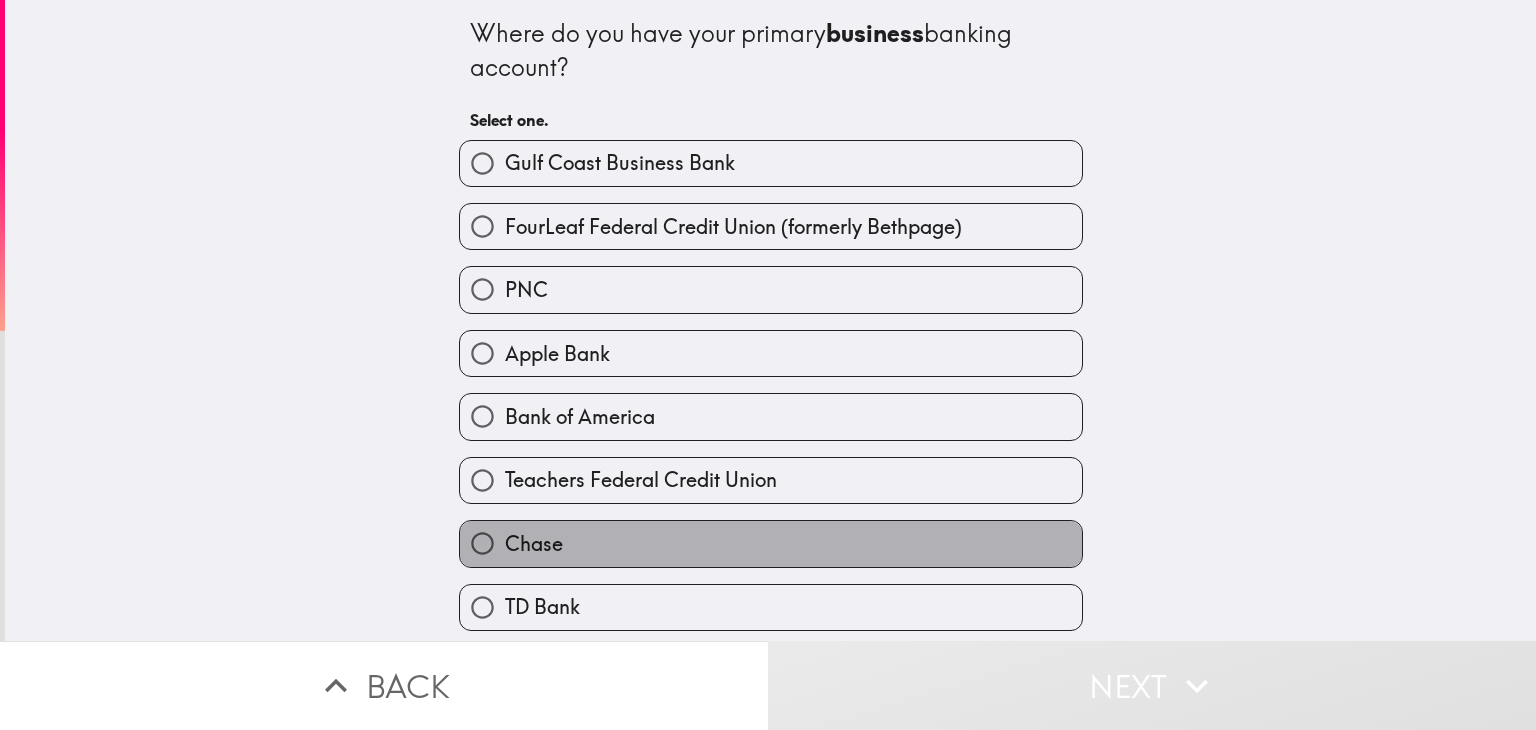 click on "Chase" at bounding box center (771, 543) 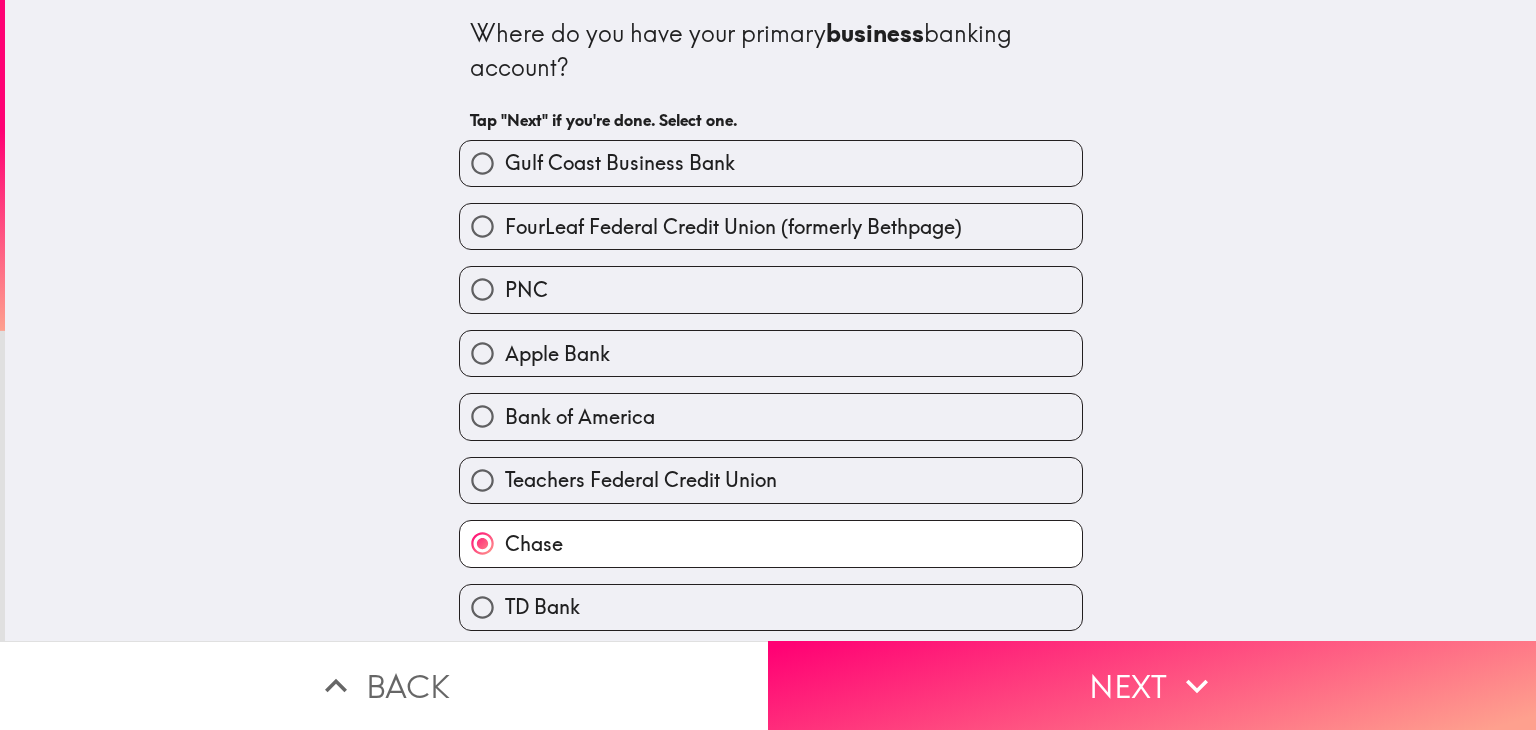 click on "Where do you have your primary  business  banking account? Tap "Next" if you're done.   Select one. Gulf Coast Business Bank FourLeaf Federal Credit Union (formerly Bethpage) PNC Apple Bank Bank of America Teachers Federal Credit Union Chase TD Bank Lake Michigan Credit Union Citibank Suffolk Credit Union Suncoast Credit Union Navy Federal Credit Union Truist Wells Fargo Other" at bounding box center [770, 320] 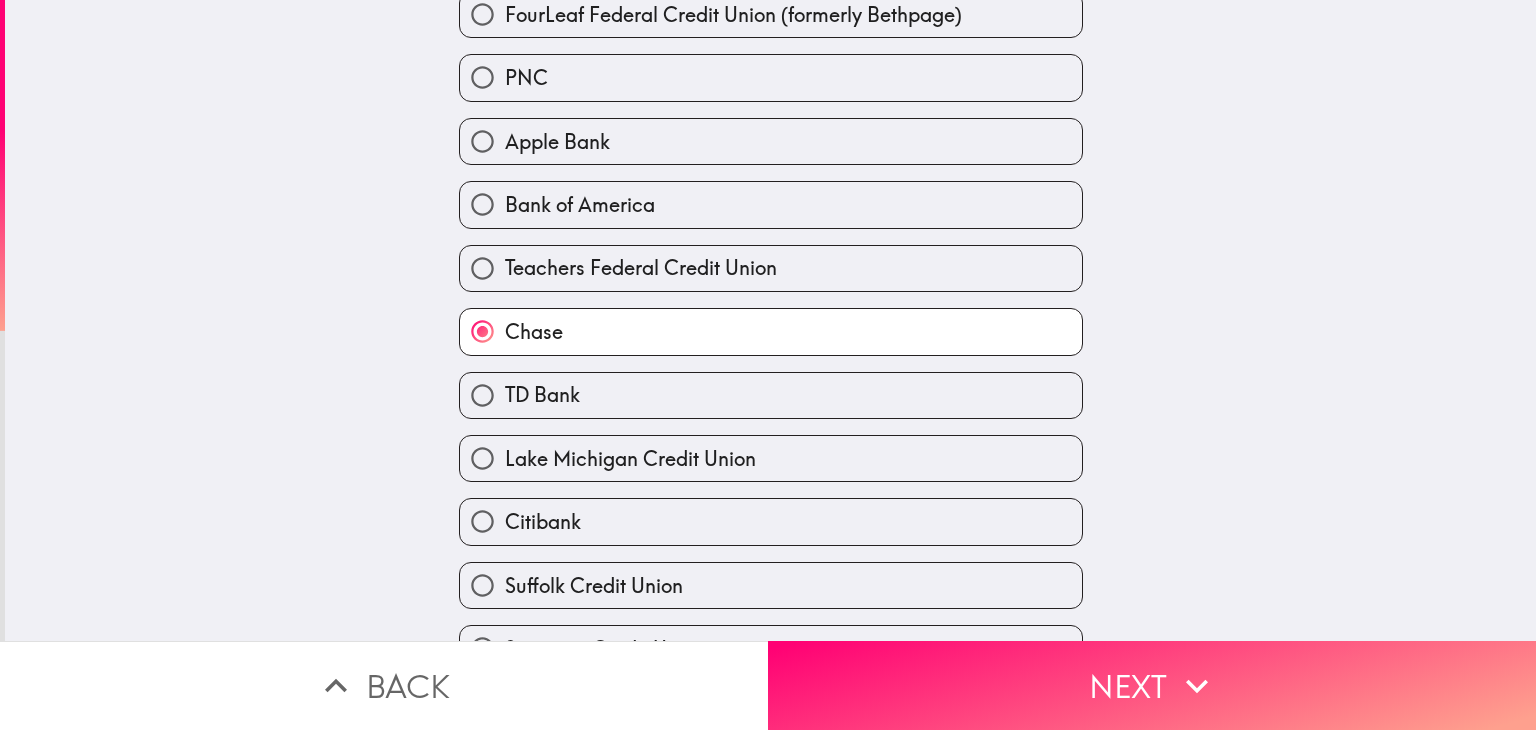 scroll, scrollTop: 240, scrollLeft: 0, axis: vertical 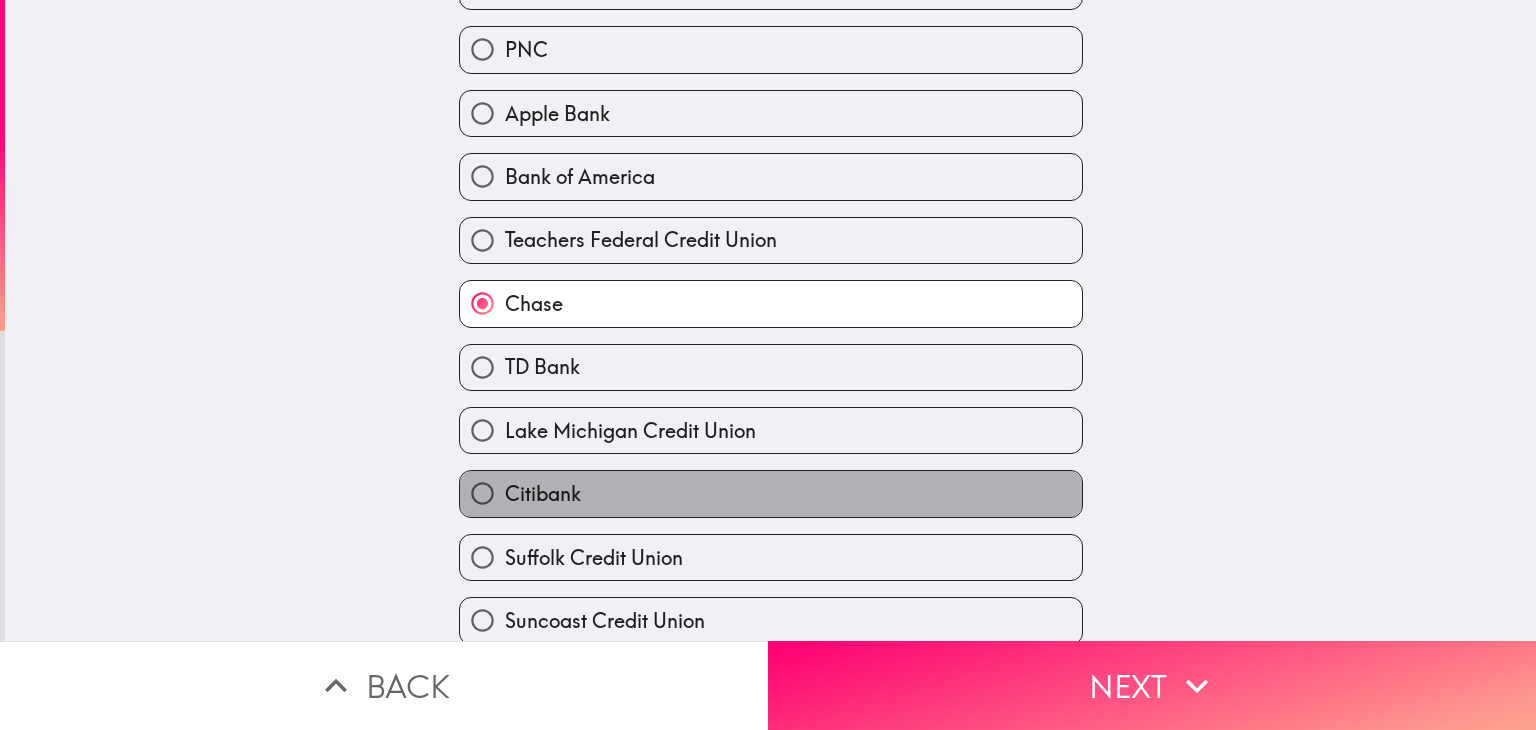 click on "Citibank" at bounding box center (771, 493) 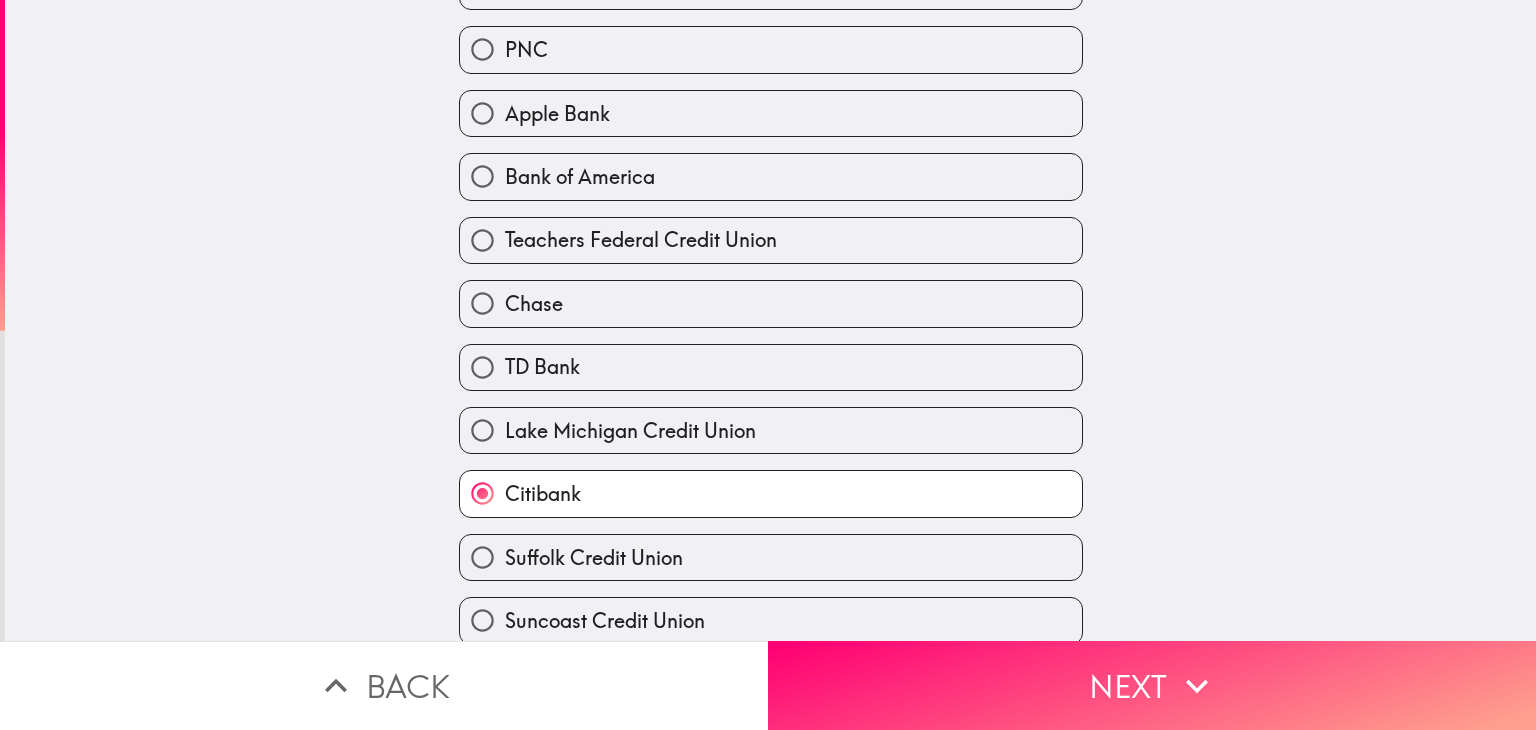 click on "Where do you have your primary  business  banking account? Tap "Next" if you're done.   Select one. Gulf Coast Business Bank FourLeaf Federal Credit Union (formerly Bethpage) PNC Apple Bank Bank of America Teachers Federal Credit Union Chase TD Bank Lake Michigan Credit Union Citibank Suffolk Credit Union Suncoast Credit Union Navy Federal Credit Union Truist Wells Fargo Other" at bounding box center (770, 320) 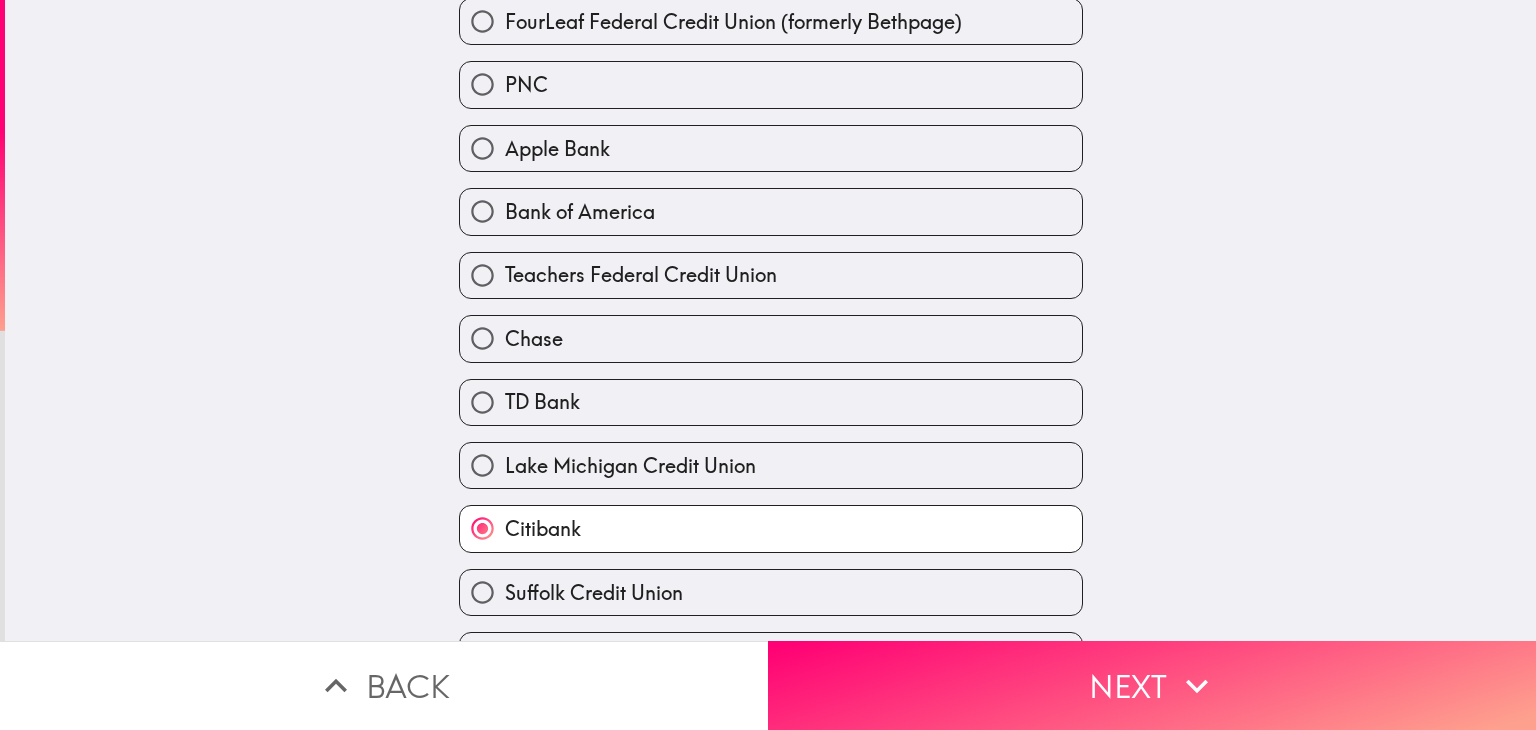 scroll, scrollTop: 240, scrollLeft: 0, axis: vertical 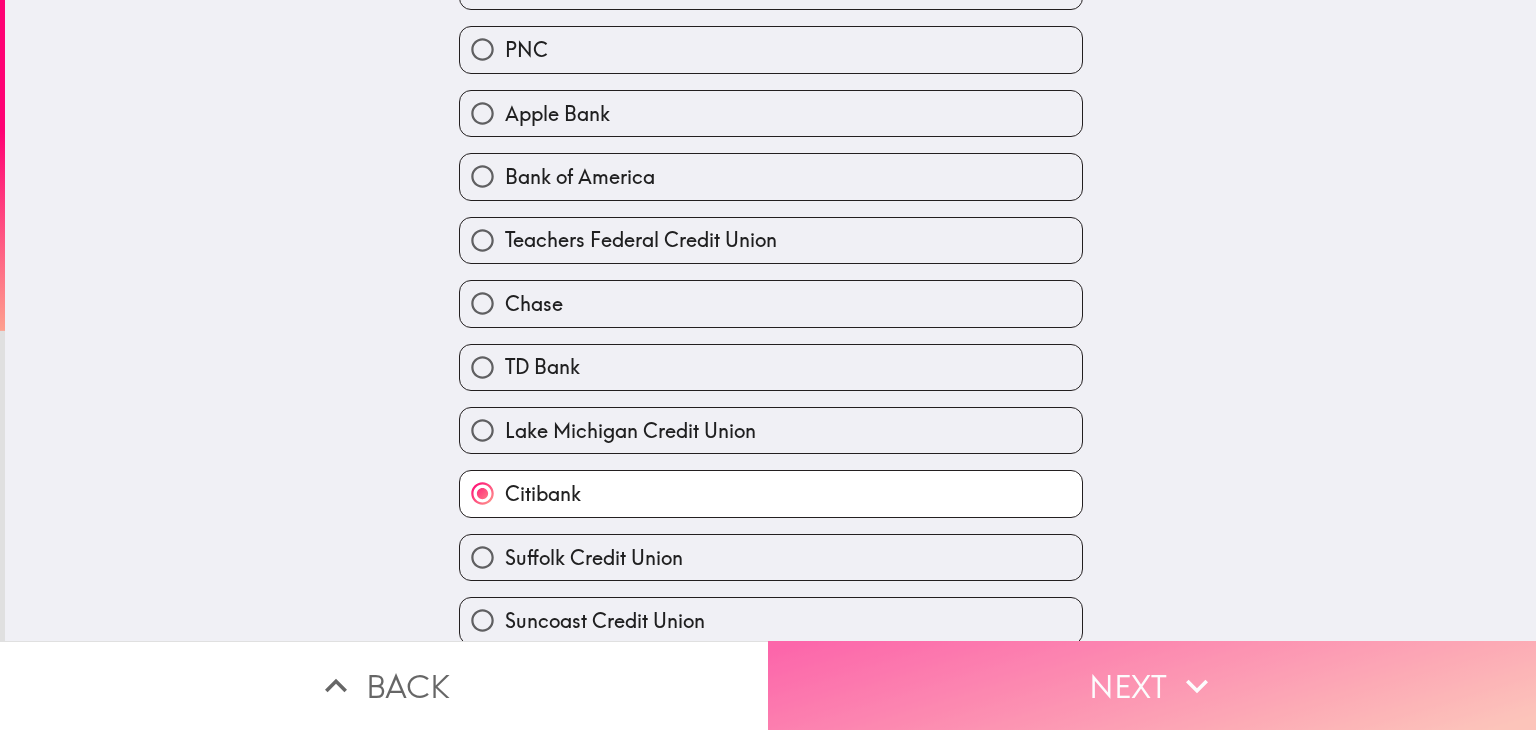 click on "Next" at bounding box center (1152, 685) 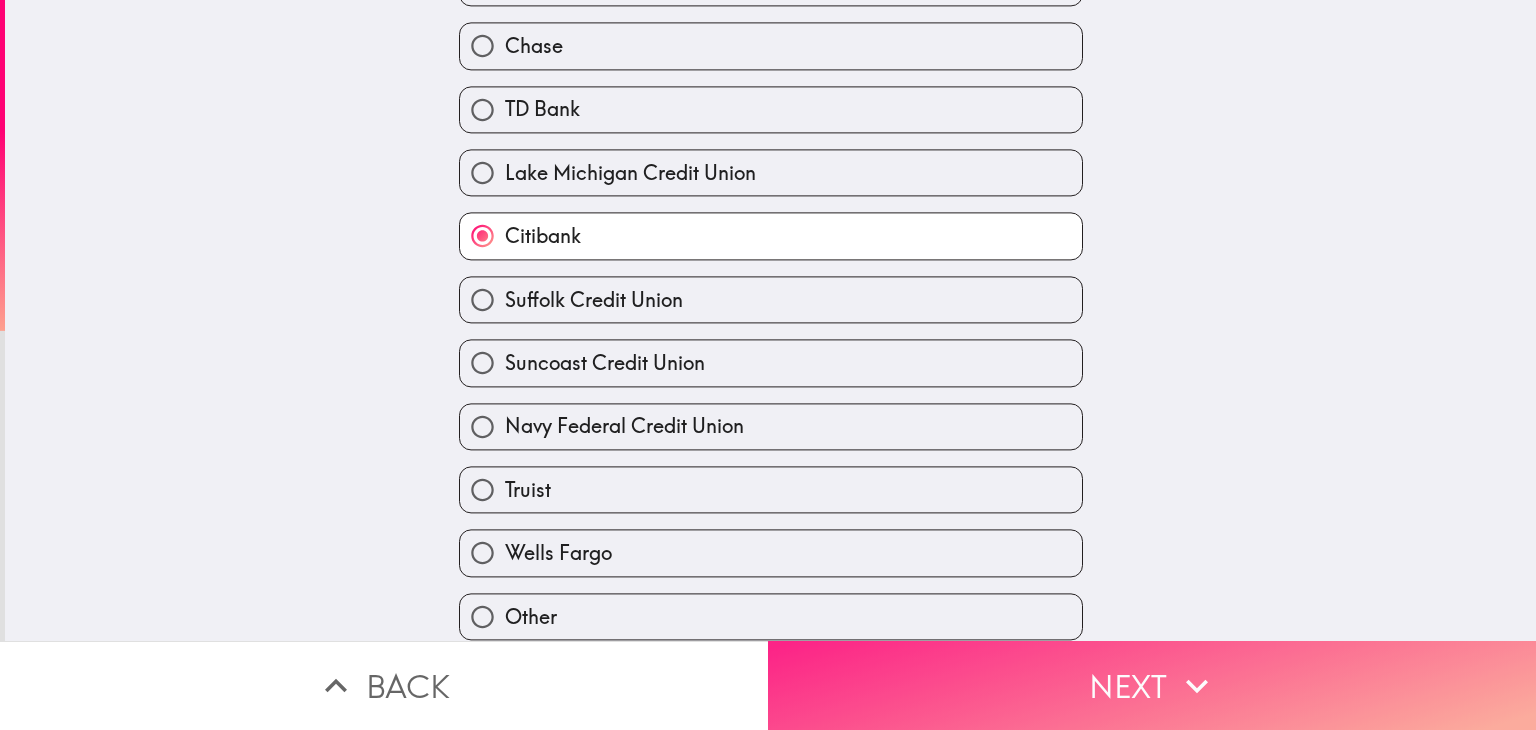 scroll, scrollTop: 0, scrollLeft: 0, axis: both 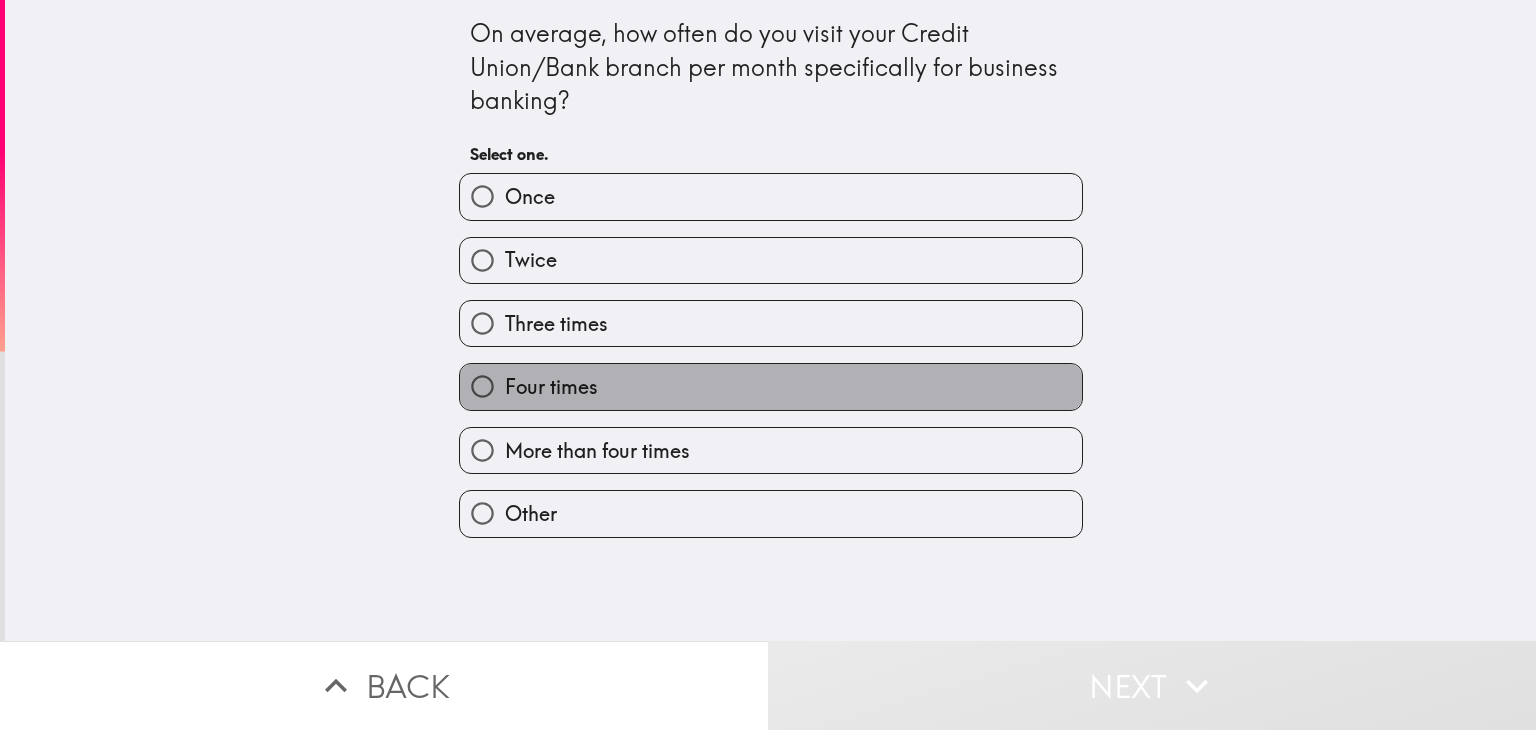 click on "Four times" at bounding box center (771, 386) 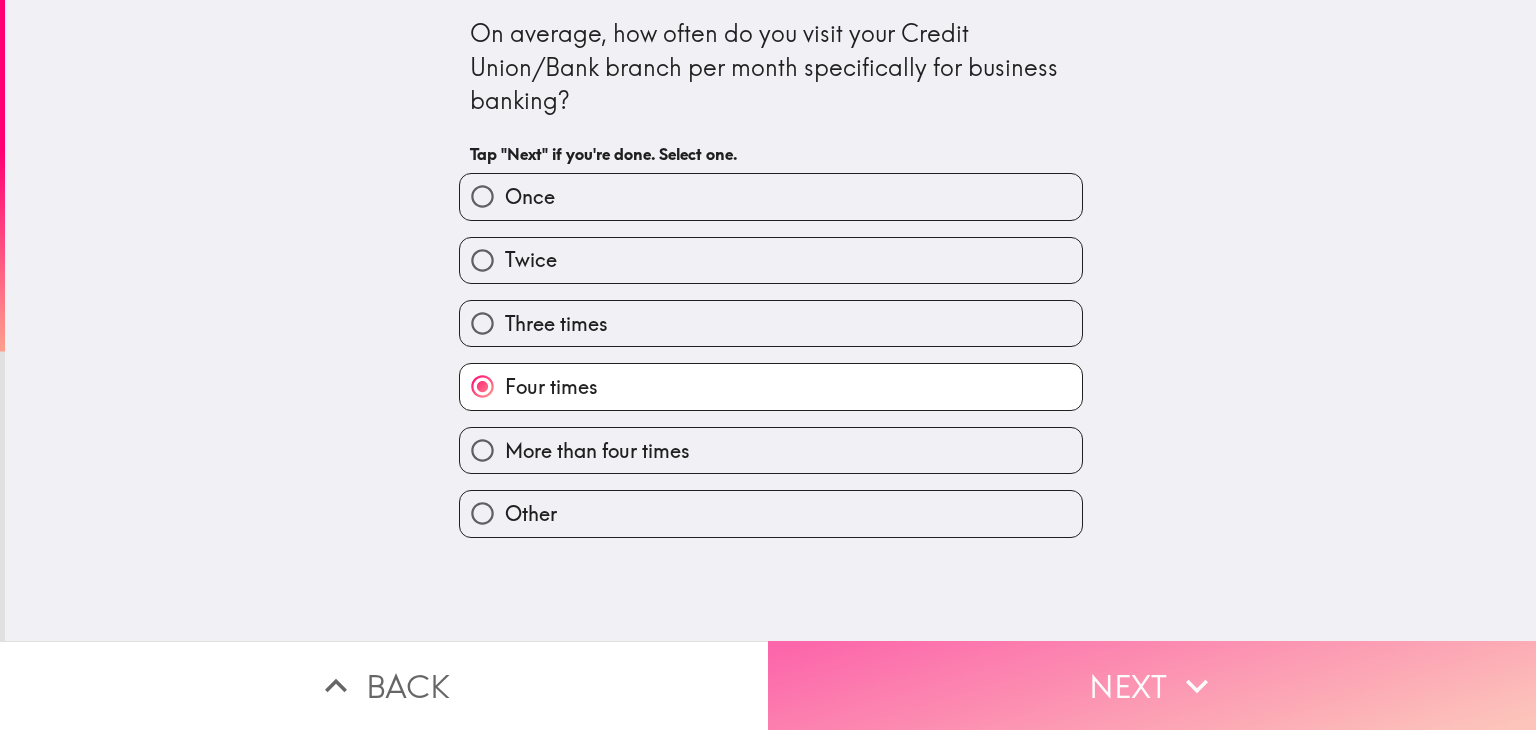 click 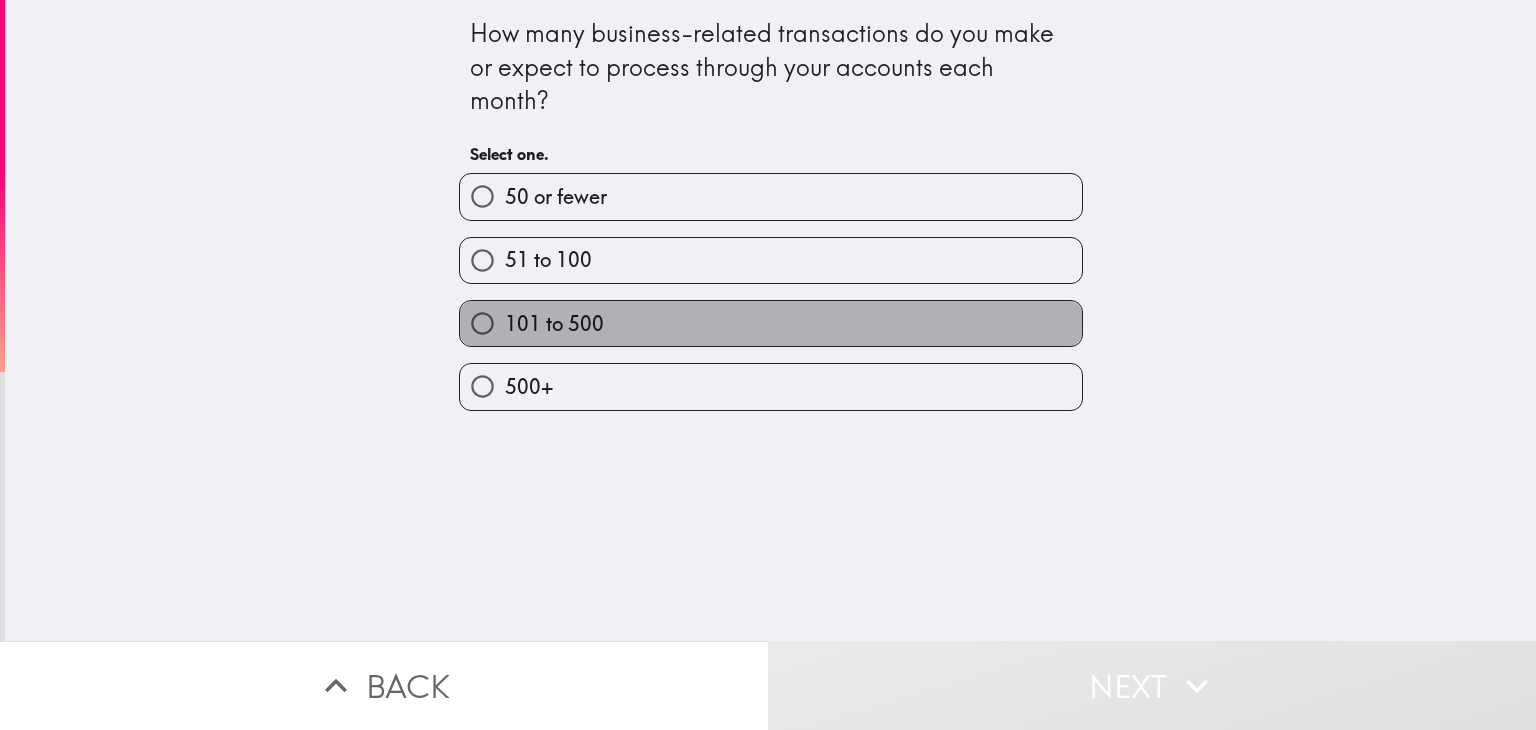 click on "101 to 500" at bounding box center [771, 323] 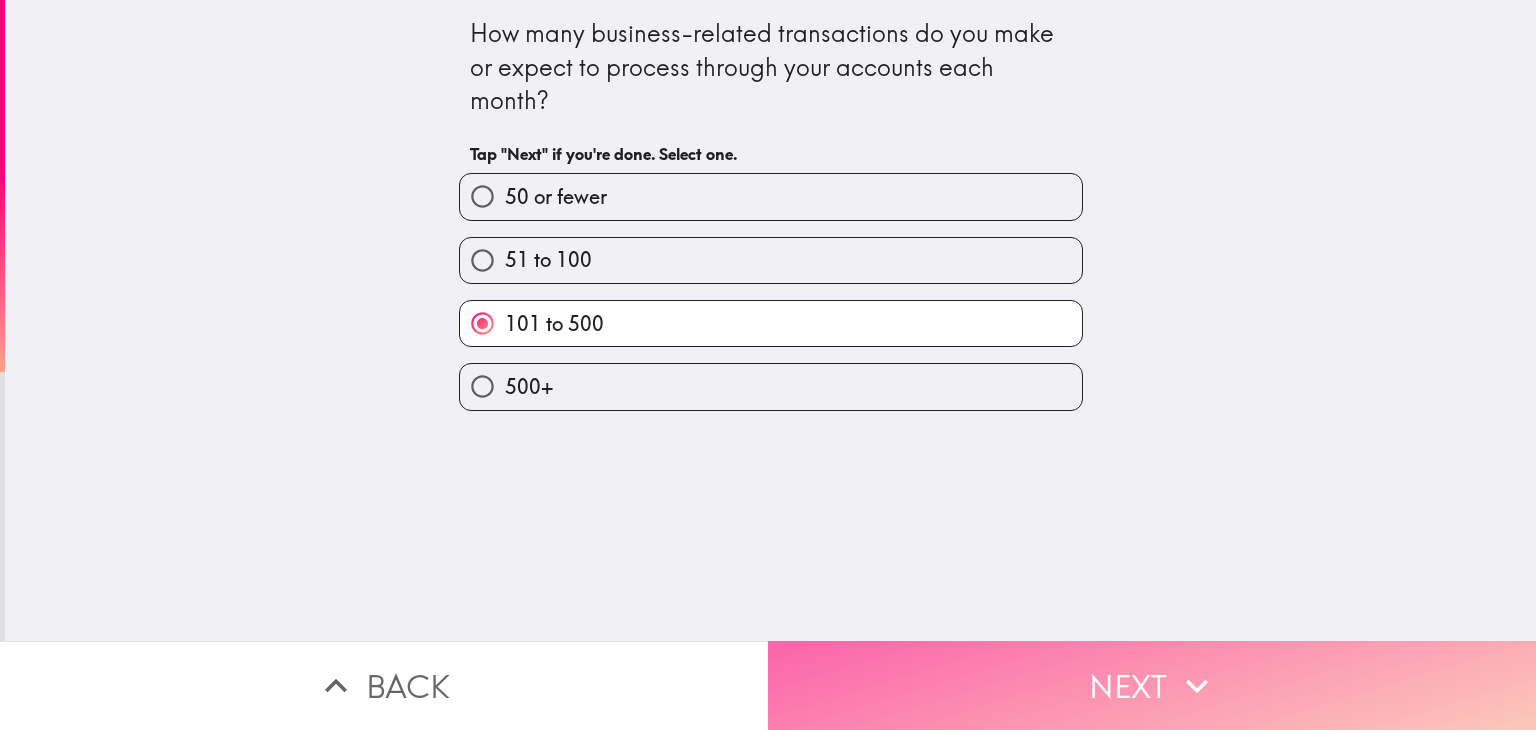 click on "Next" at bounding box center [1152, 685] 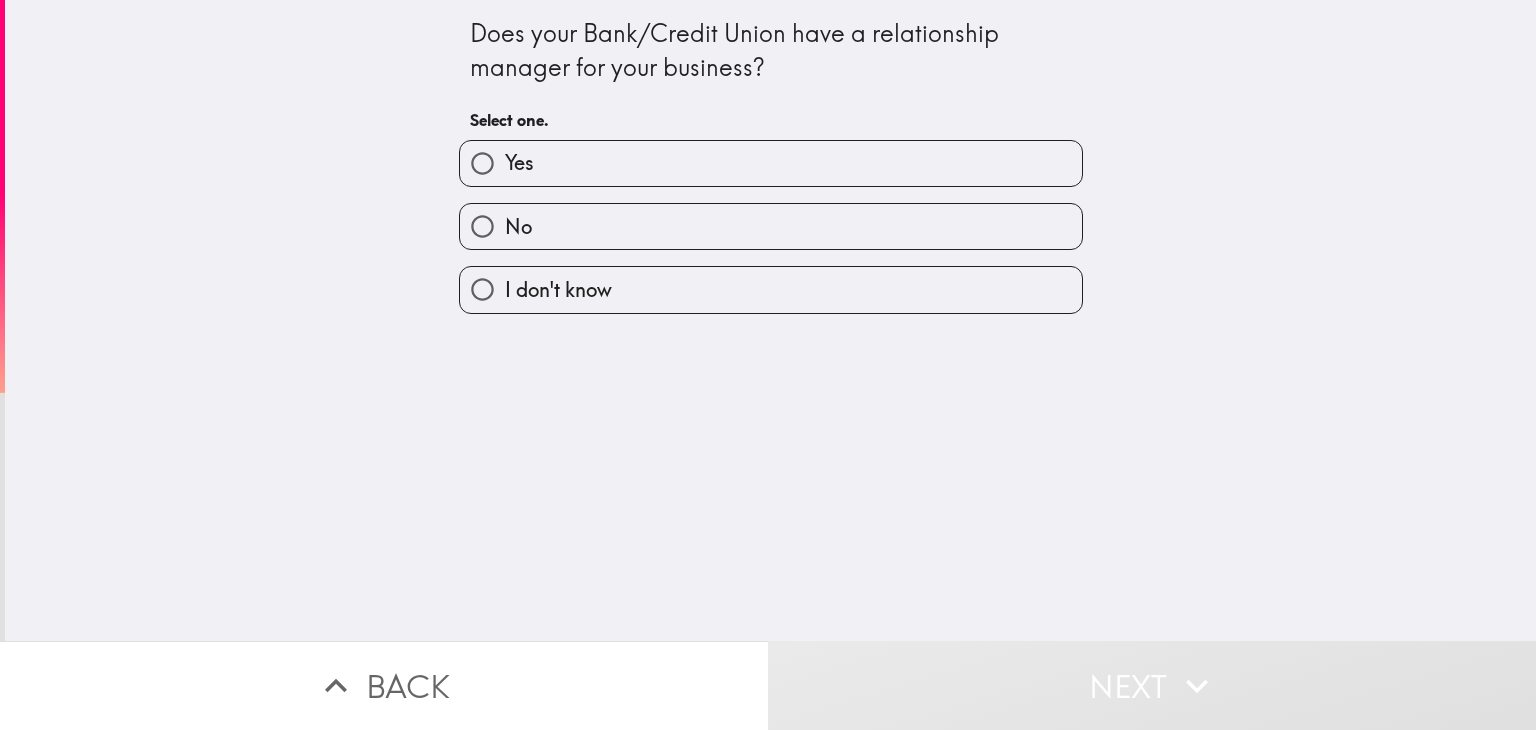 click on "Yes" at bounding box center [771, 163] 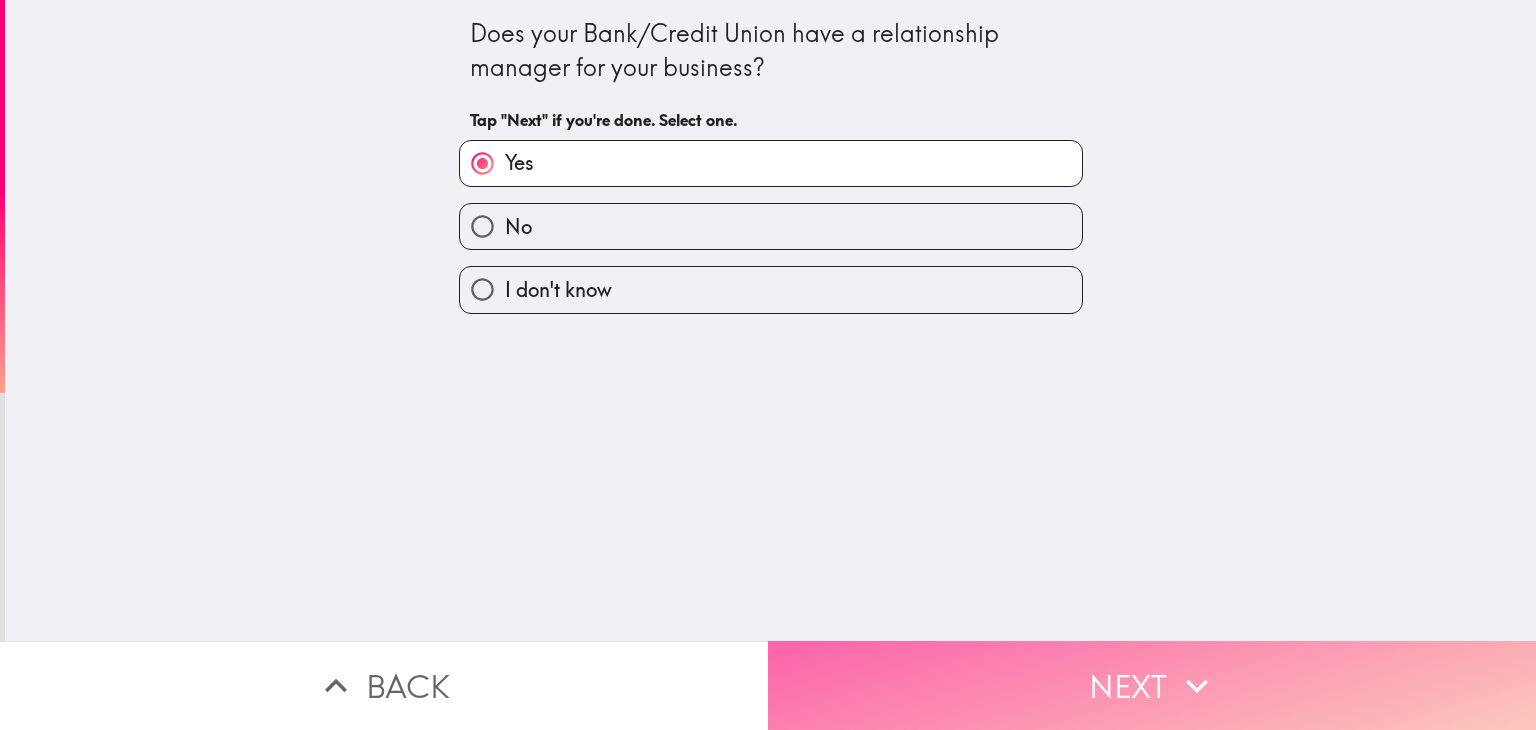 click on "Next" at bounding box center (1152, 685) 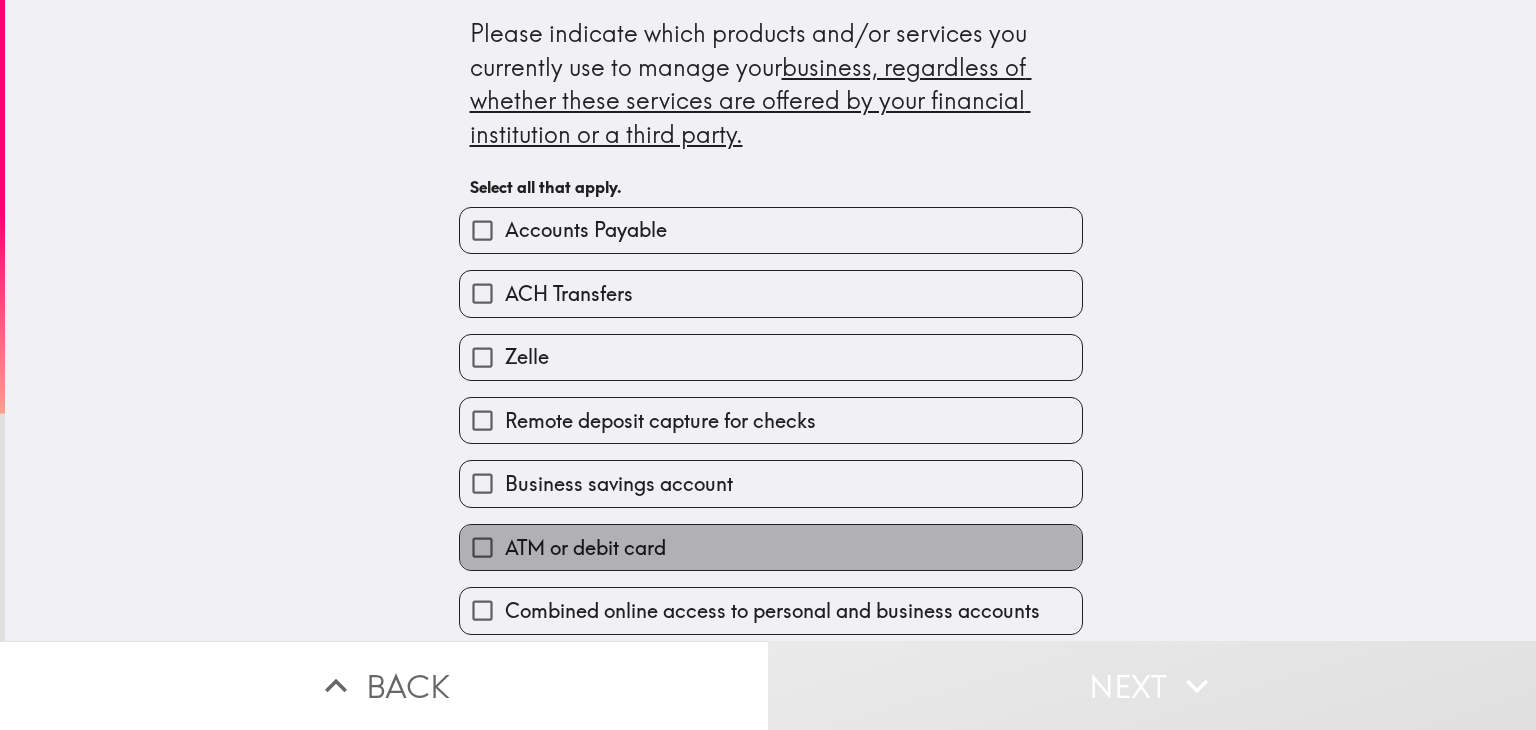 click on "ATM or debit card" at bounding box center [585, 548] 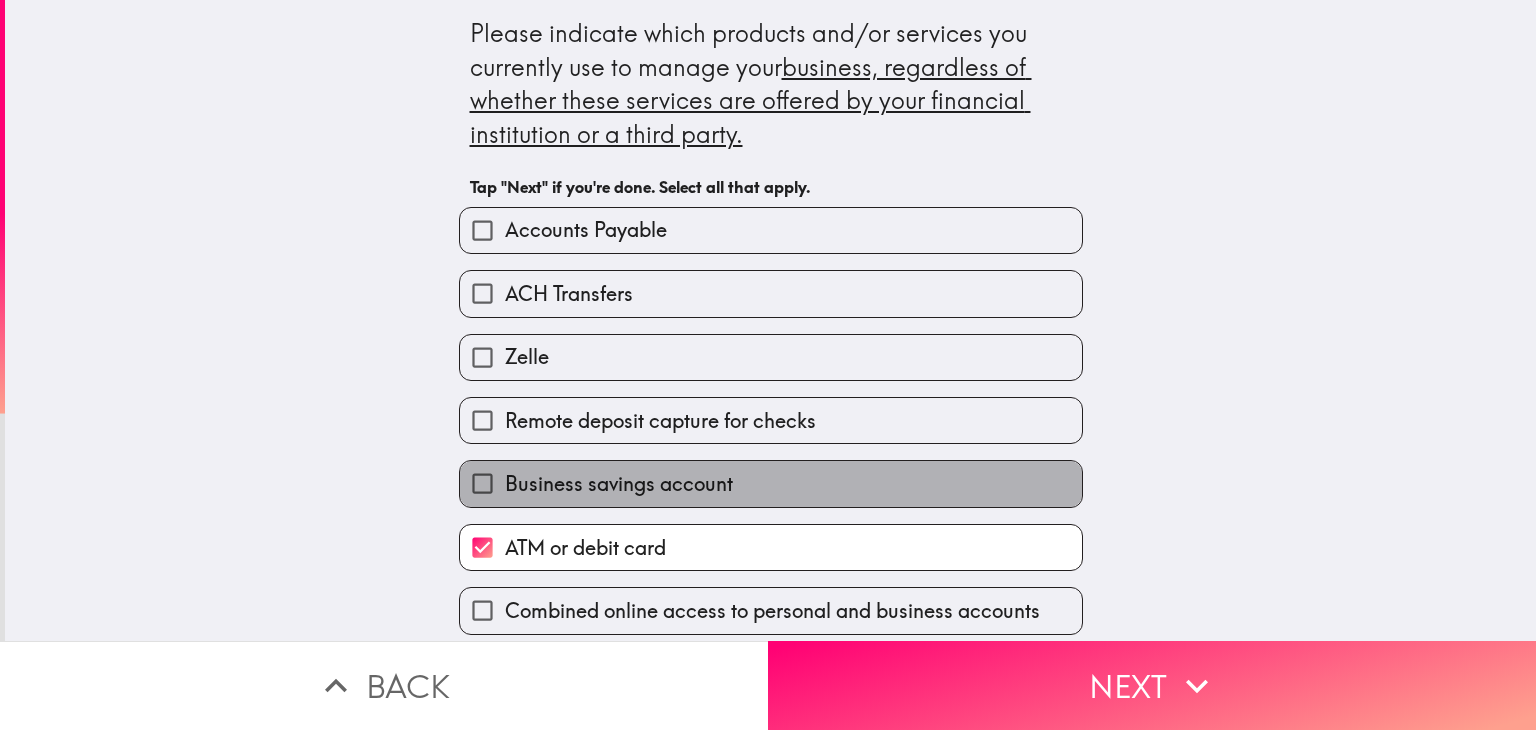 click on "Business savings account" at bounding box center [619, 484] 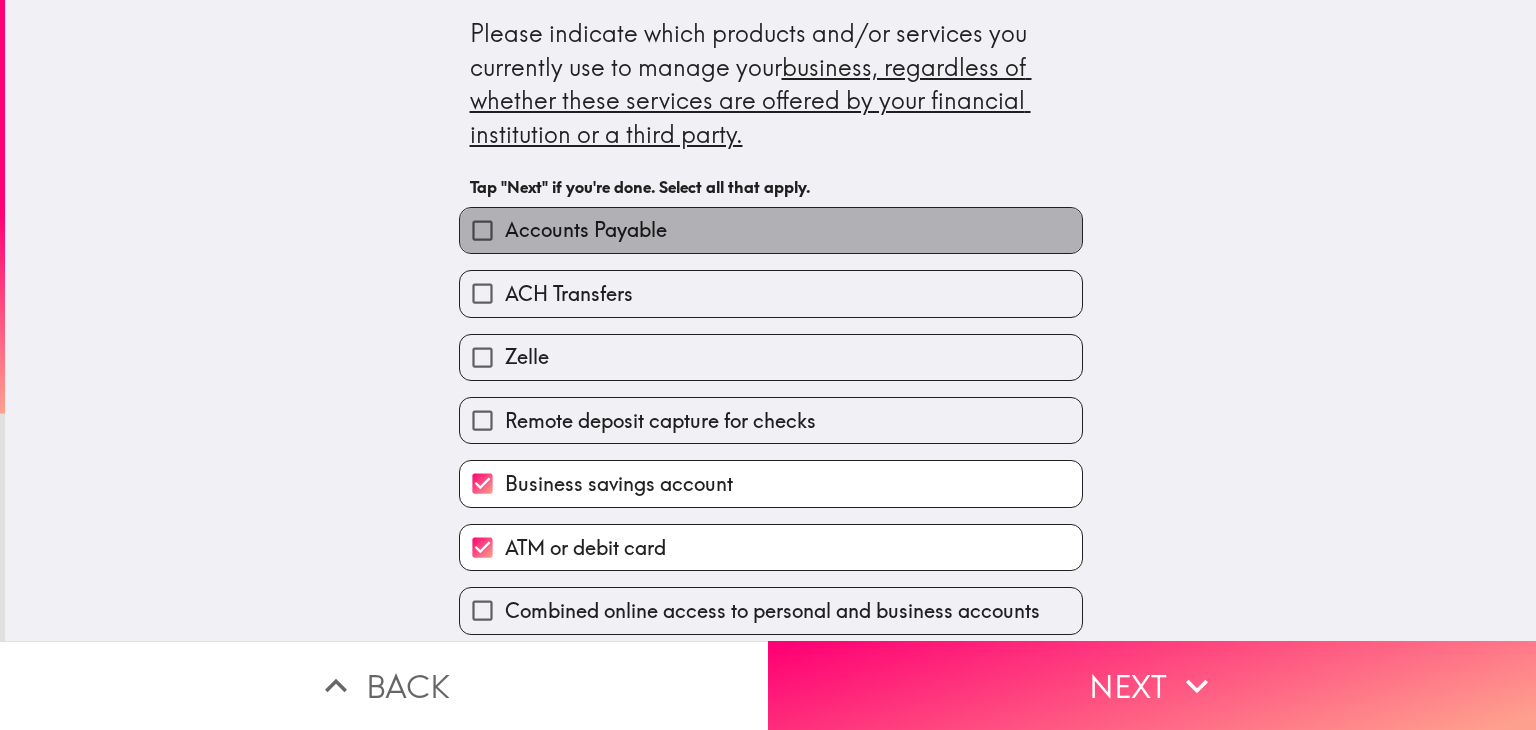 click on "Accounts Payable" at bounding box center [586, 230] 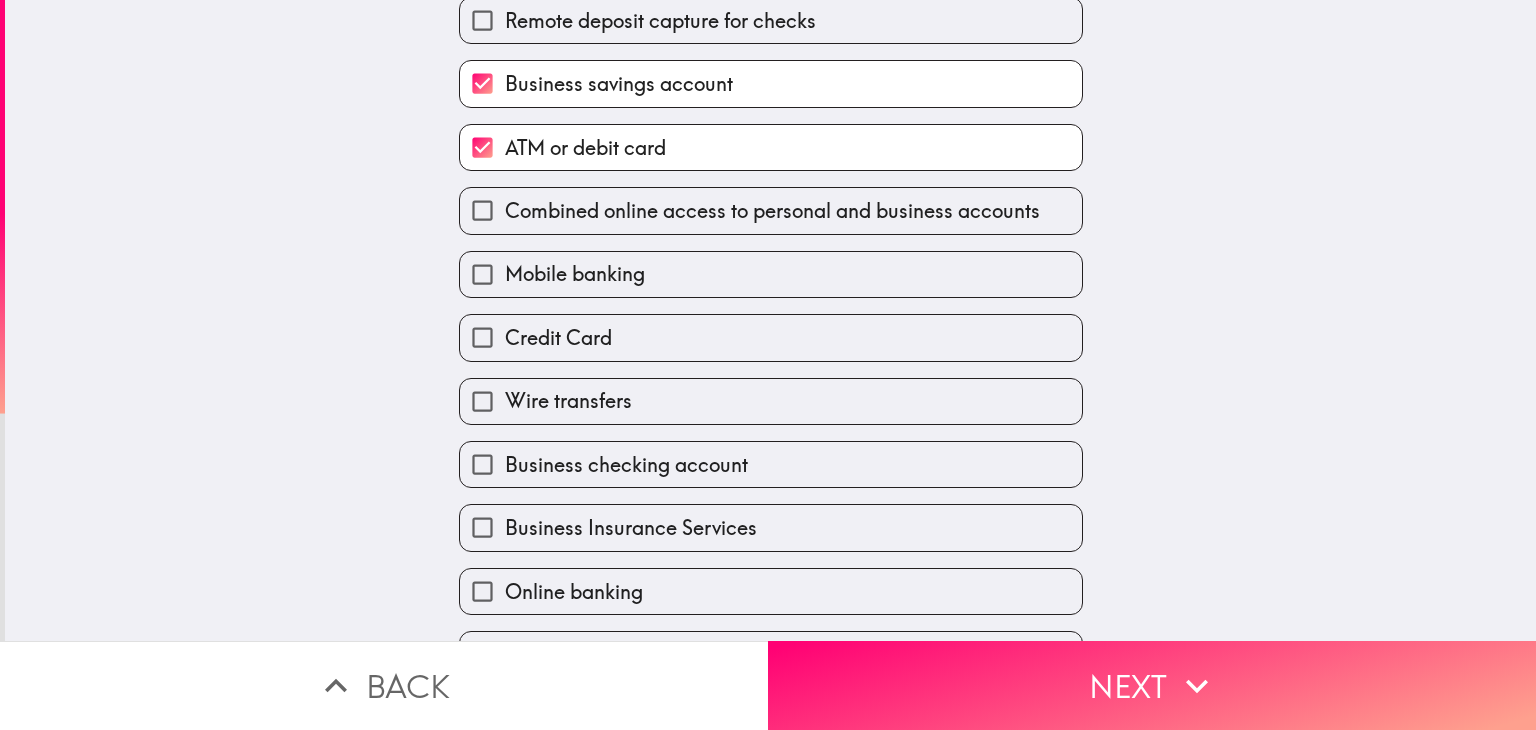scroll, scrollTop: 440, scrollLeft: 0, axis: vertical 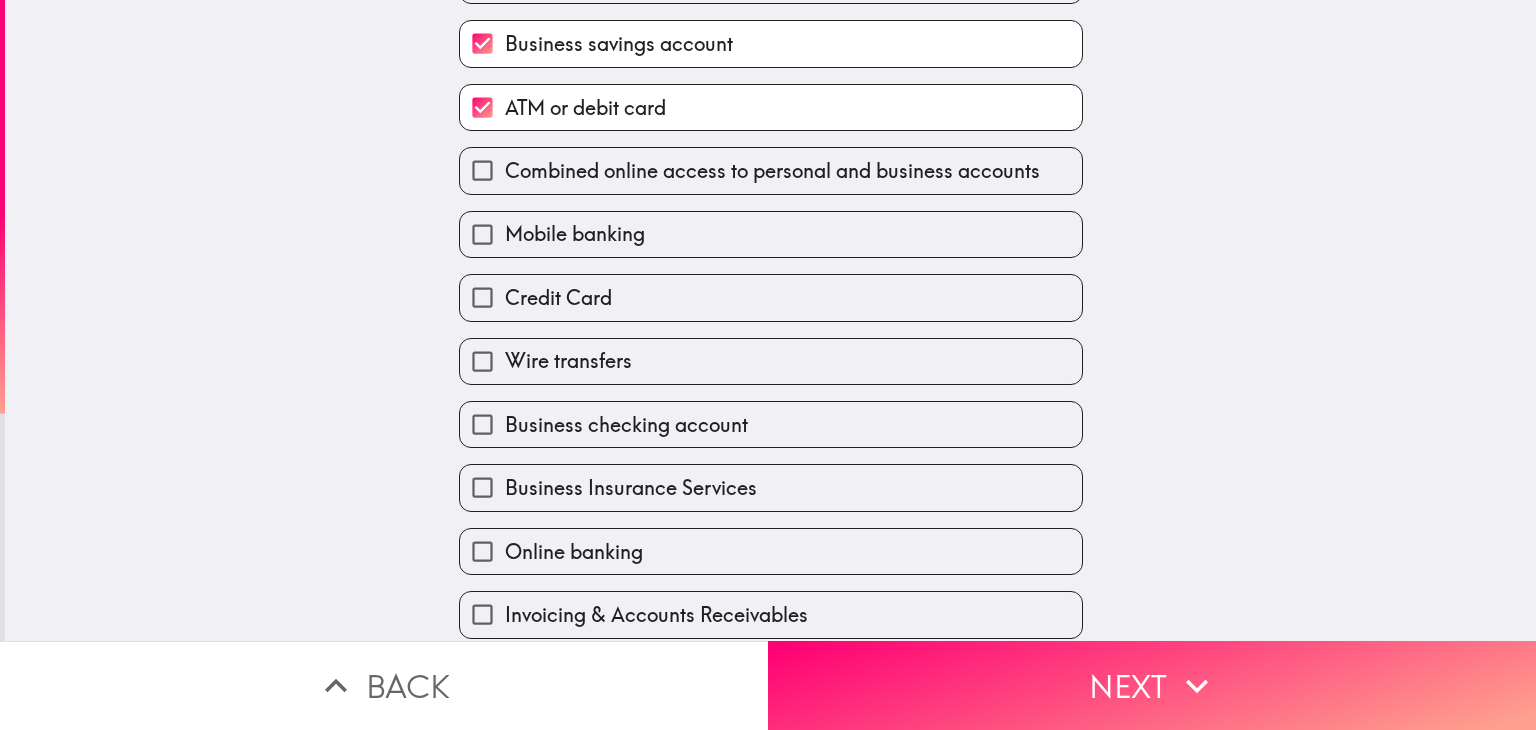 click on "Credit Card" at bounding box center (558, 298) 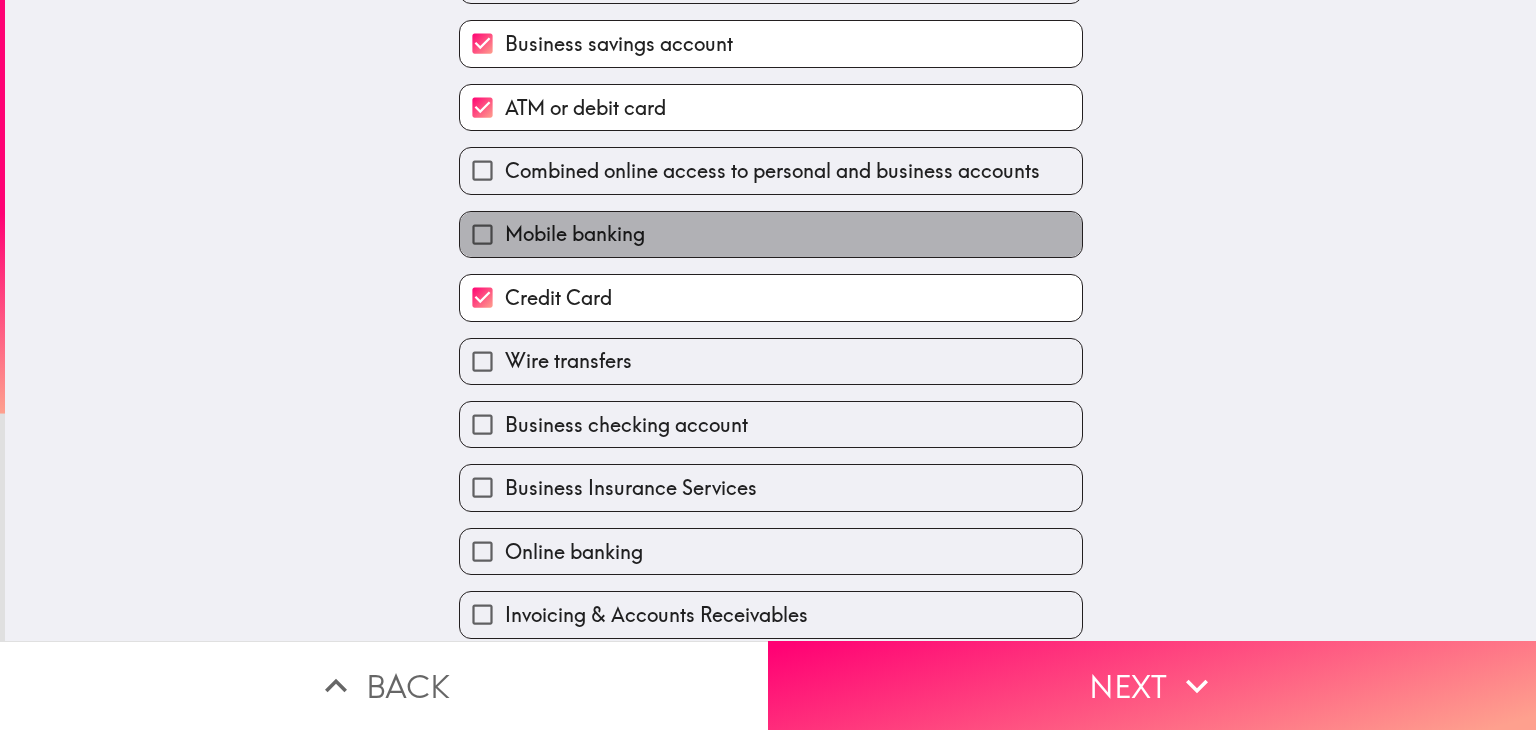 click on "Mobile banking" at bounding box center [575, 234] 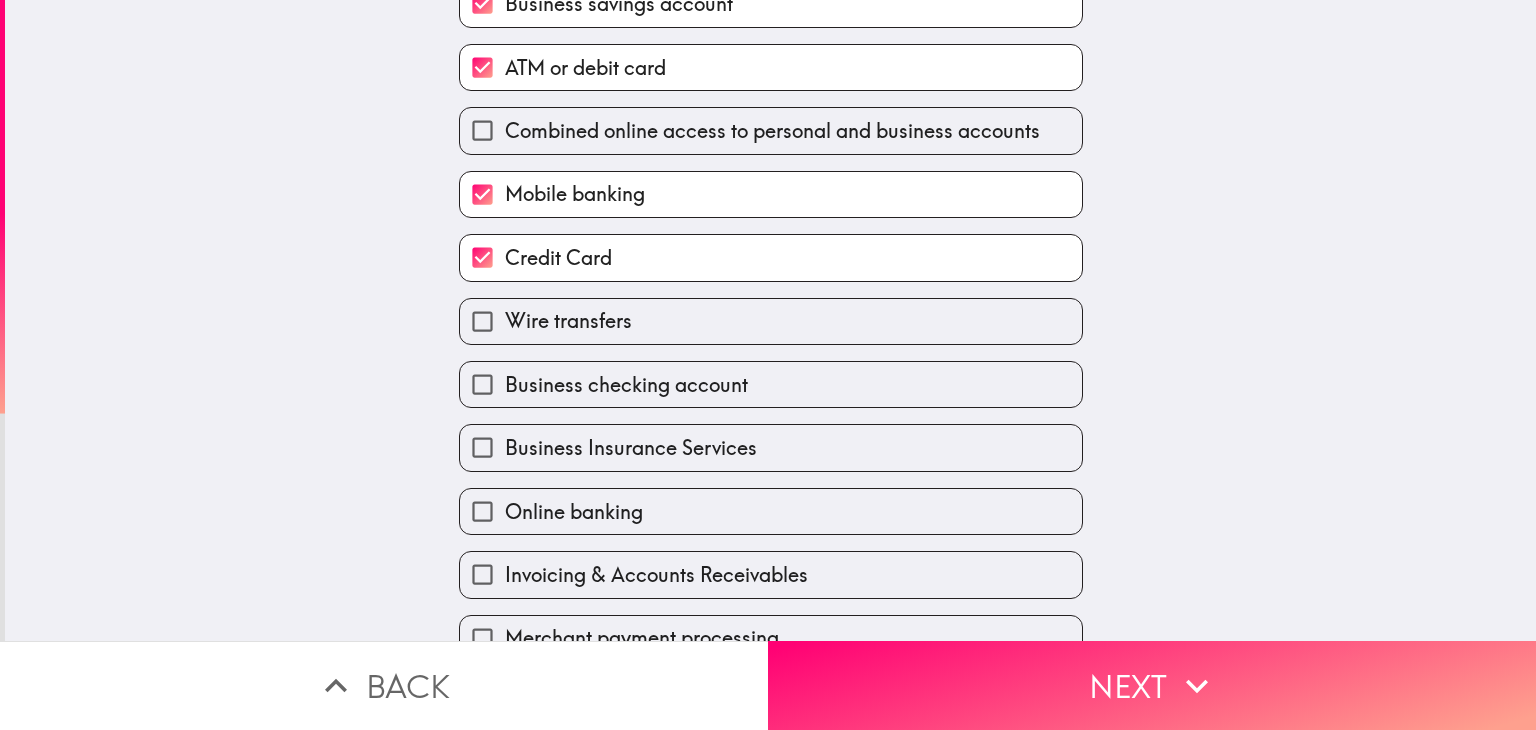 scroll, scrollTop: 573, scrollLeft: 0, axis: vertical 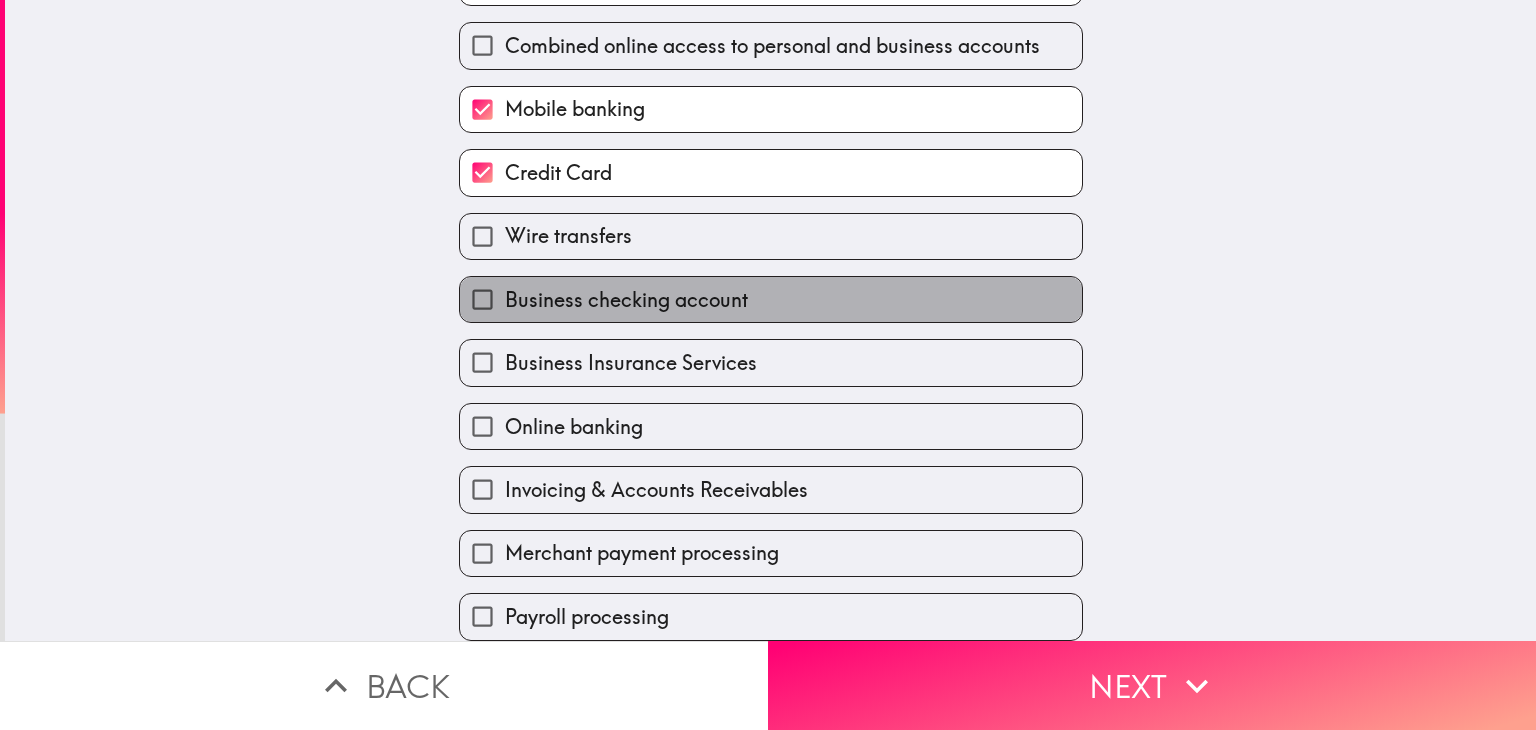 click on "Business checking account" at bounding box center [626, 300] 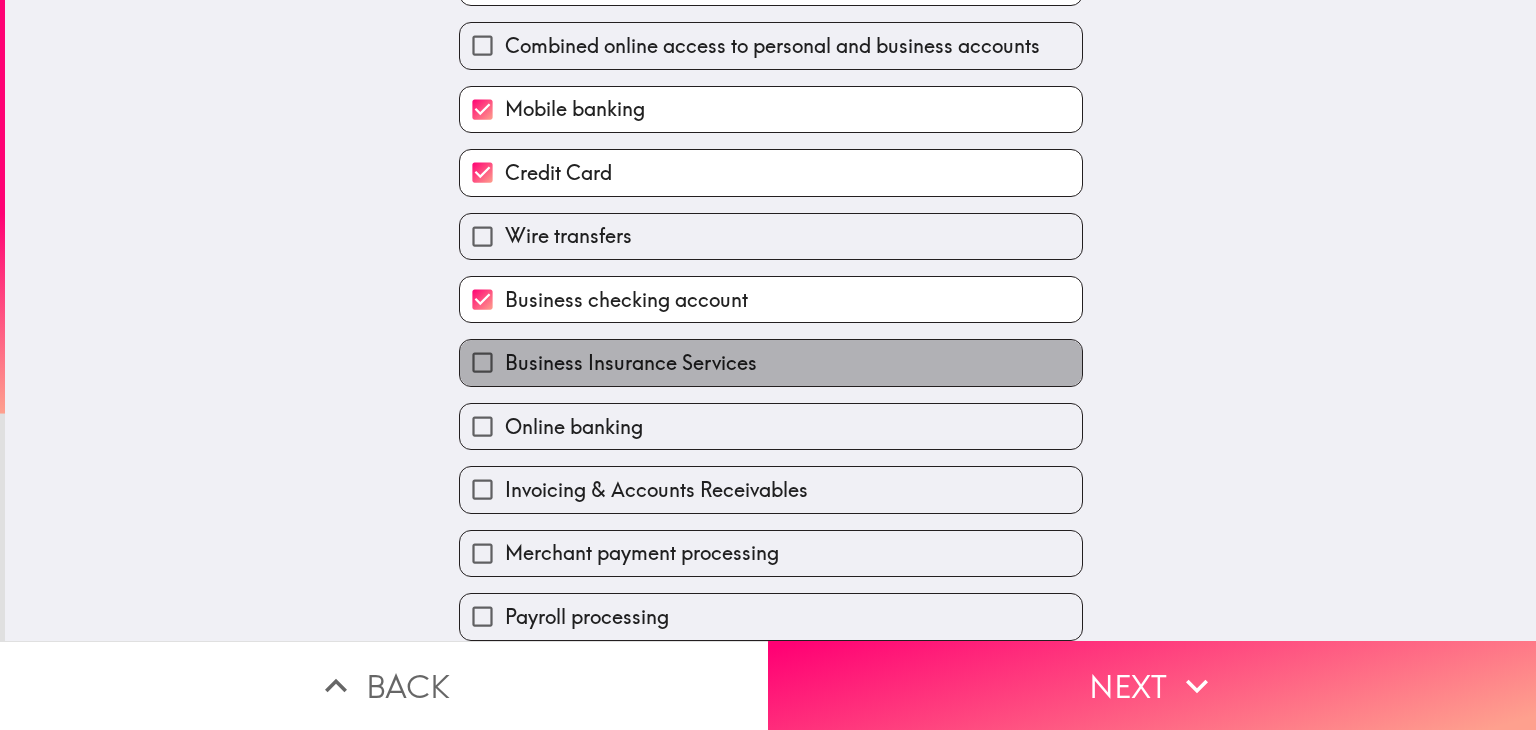 click on "Business Insurance Services" at bounding box center [631, 363] 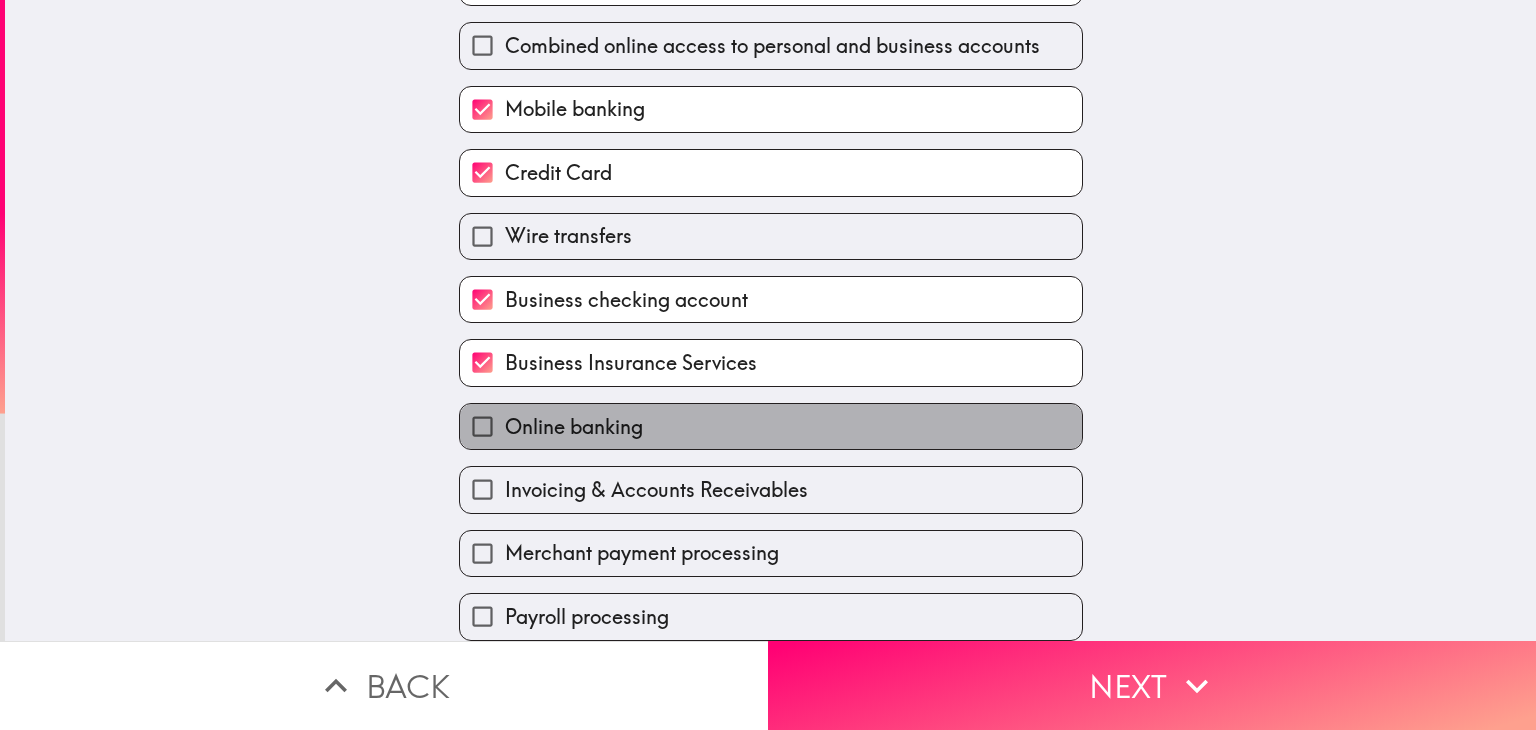 click on "Online banking" at bounding box center (574, 427) 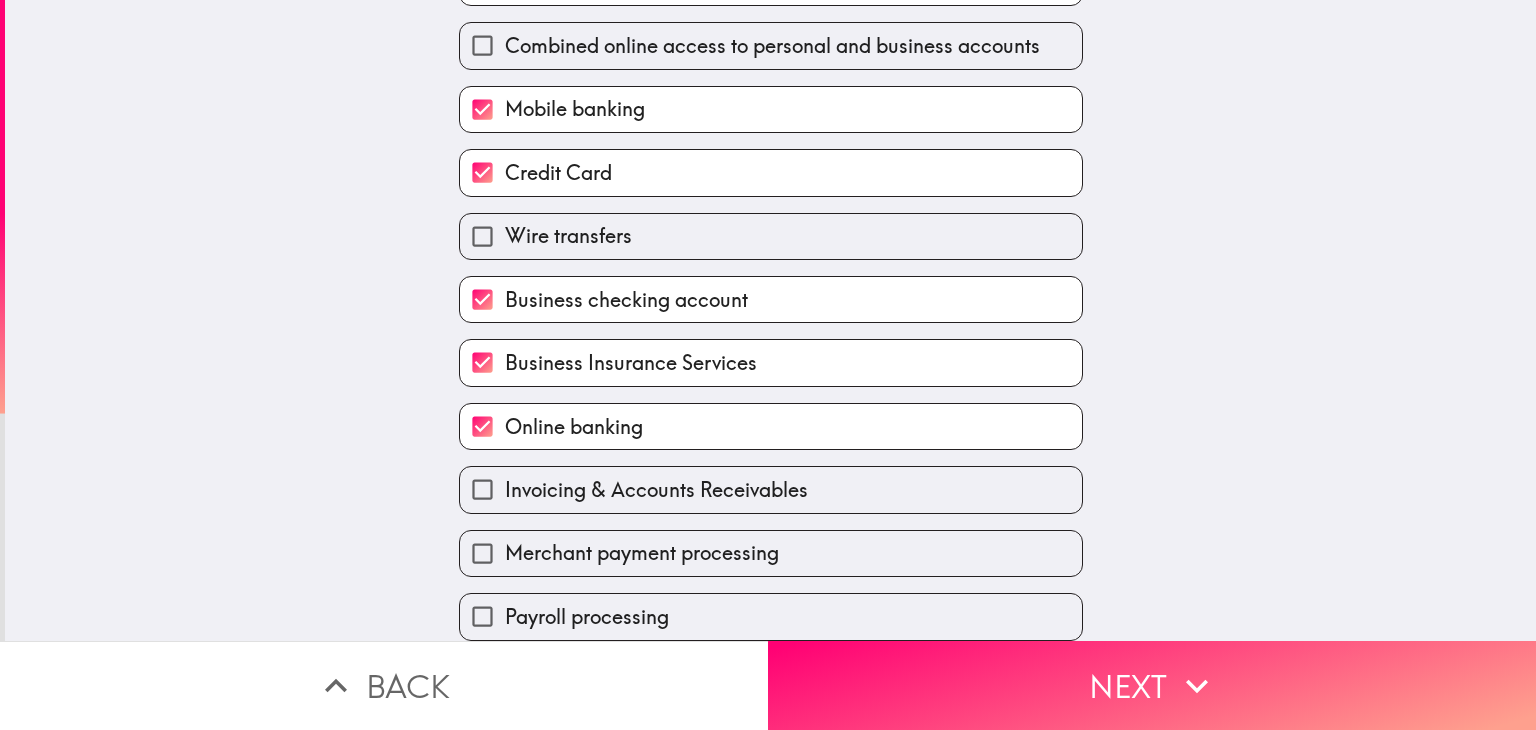 click on "Please indicate which products and/or services you currently use to manage your  business, regardless of whether these services are offered by your financial institution or a third party. Tap "Next" if you're done.   Select all that apply. Accounts Payable ACH Transfers Zelle Remote deposit capture for checks Business savings account ATM or debit card Combined online access to personal and business accounts Mobile banking Credit Card Wire transfers Business checking account Business Insurance Services Online banking Invoicing & Accounts Receivables Merchant payment processing Payroll processing" at bounding box center [770, 320] 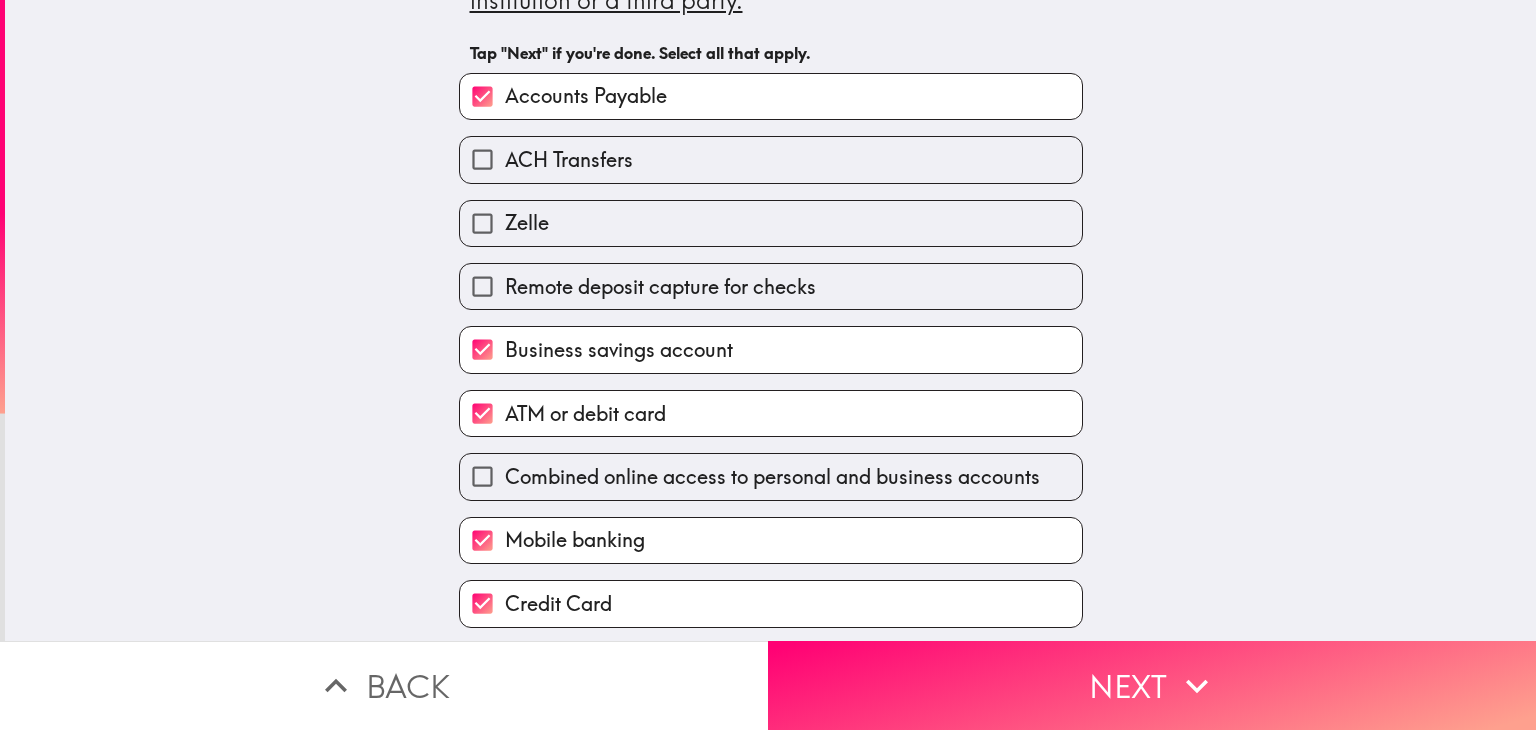scroll, scrollTop: 0, scrollLeft: 0, axis: both 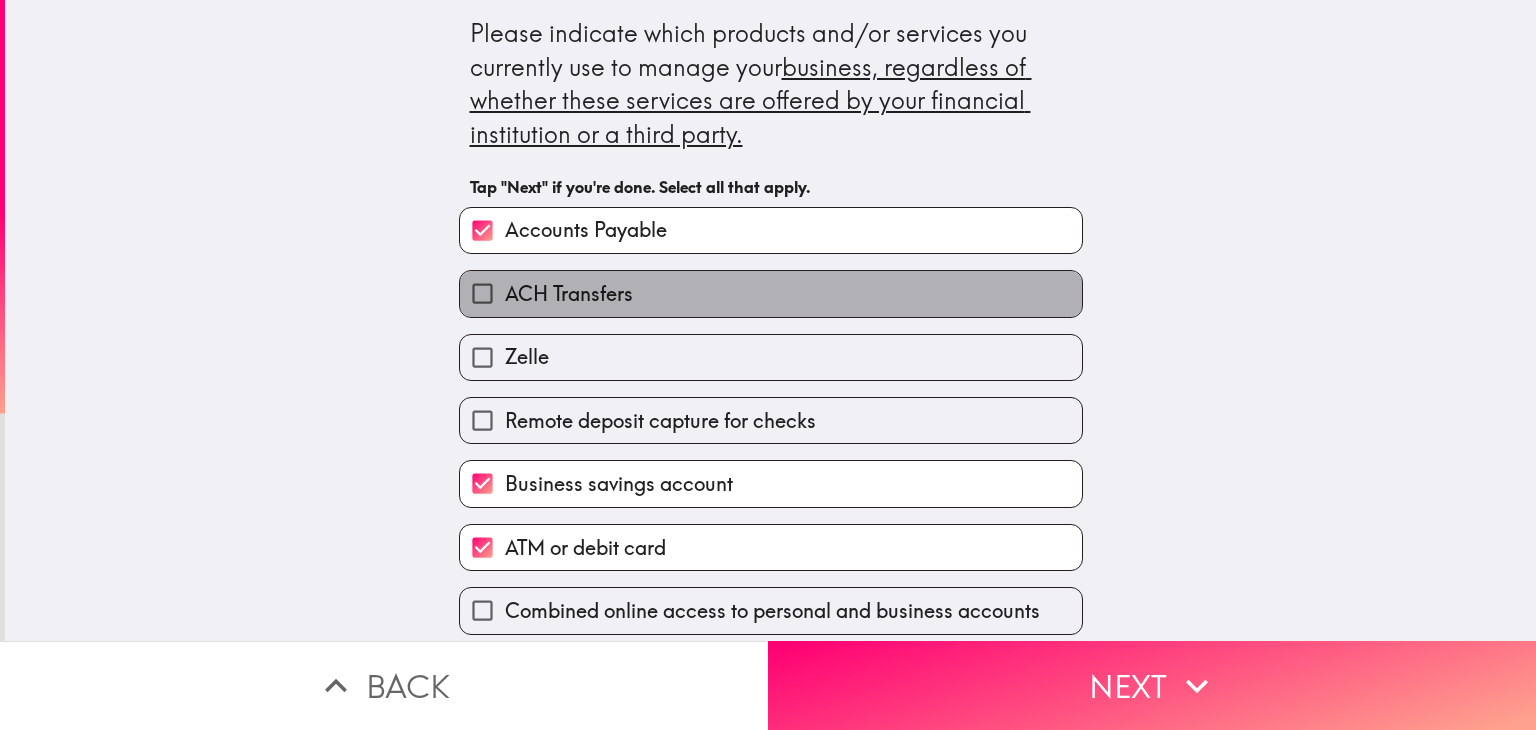 click on "ACH Transfers" at bounding box center (771, 293) 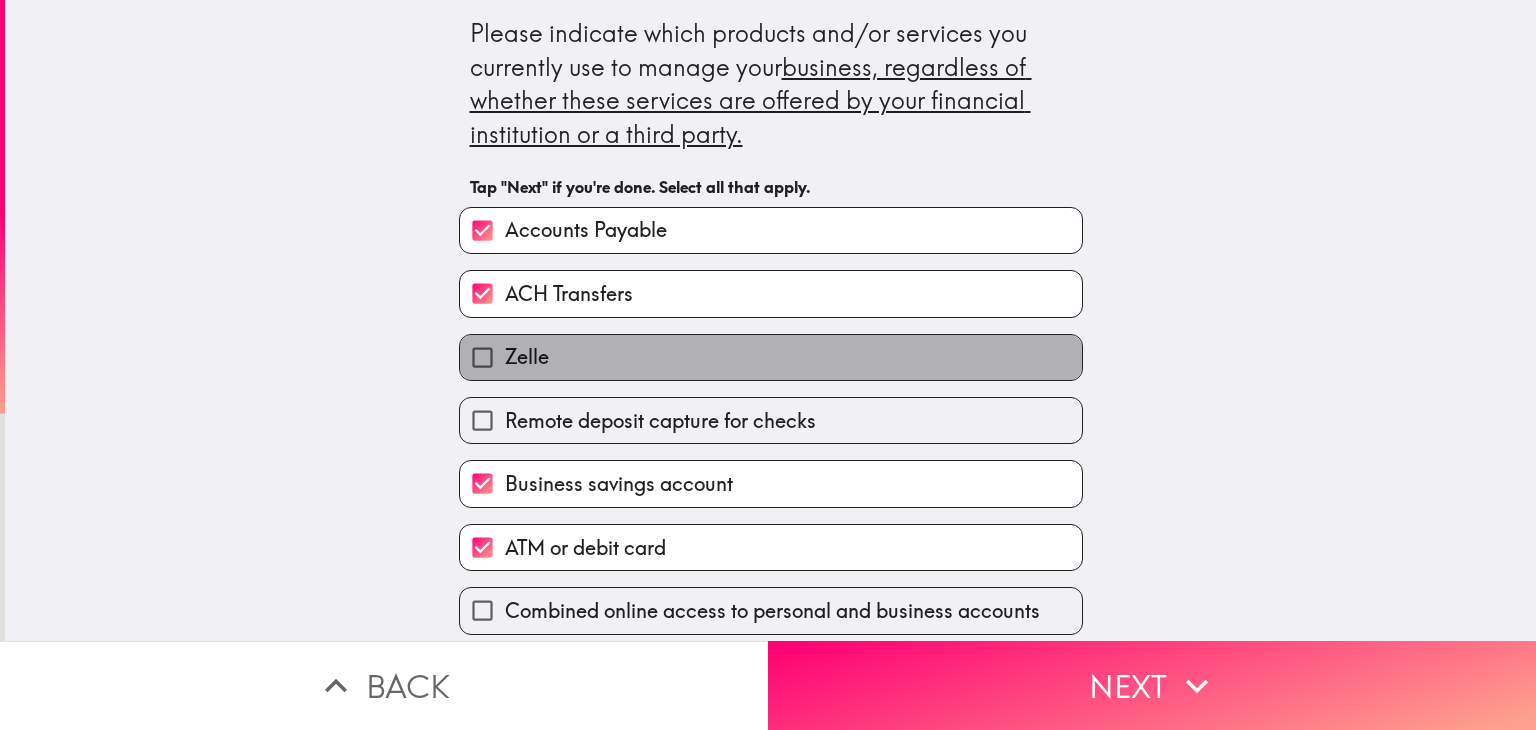 click on "Zelle" at bounding box center (771, 357) 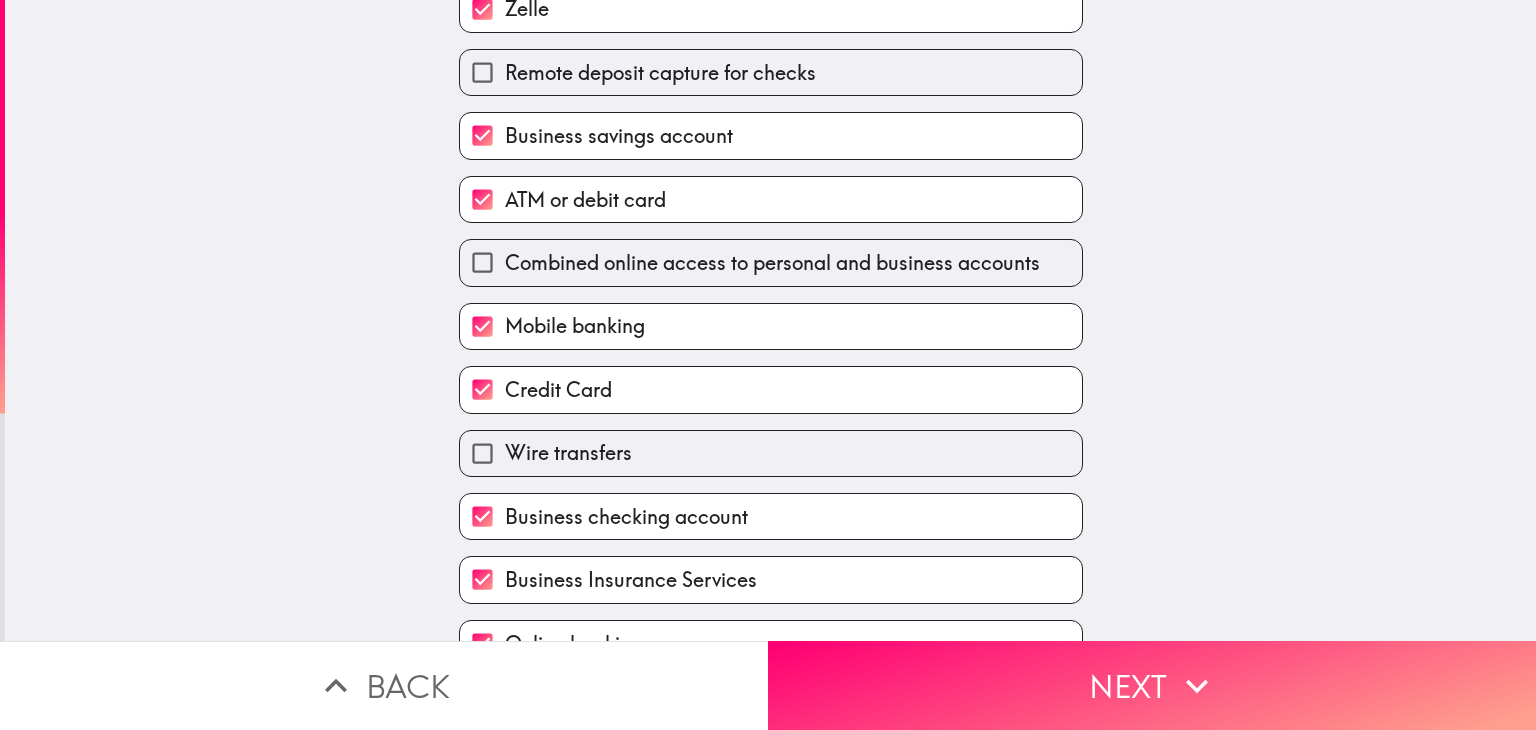 scroll, scrollTop: 400, scrollLeft: 0, axis: vertical 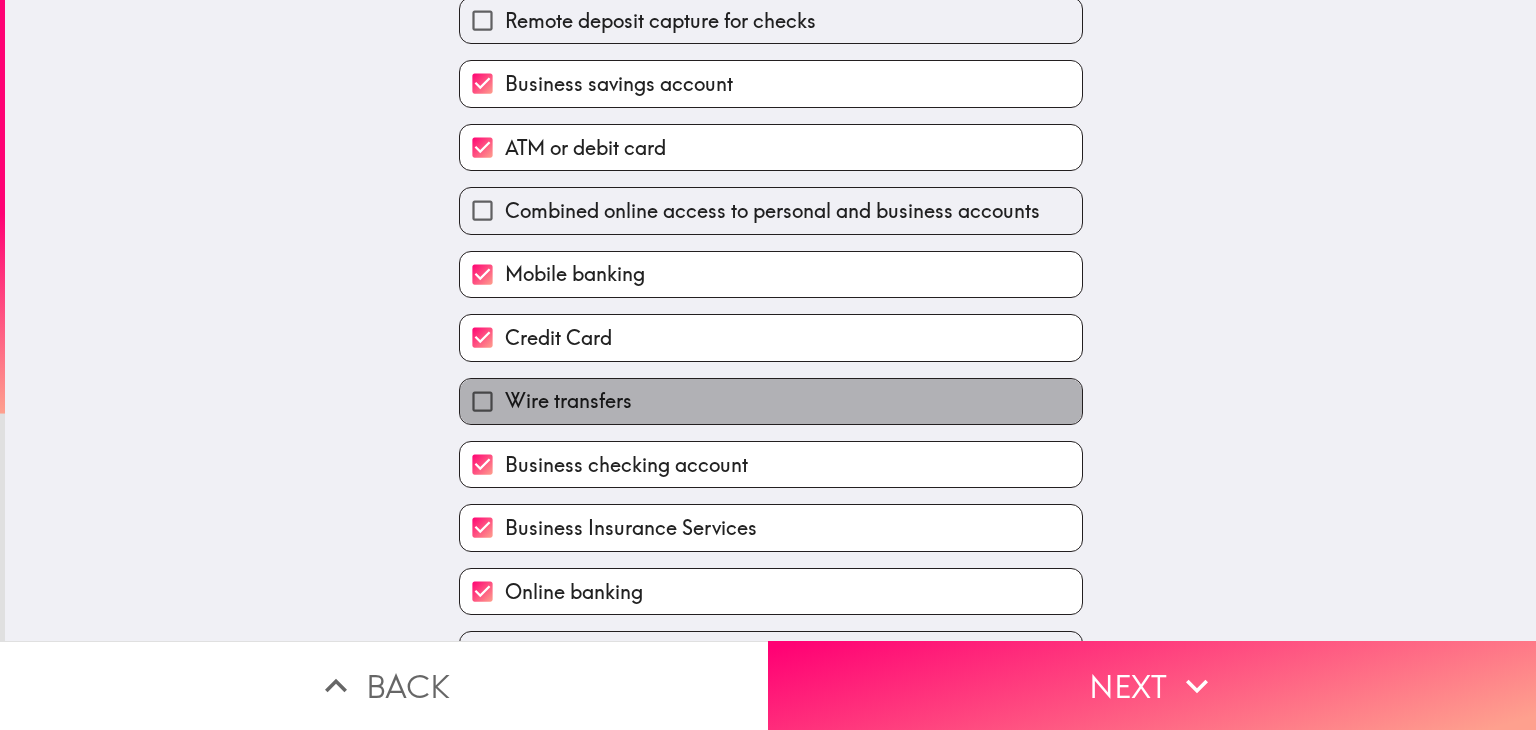 click on "Wire transfers" at bounding box center (771, 401) 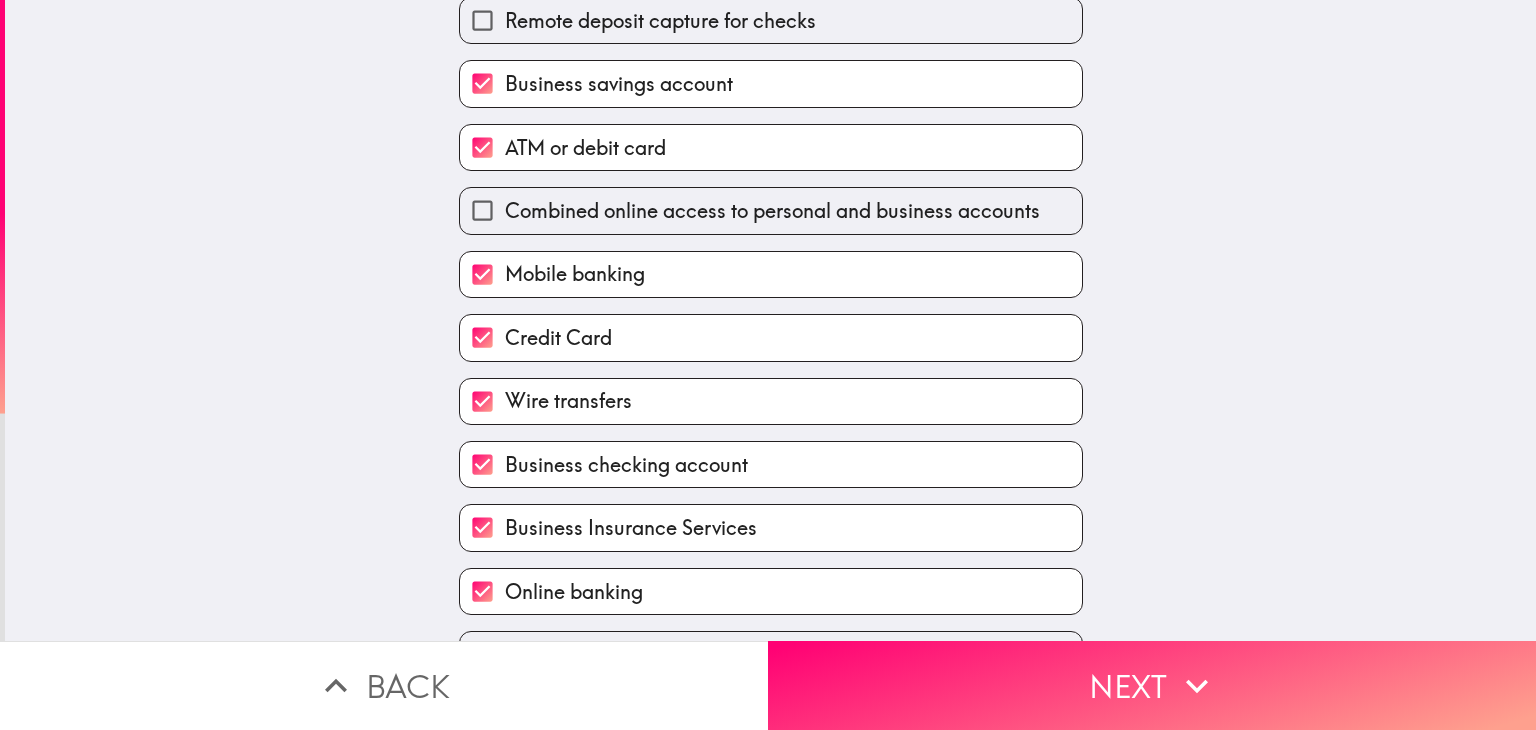 click on "Combined online access to personal and business accounts" at bounding box center [772, 211] 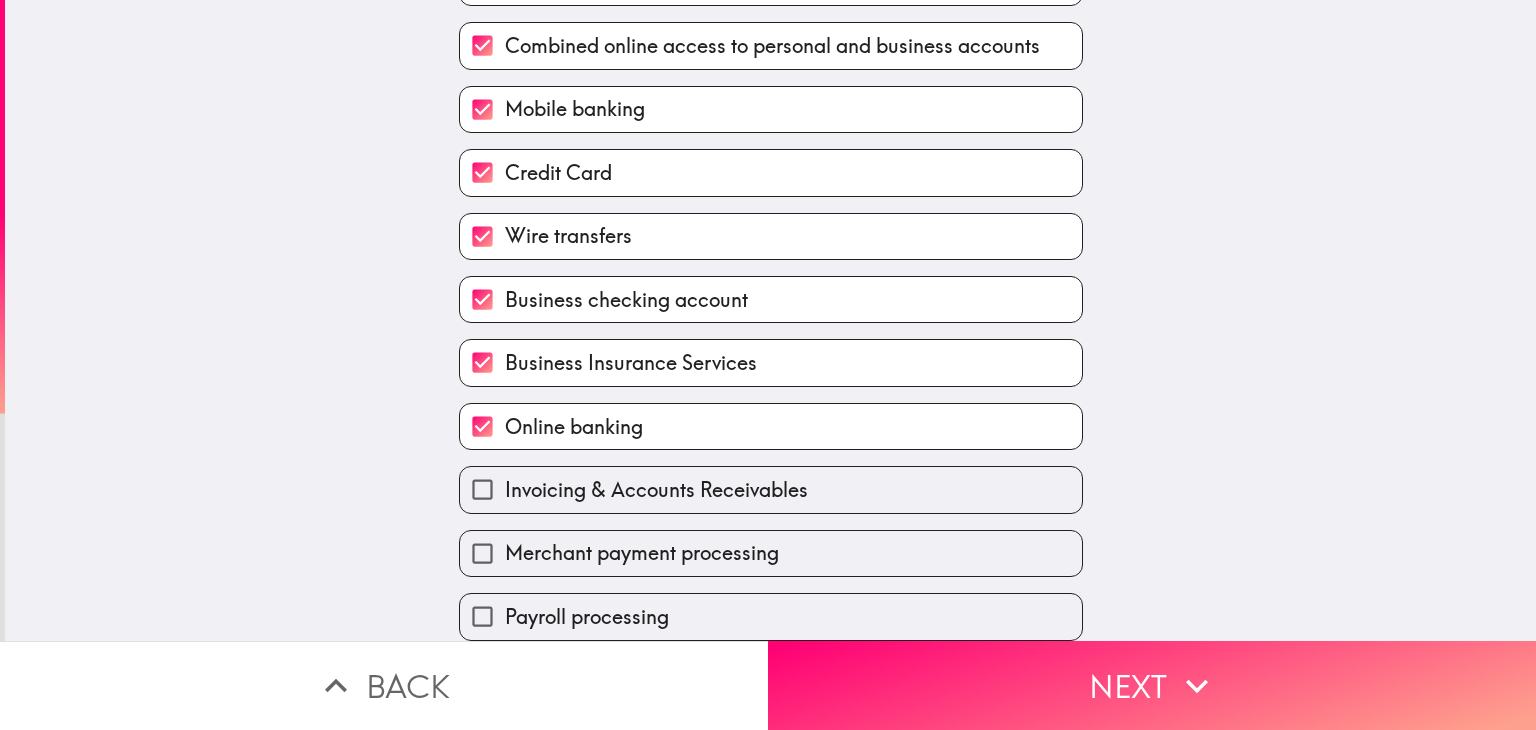 scroll, scrollTop: 573, scrollLeft: 0, axis: vertical 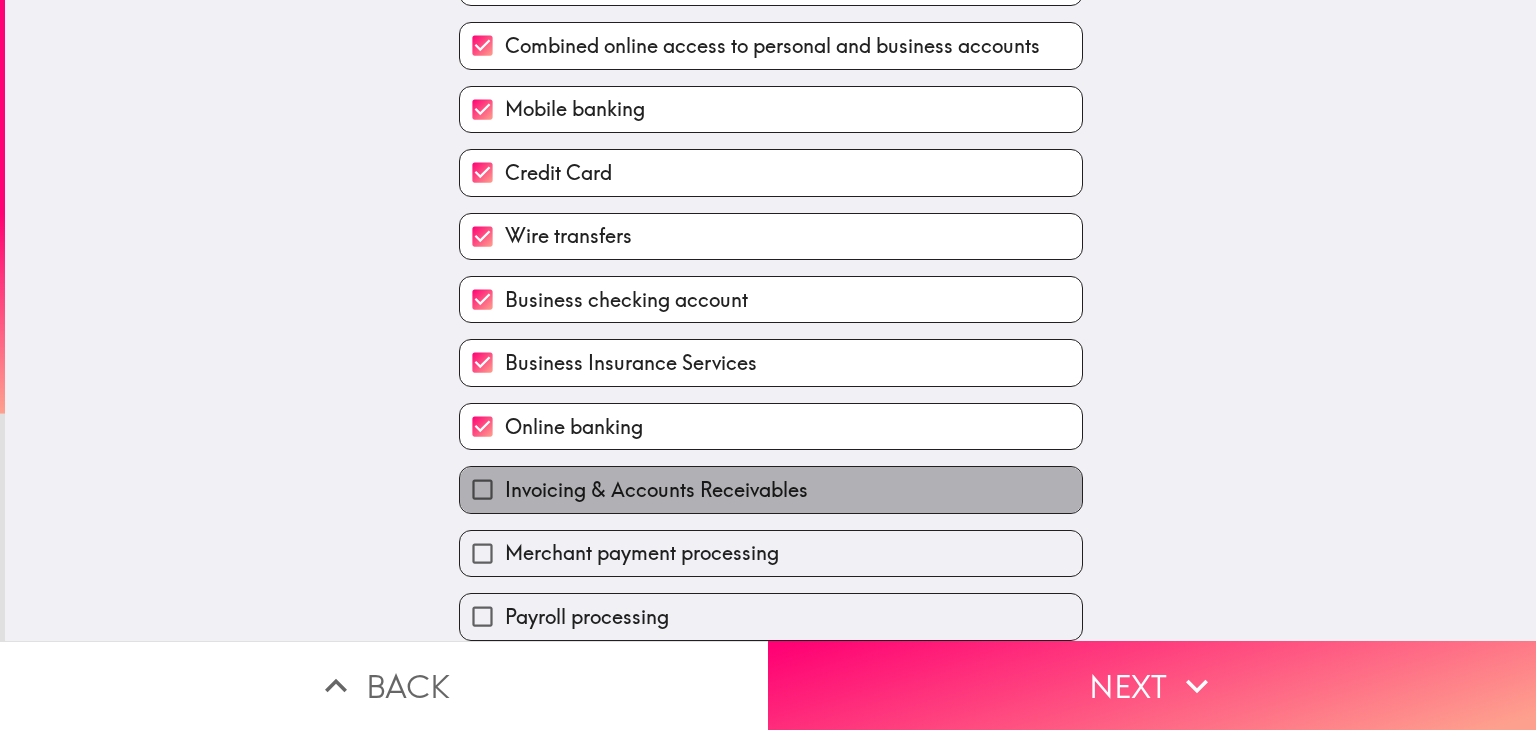 click on "Invoicing & Accounts Receivables" at bounding box center [771, 489] 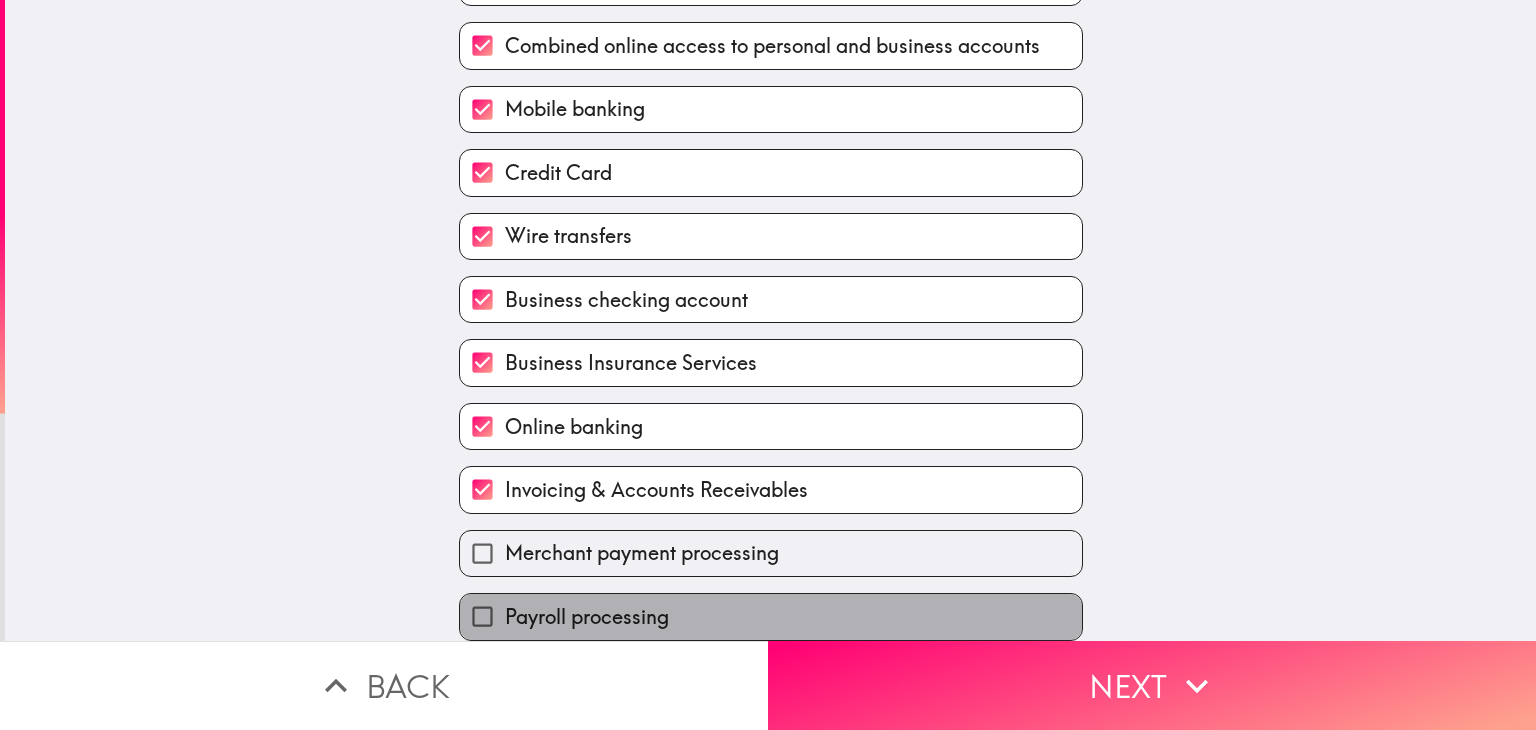 click on "Payroll processing" at bounding box center (771, 616) 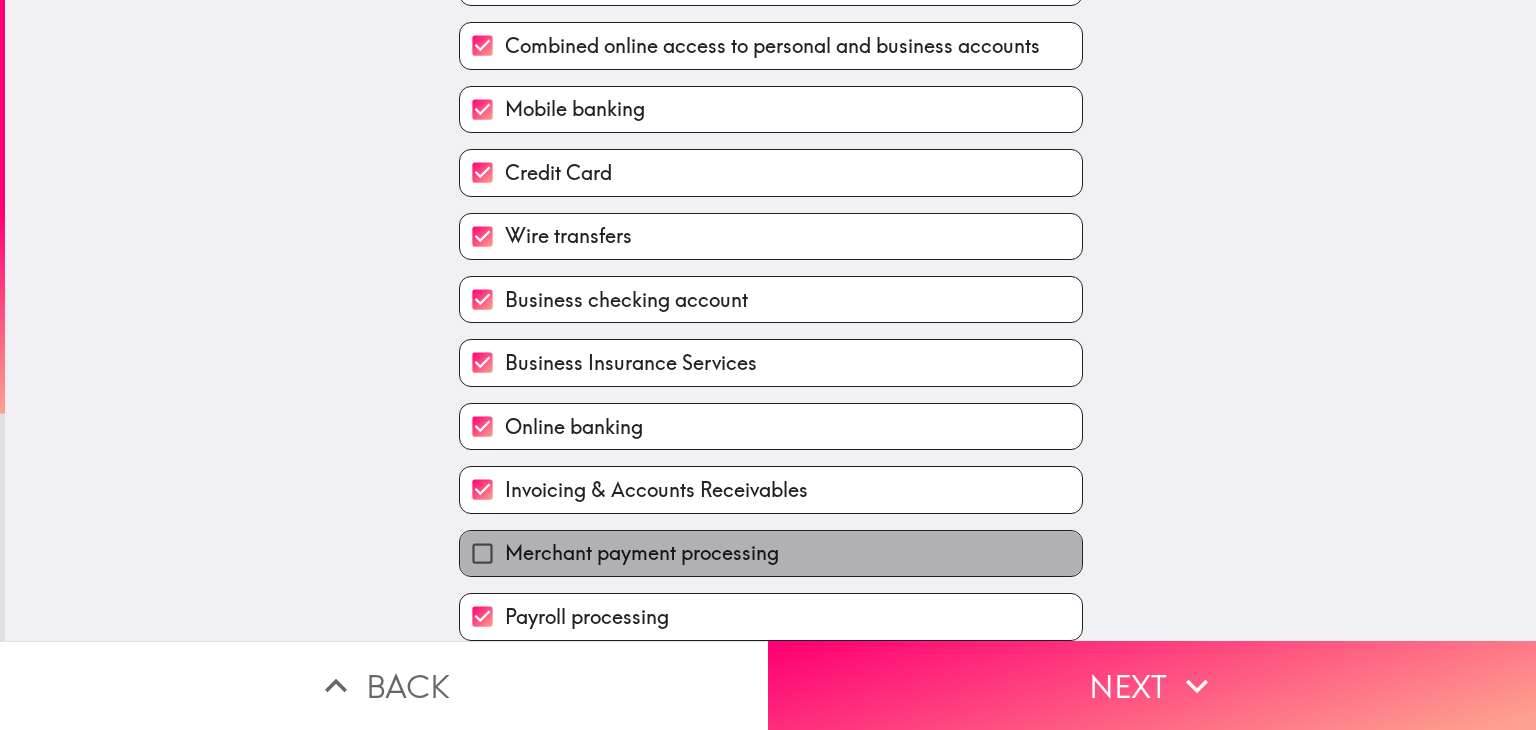 click on "Merchant payment processing" at bounding box center [771, 553] 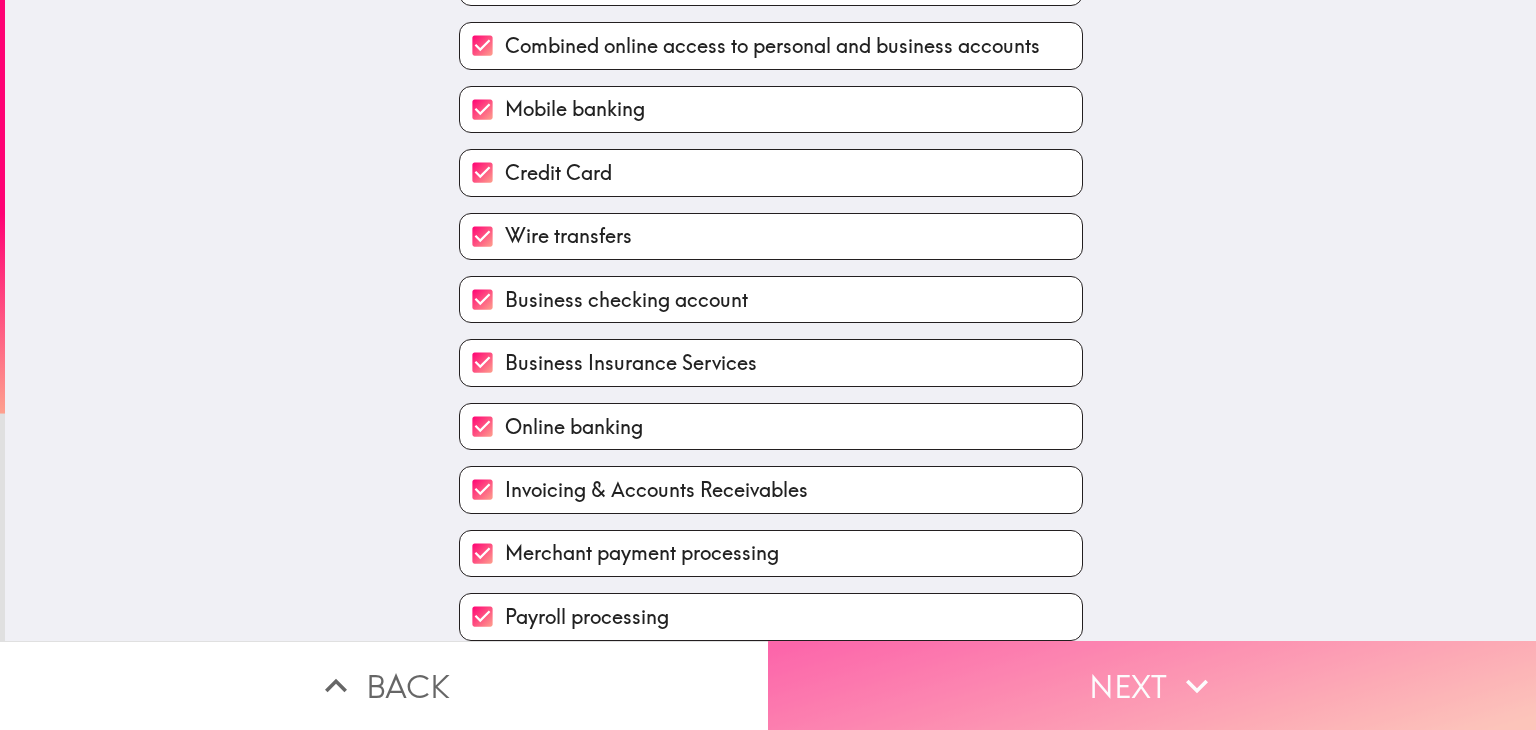 click on "Next" at bounding box center [1152, 685] 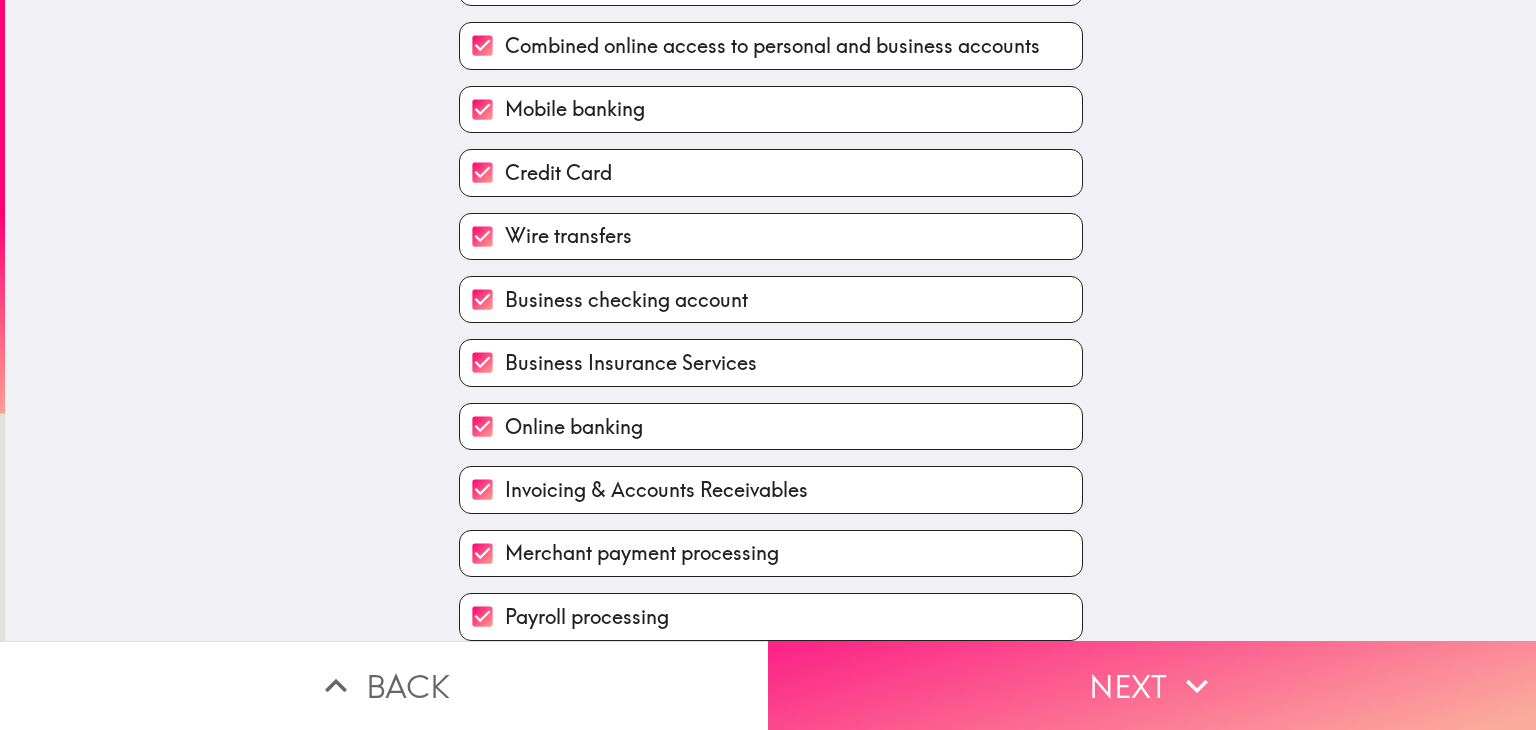 scroll, scrollTop: 523, scrollLeft: 0, axis: vertical 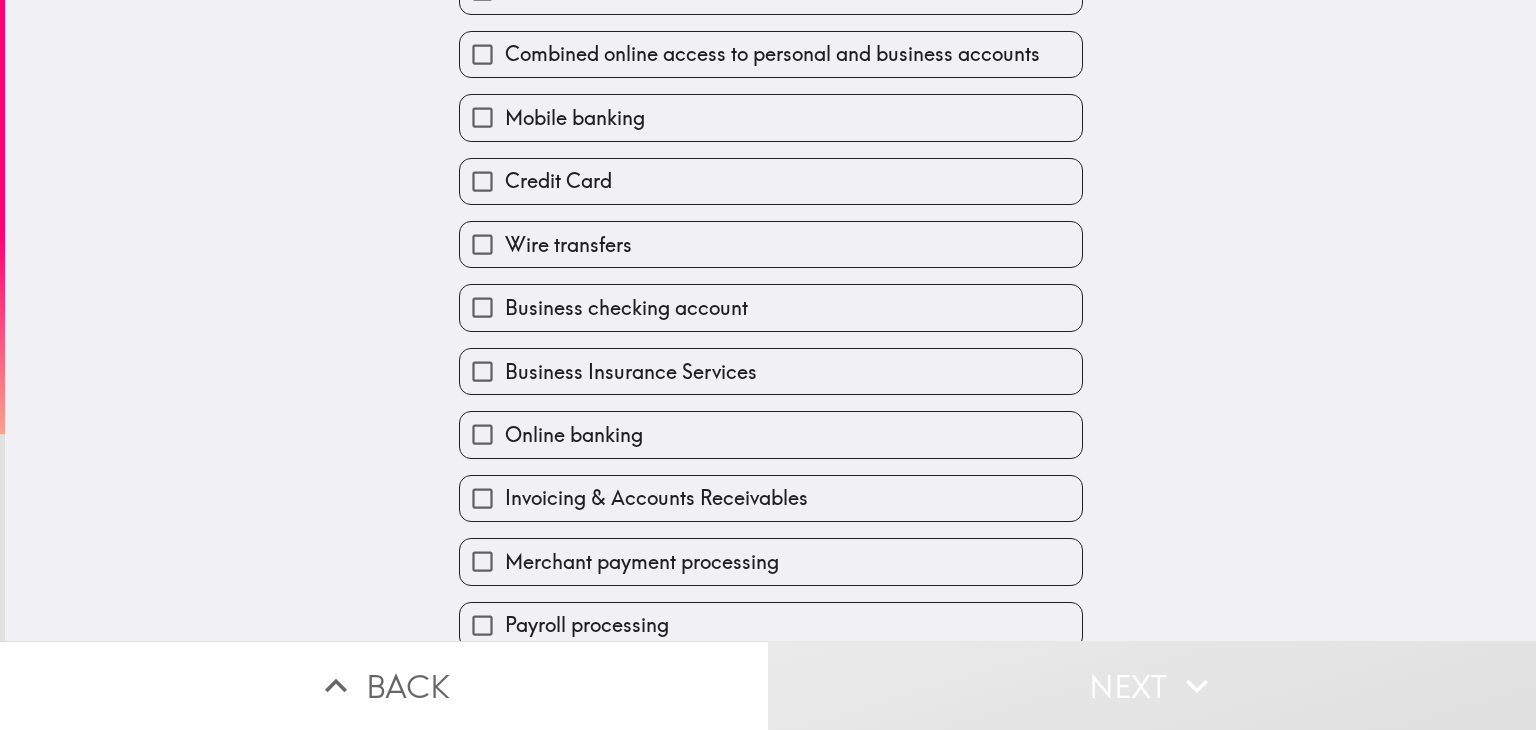 click on "Select the products and/or services that you currently  do not  use that you would like to use for your business if they were offered. Select all that apply. Accounts Payable ACH Transfers Zelle Remote deposit capture for checks Business savings account ATM or debit card Combined online access to personal and business accounts Mobile banking Credit Card Wire transfers Business checking account Business Insurance Services Online banking Invoicing & Accounts Receivables Merchant payment processing Payroll processing I am not interested in using any extra products and/or services that I don't already use" at bounding box center (770, 320) 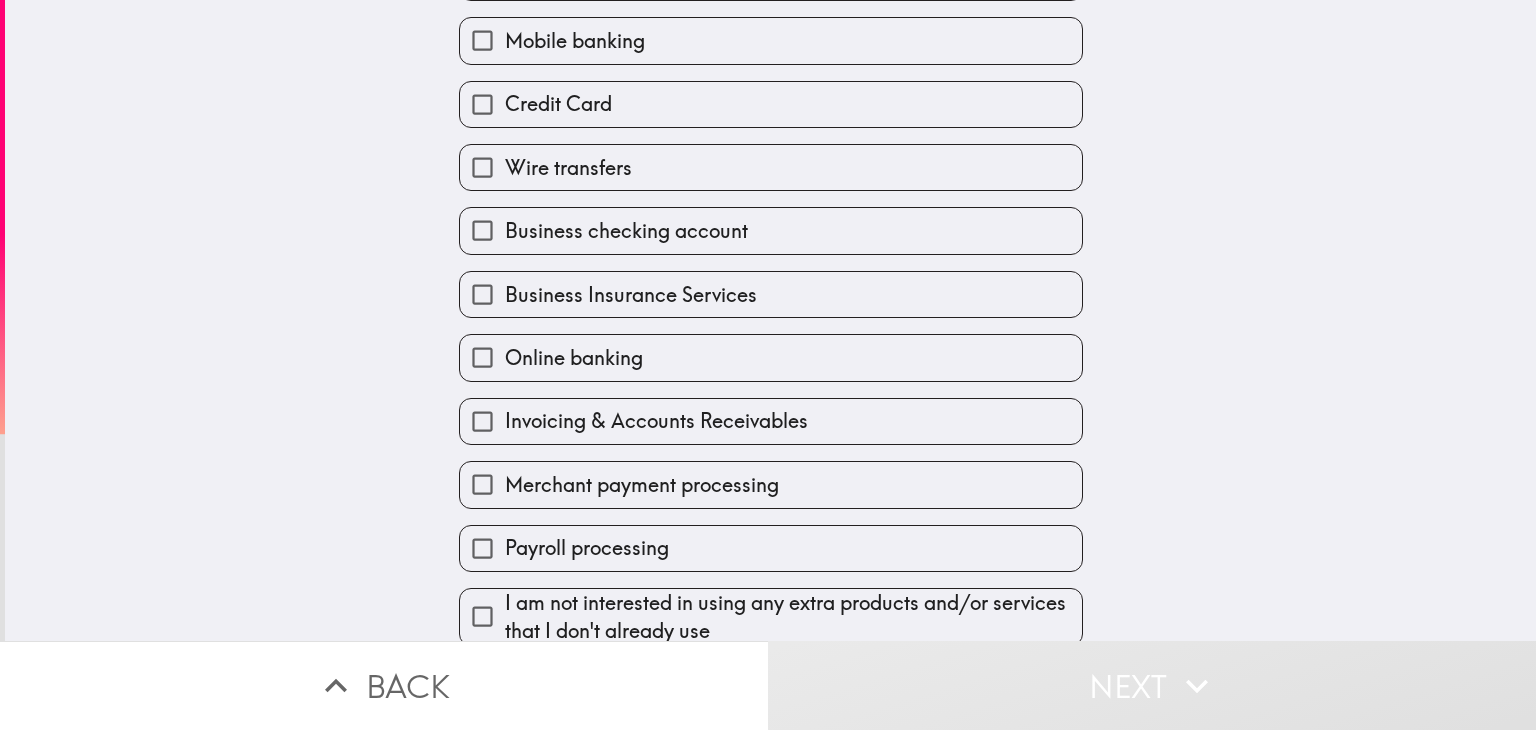 scroll, scrollTop: 613, scrollLeft: 0, axis: vertical 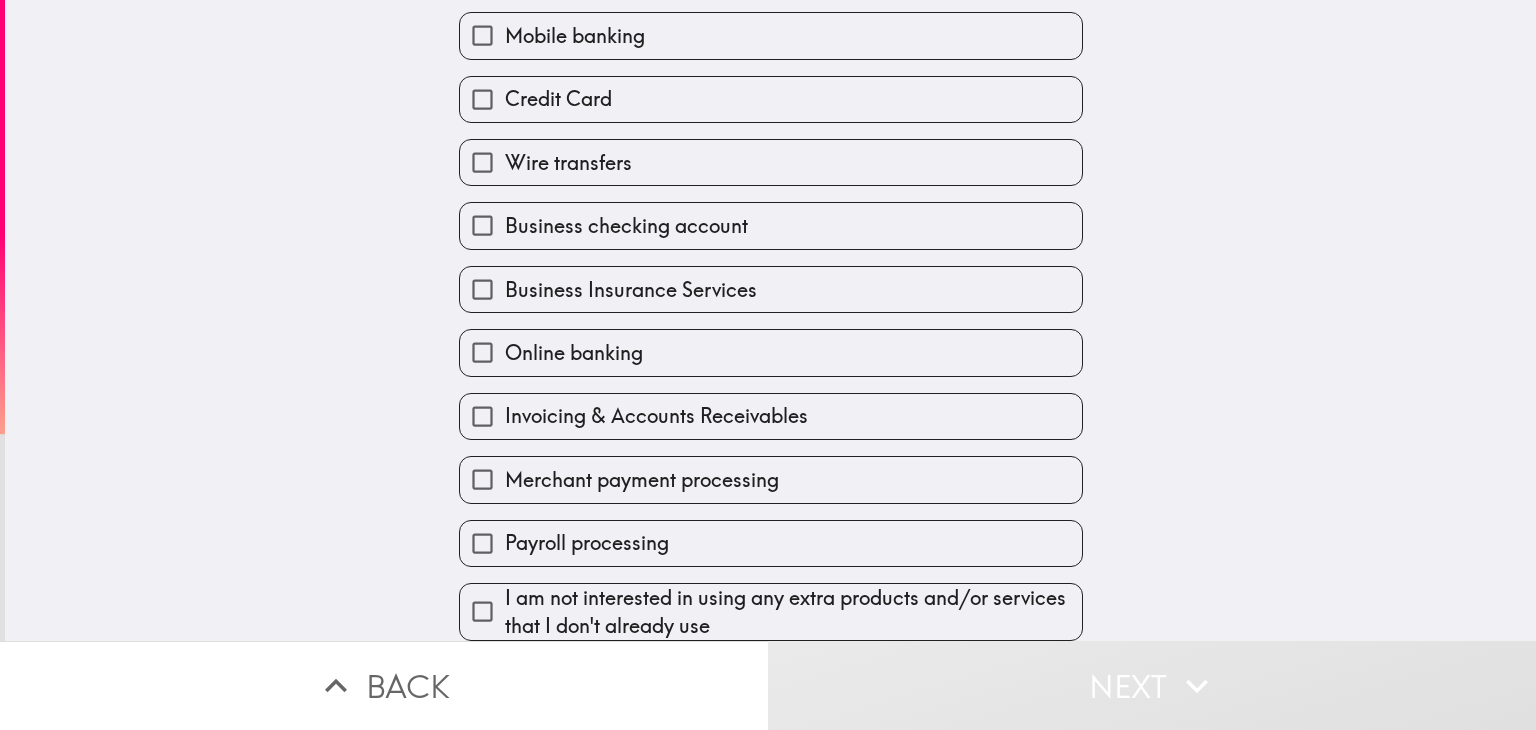 click on "Select the products and/or services that you currently  do not  use that you would like to use for your business if they were offered. Select all that apply. Accounts Payable ACH Transfers Zelle Remote deposit capture for checks Business savings account ATM or debit card Combined online access to personal and business accounts Mobile banking Credit Card Wire transfers Business checking account Business Insurance Services Online banking Invoicing & Accounts Receivables Merchant payment processing Payroll processing I am not interested in using any extra products and/or services that I don't already use" at bounding box center (770, 320) 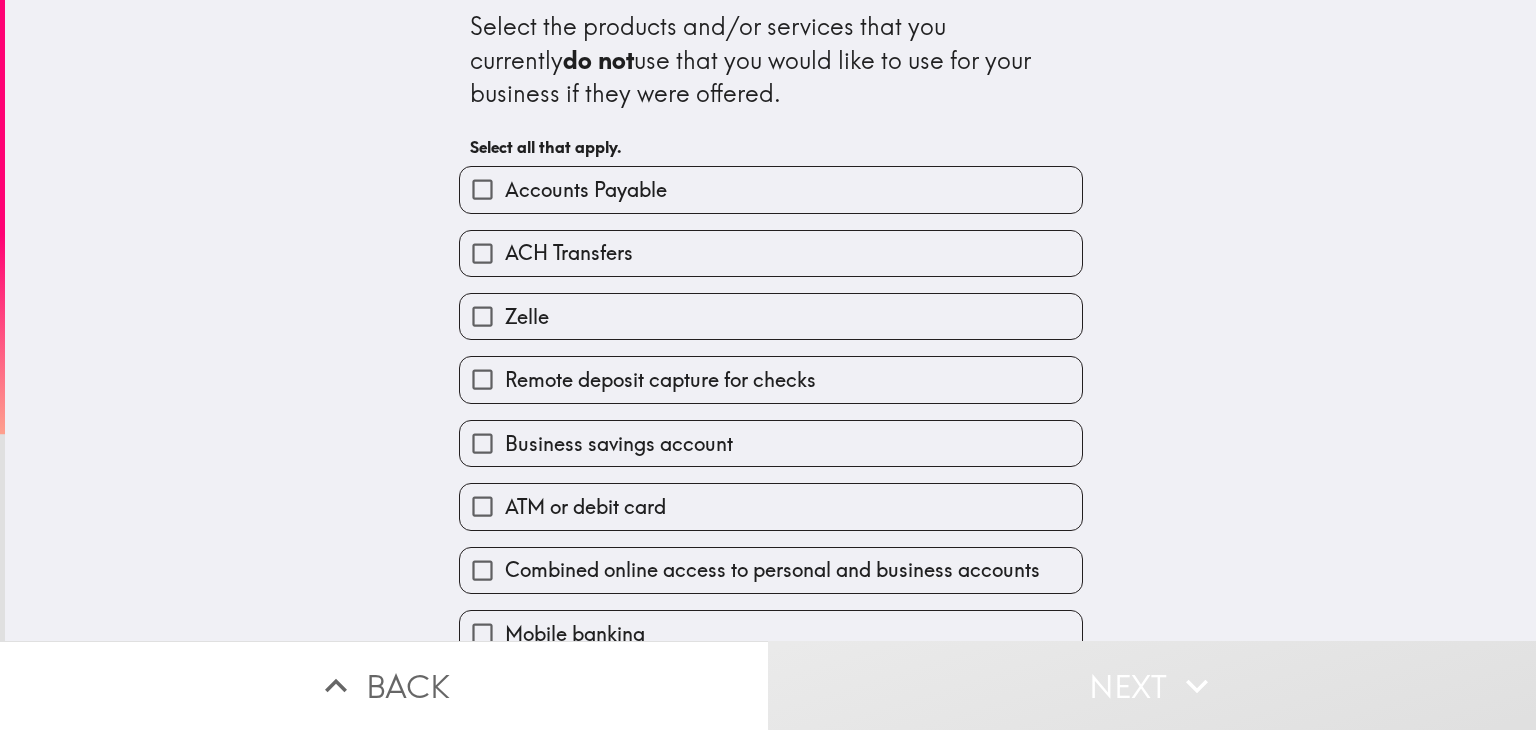 scroll, scrollTop: 0, scrollLeft: 0, axis: both 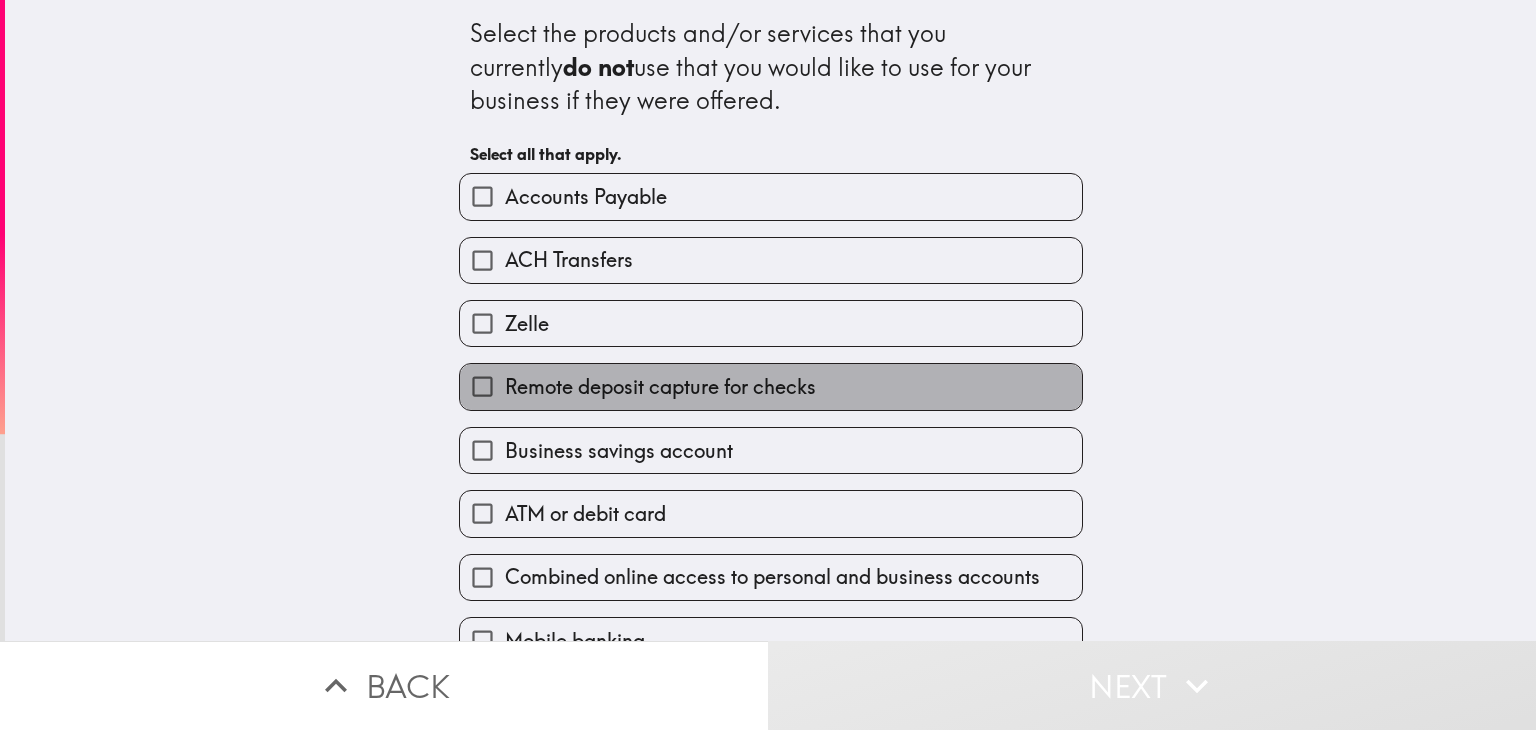click on "Remote deposit capture for checks" at bounding box center [771, 386] 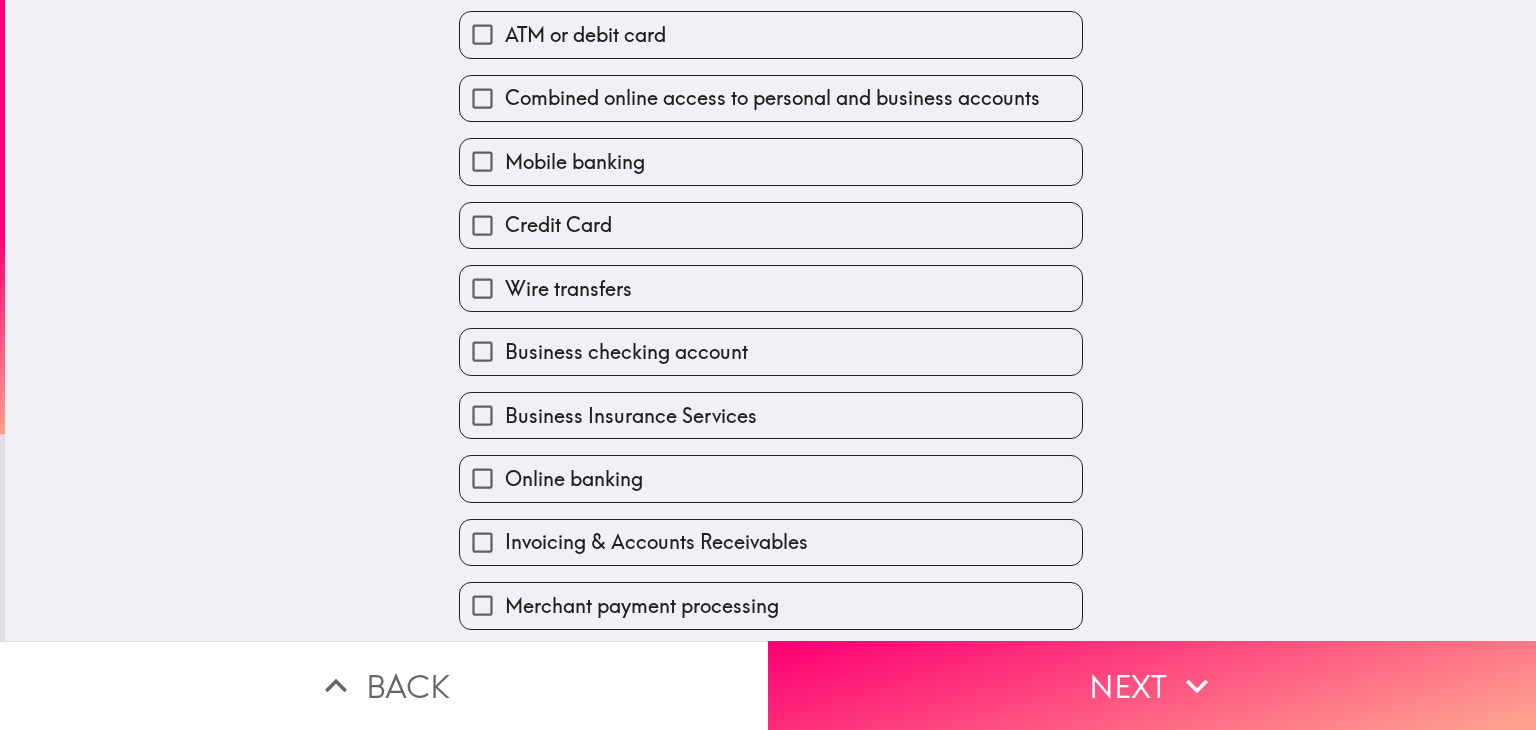scroll, scrollTop: 613, scrollLeft: 0, axis: vertical 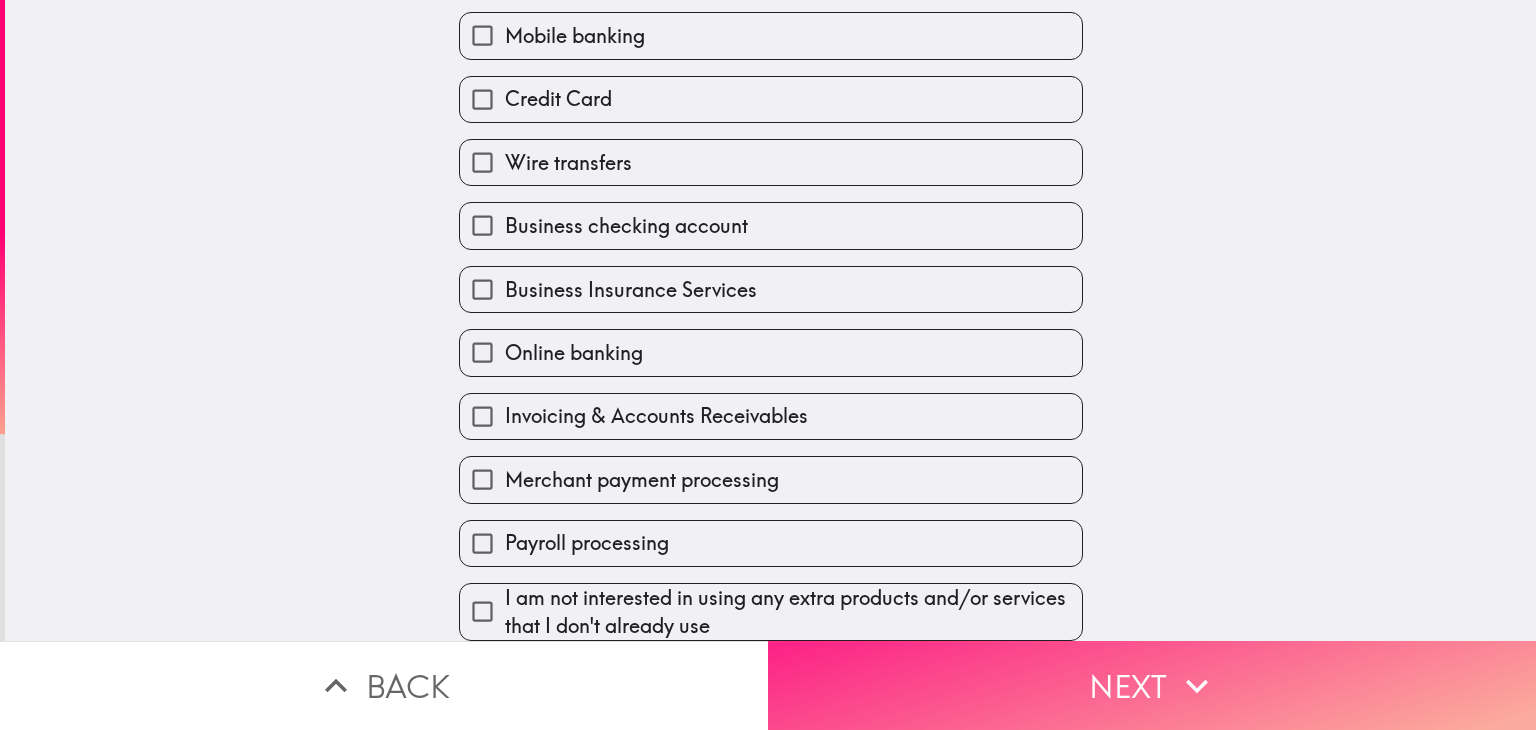 click 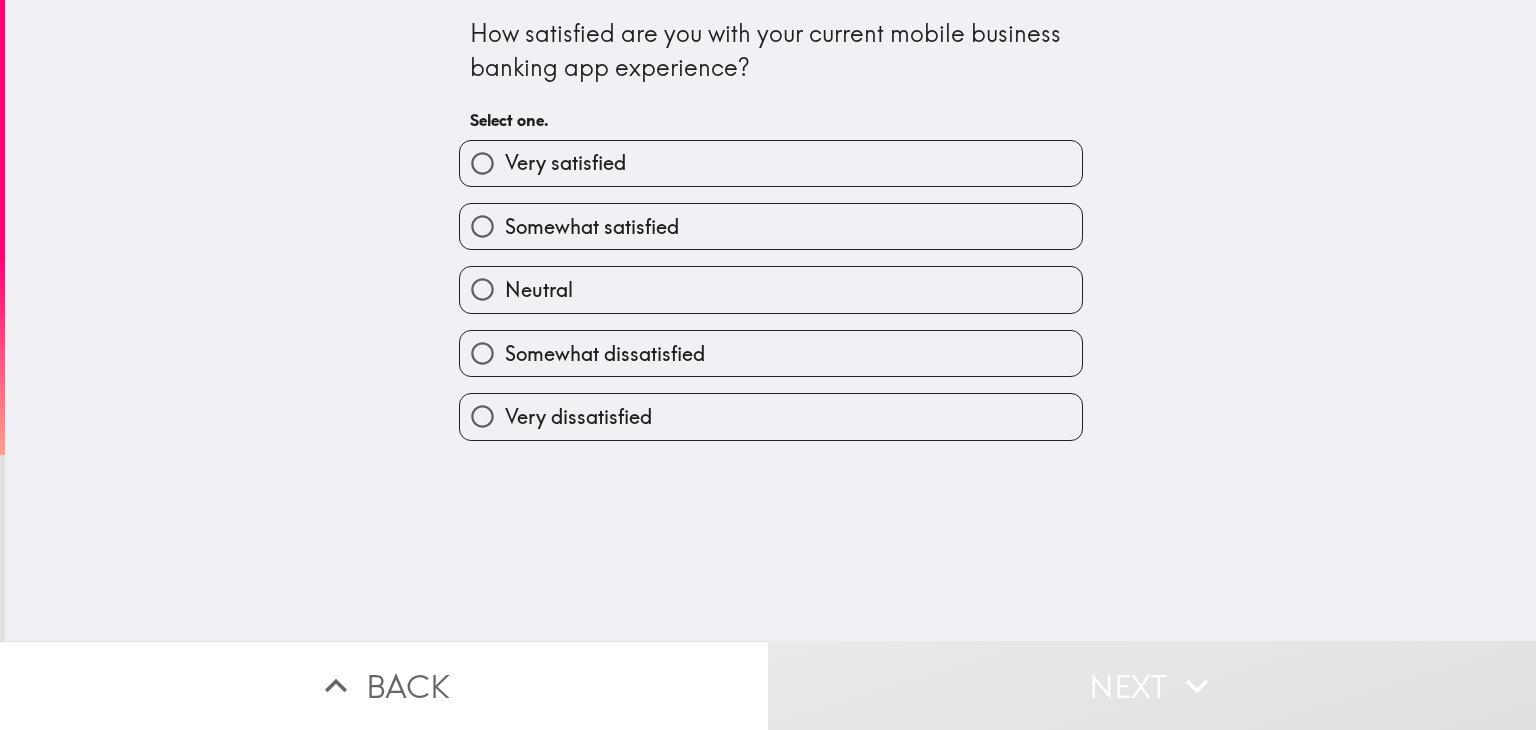 scroll, scrollTop: 0, scrollLeft: 0, axis: both 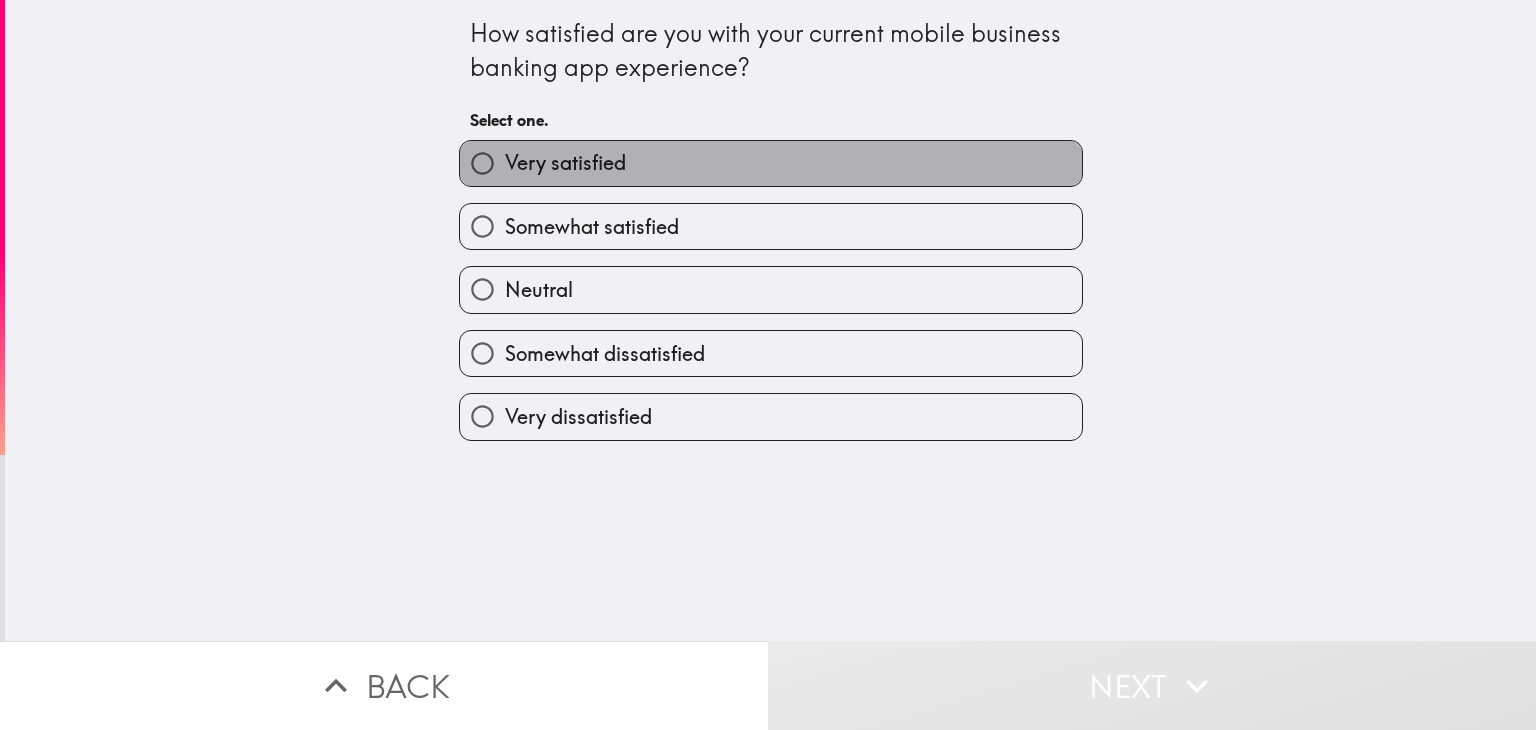 click on "Very satisfied" at bounding box center [771, 163] 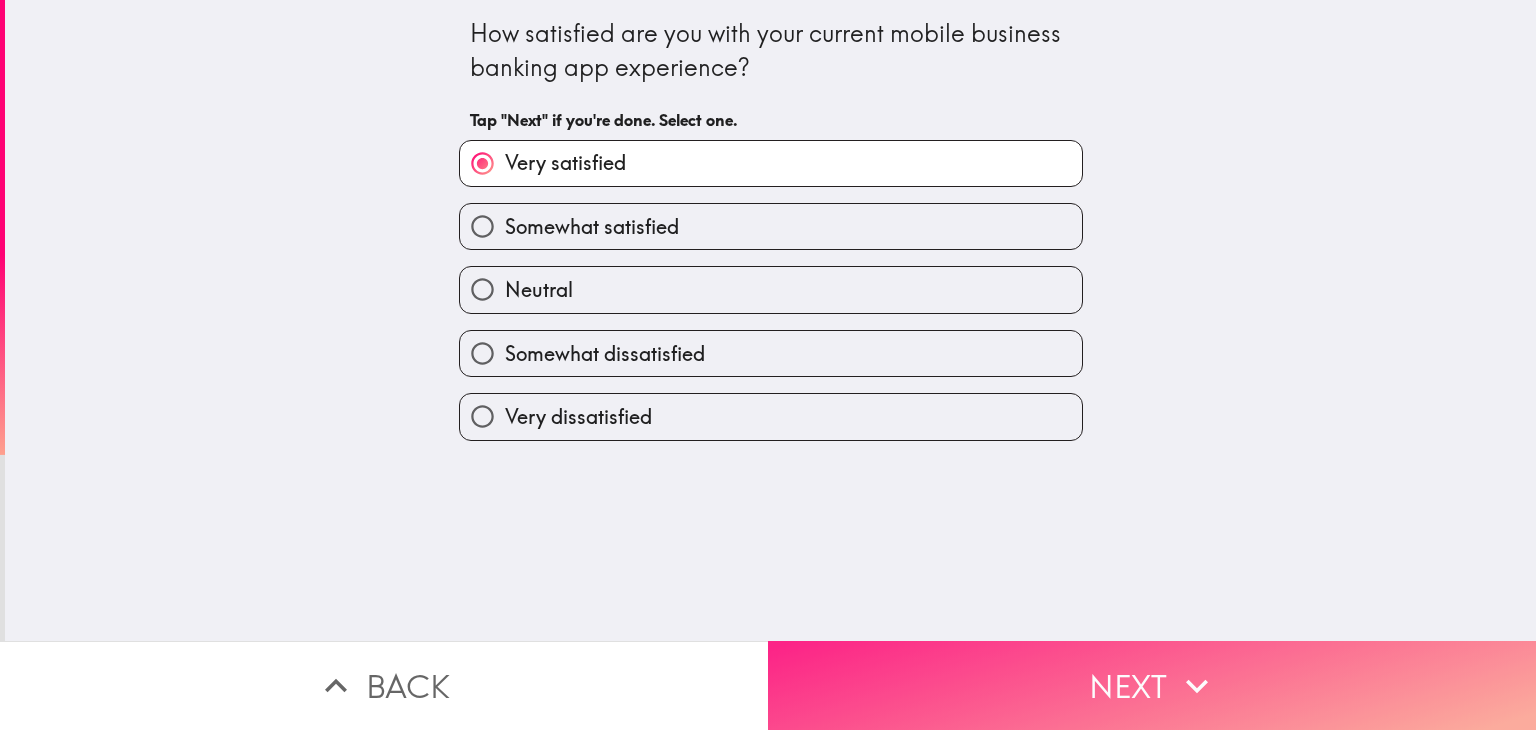 click on "Next" at bounding box center [1152, 685] 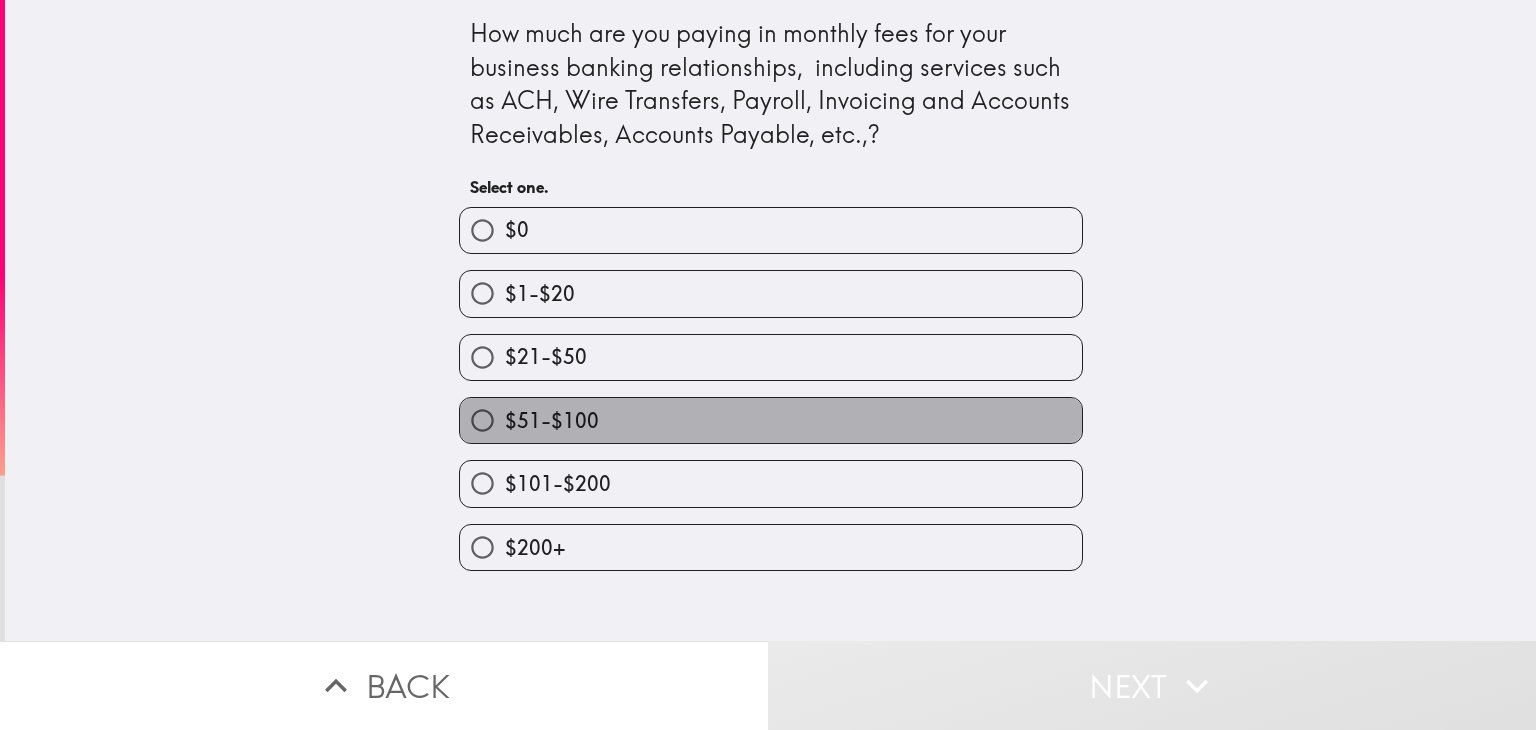 click on "$51-$100" at bounding box center [771, 420] 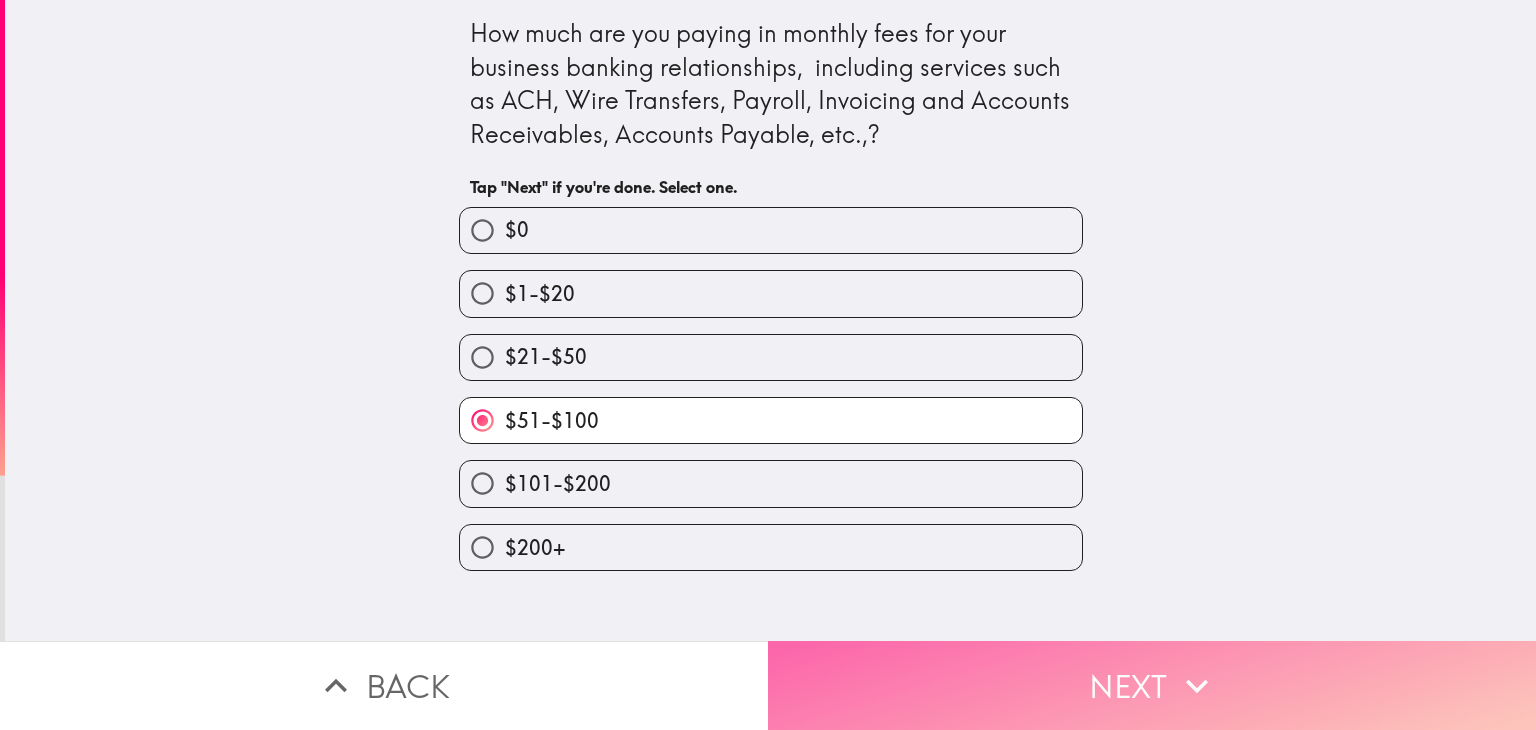 click on "Next" at bounding box center [1152, 685] 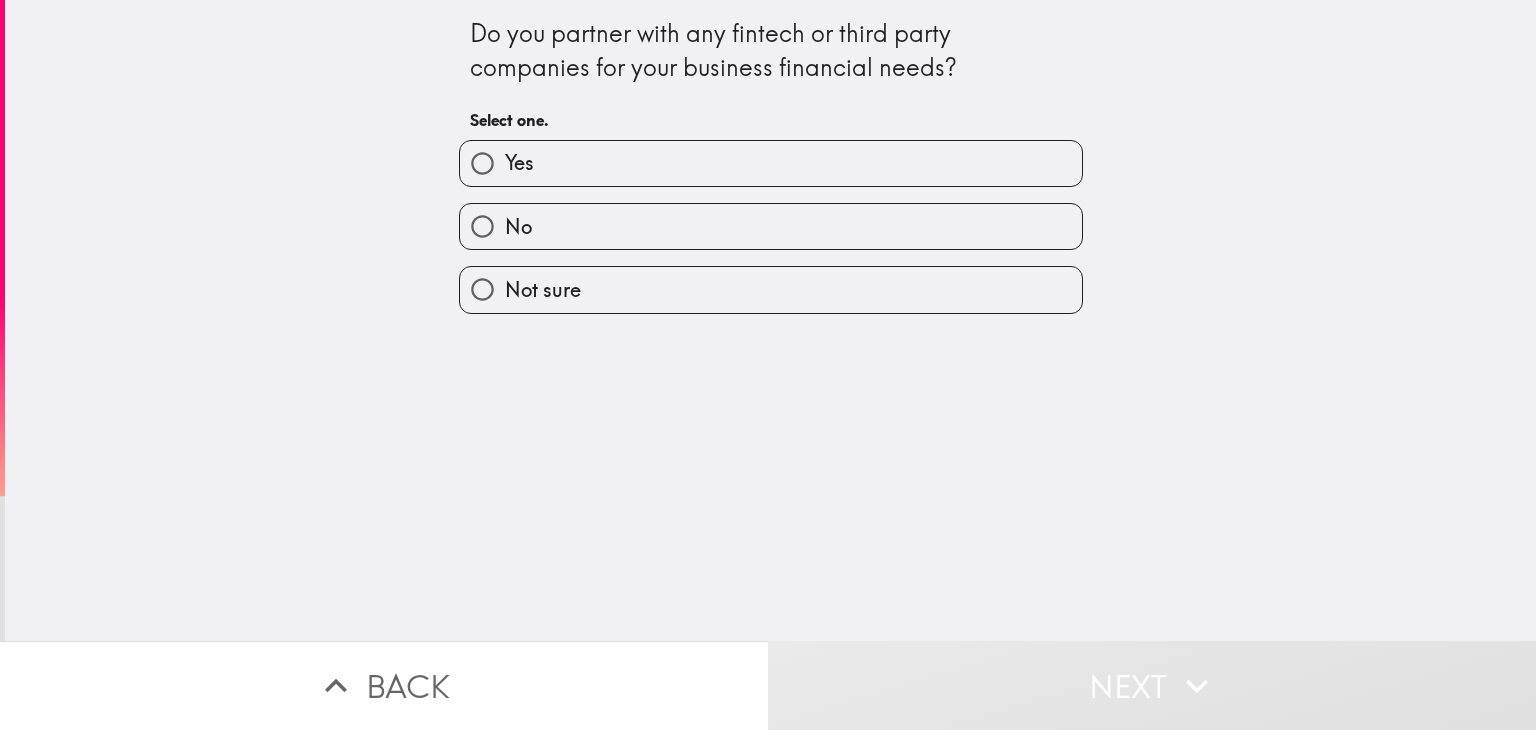 click on "Do you partner with any fintech or third party companies for your business financial needs? Select one. Yes No Not sure" at bounding box center [770, 320] 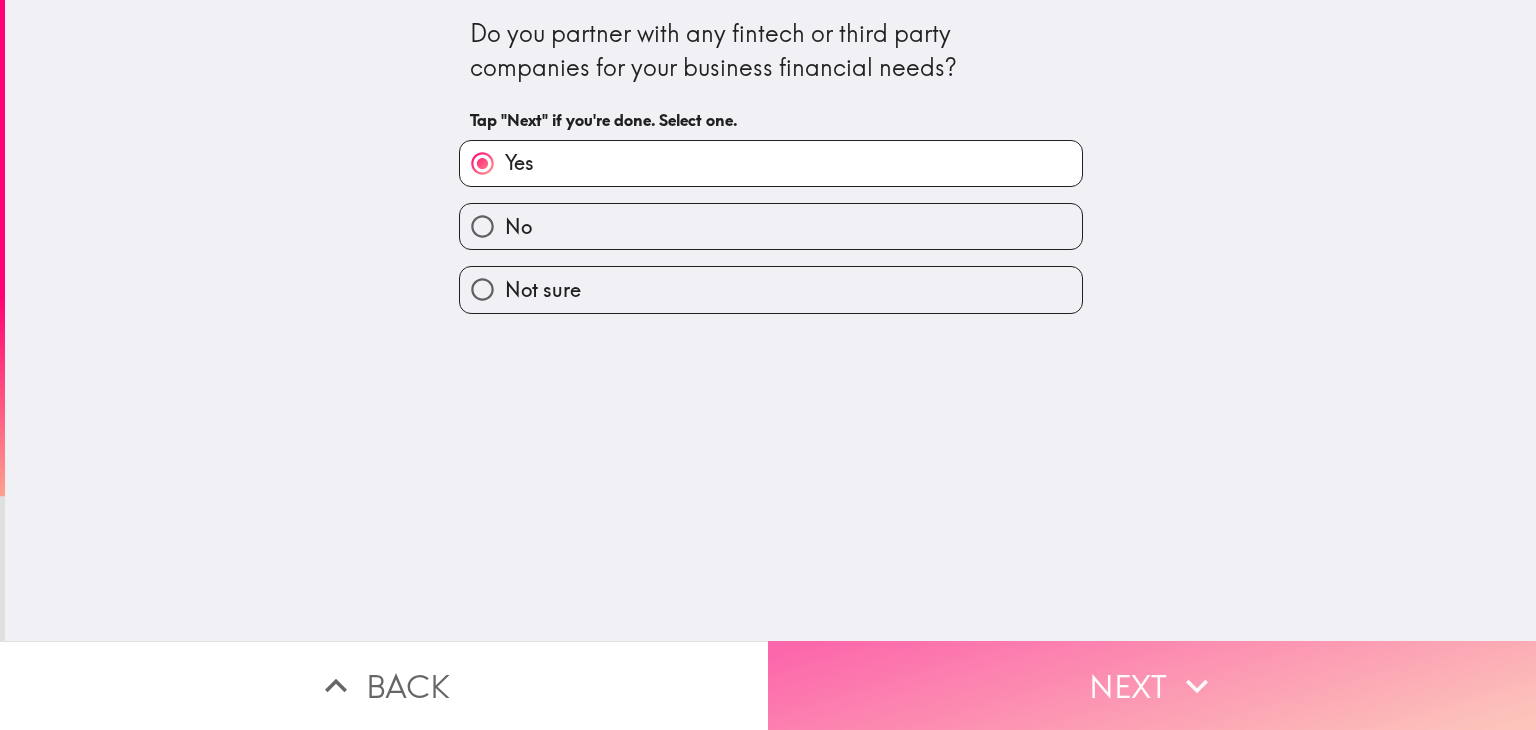 click on "Next" at bounding box center (1152, 685) 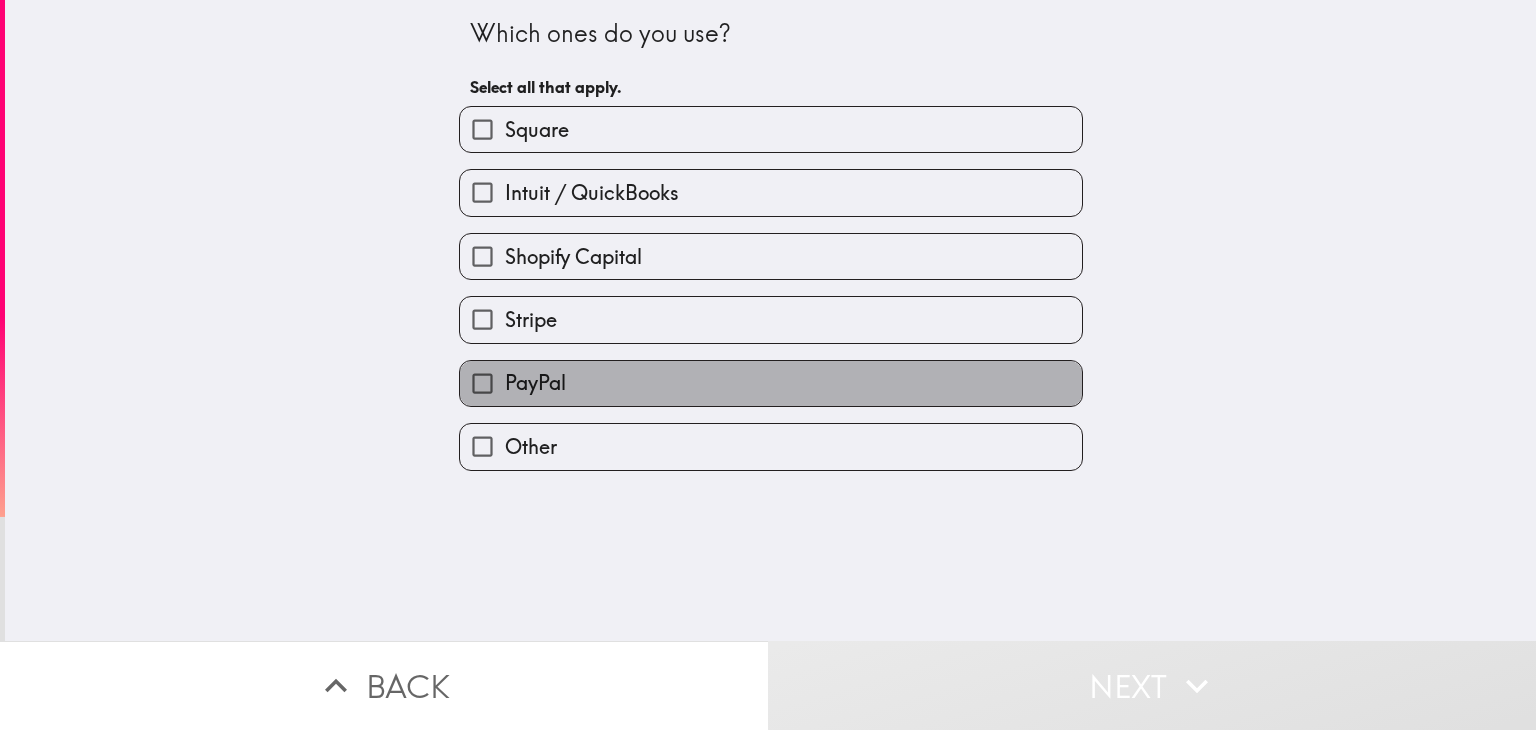 click on "PayPal" at bounding box center [771, 383] 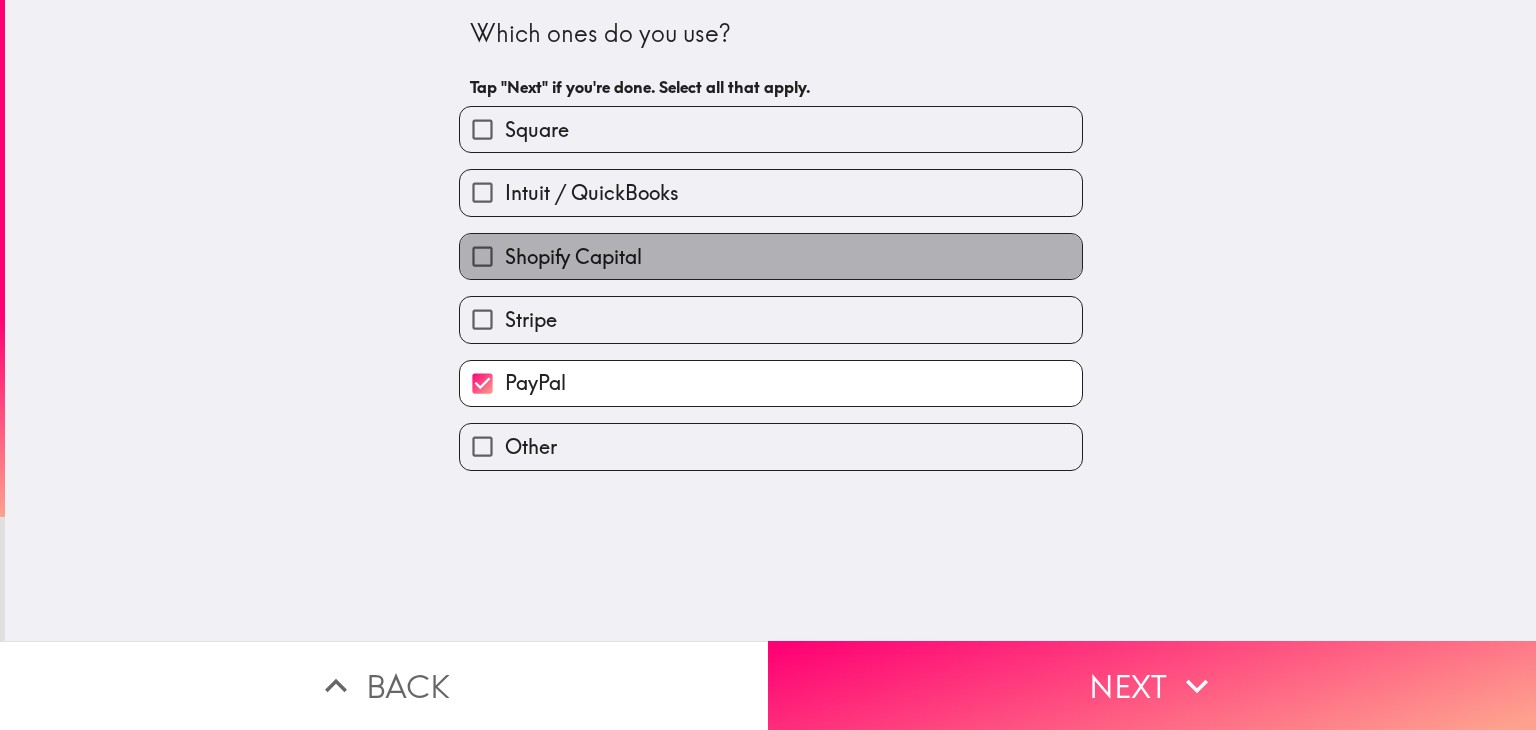 click on "Shopify Capital" at bounding box center (573, 257) 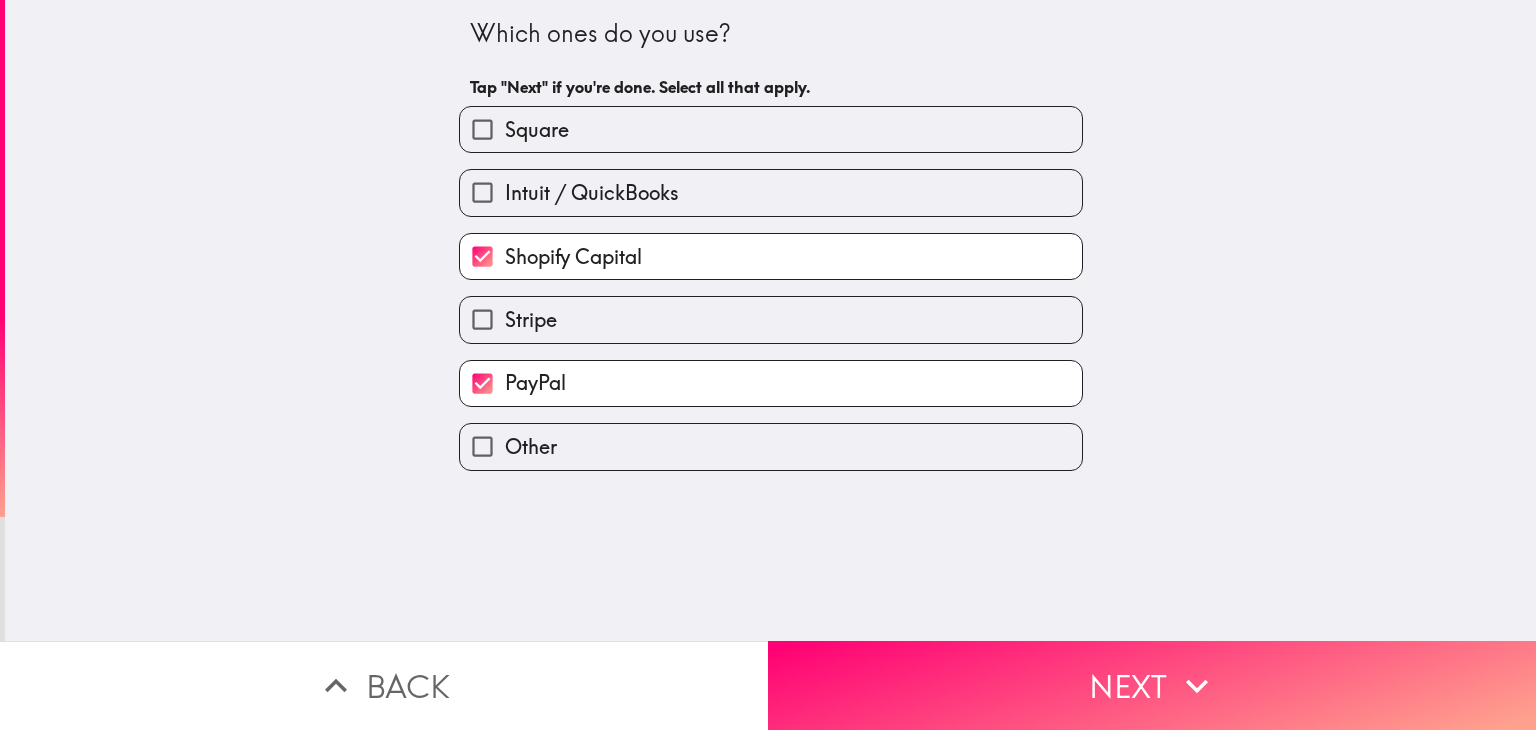drag, startPoint x: 507, startPoint y: 161, endPoint x: 541, endPoint y: 152, distance: 35.17101 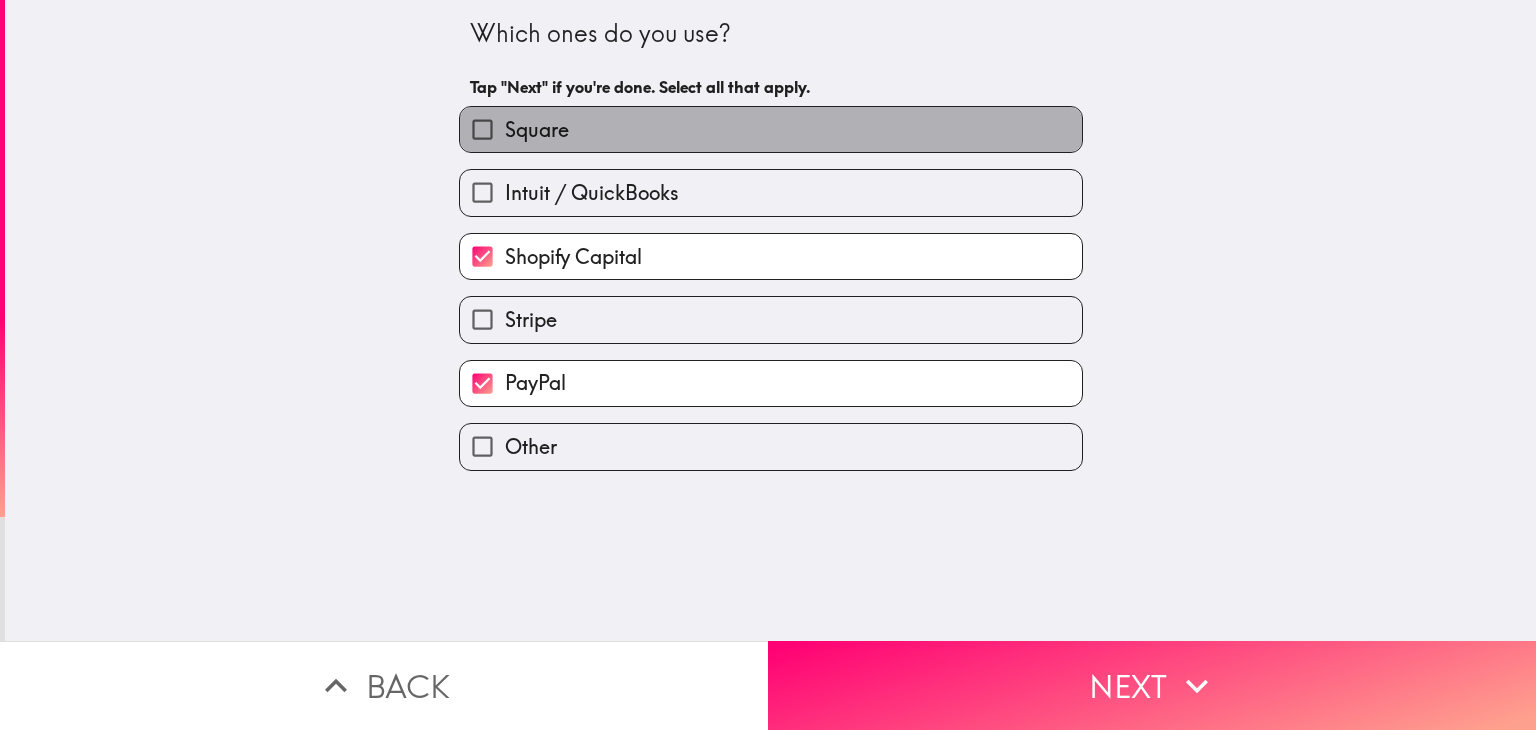 click on "Square" at bounding box center (771, 129) 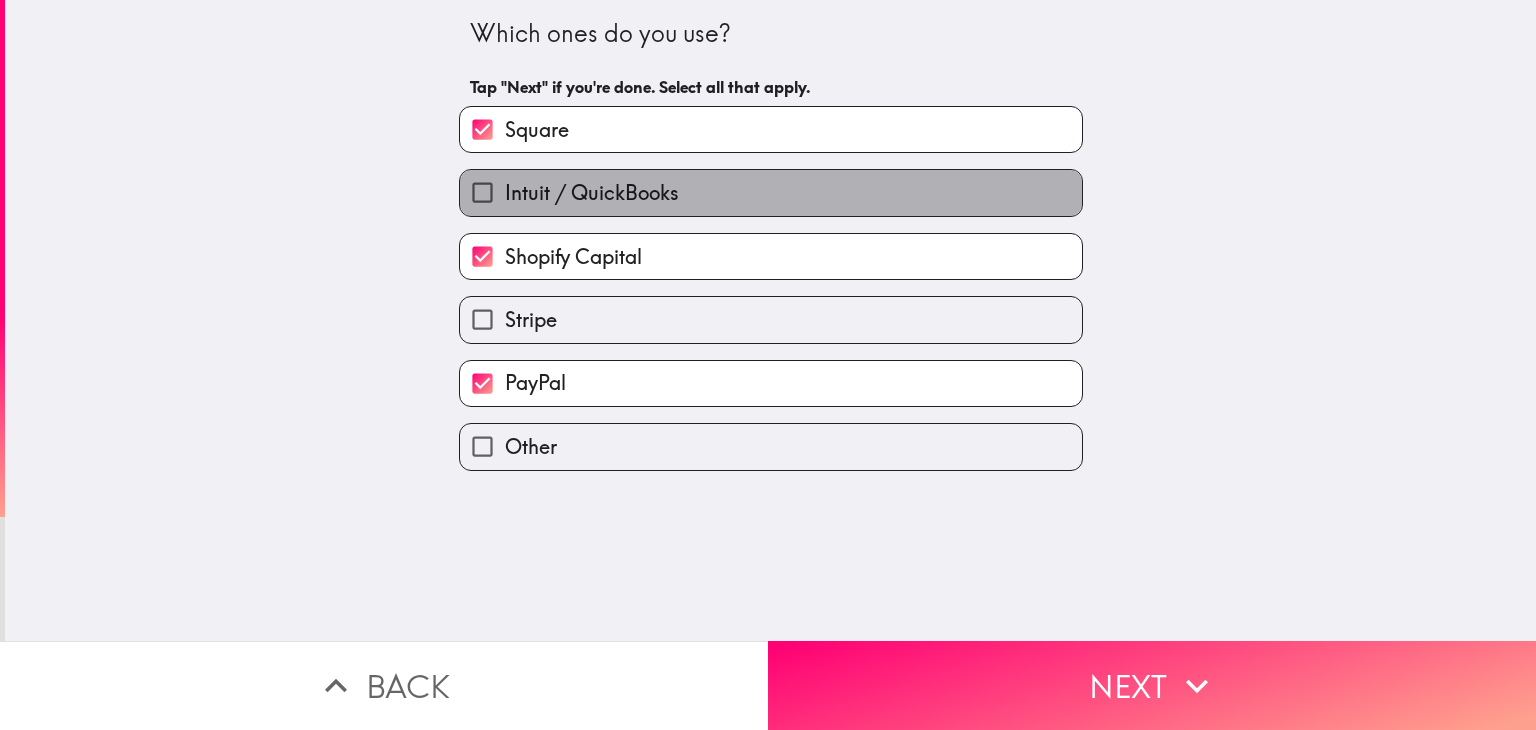 click on "Intuit / QuickBooks" at bounding box center (592, 193) 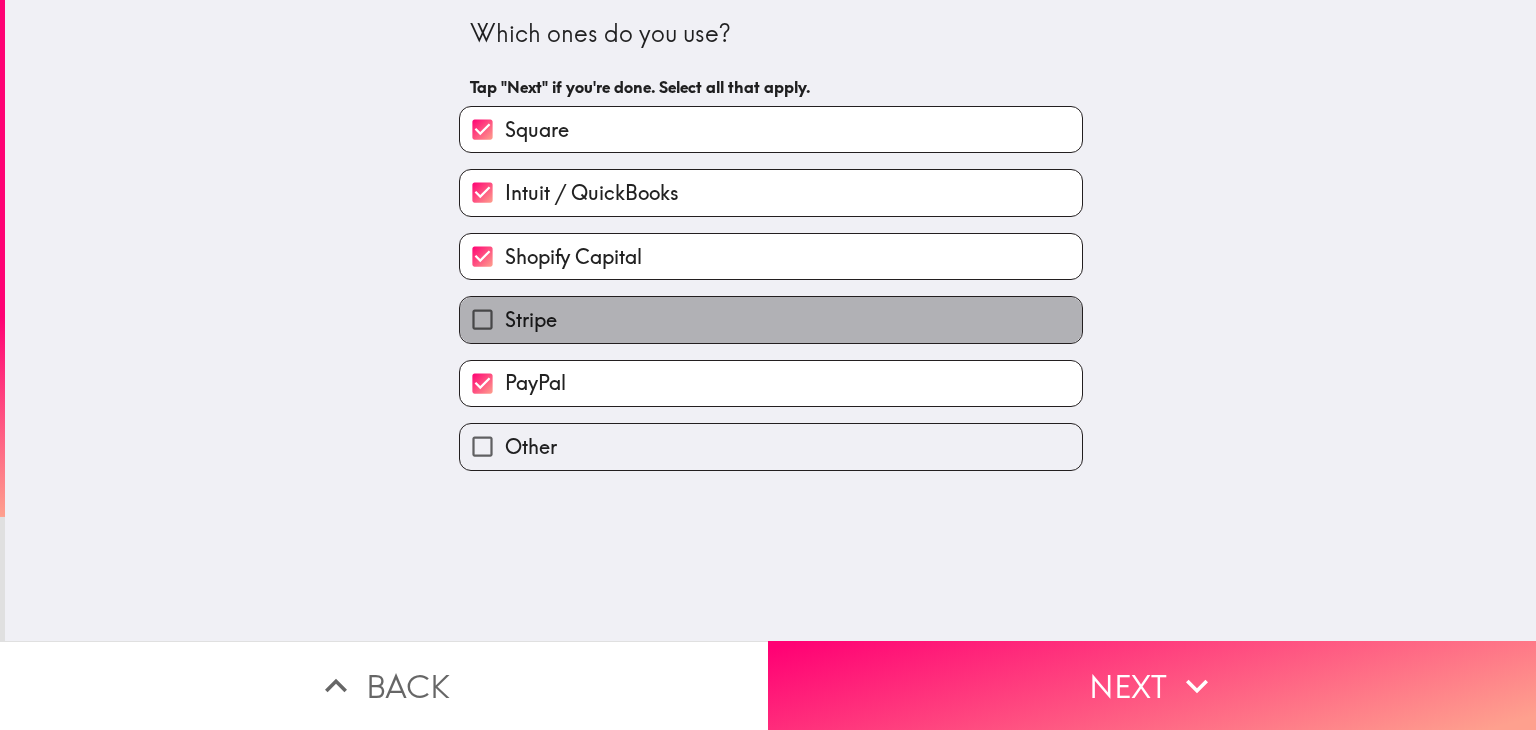 click on "Stripe" at bounding box center (531, 320) 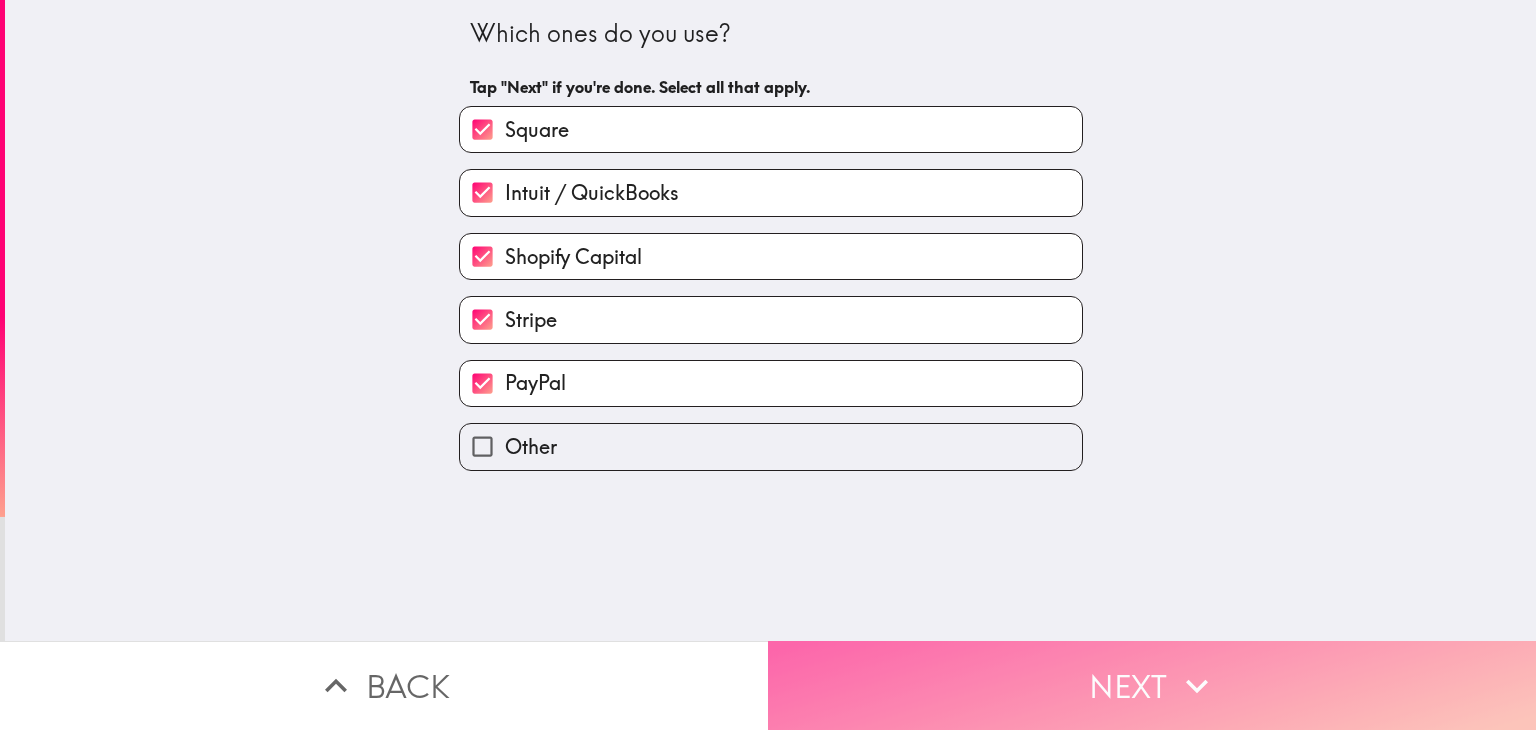 click on "Next" at bounding box center [1152, 685] 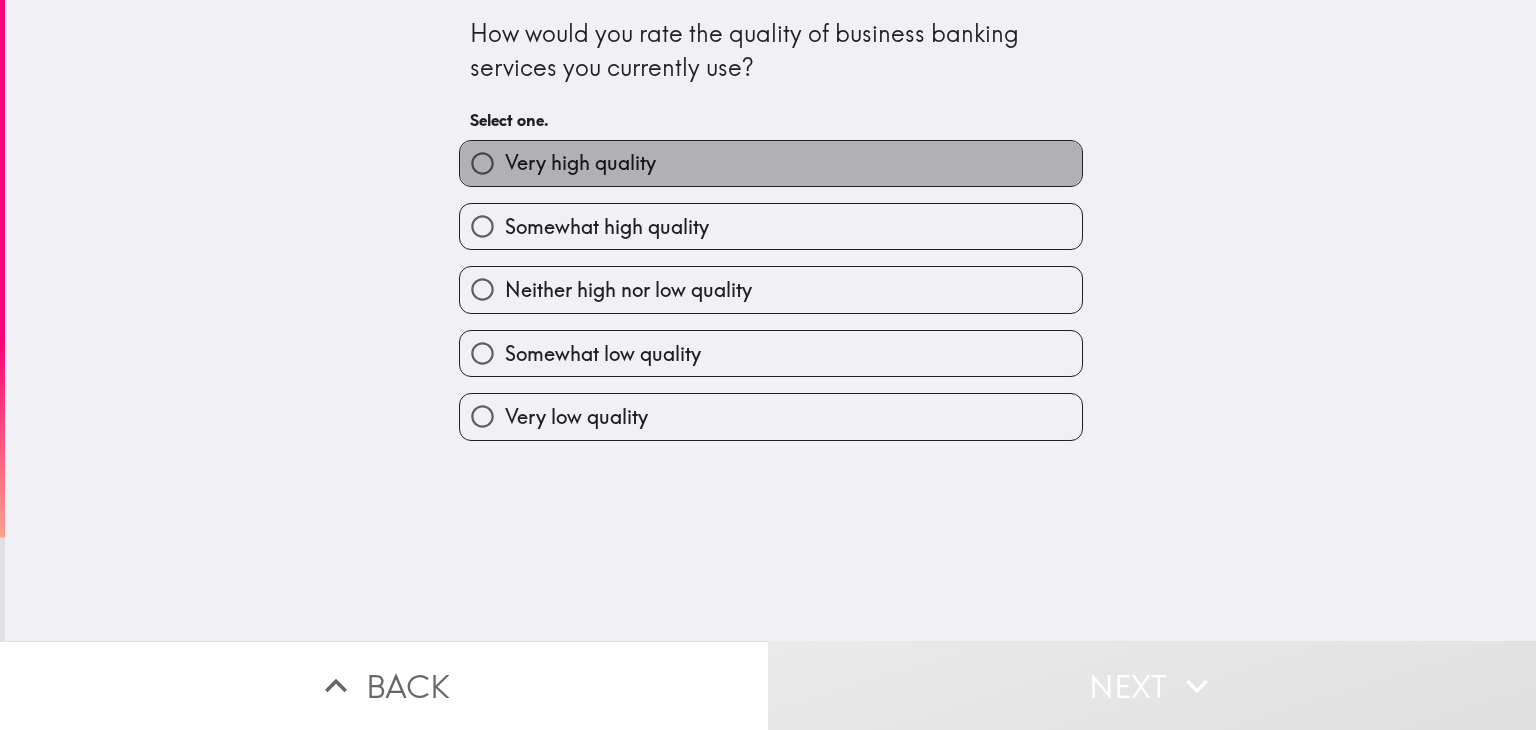 click on "Very high quality" at bounding box center [580, 163] 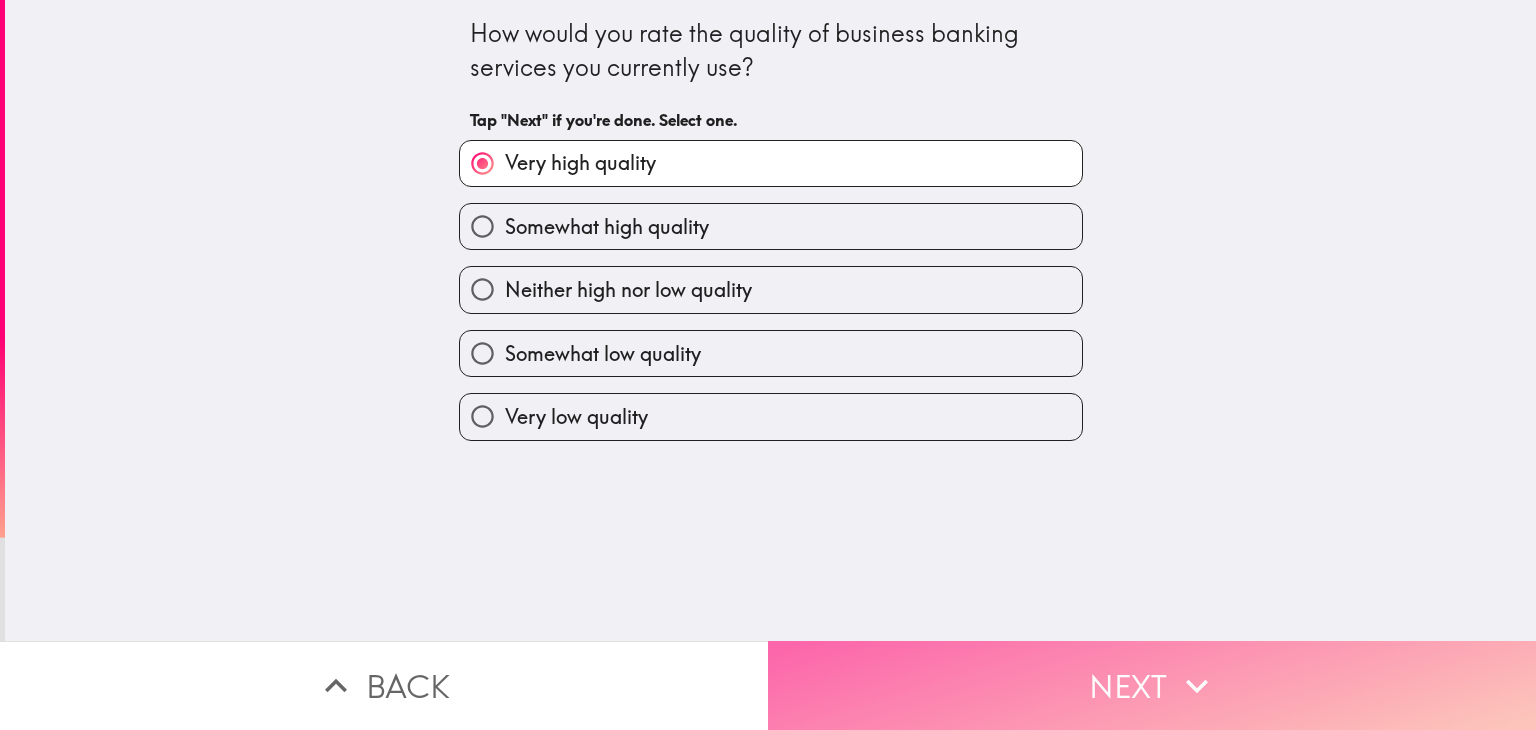 click on "Next" at bounding box center [1152, 685] 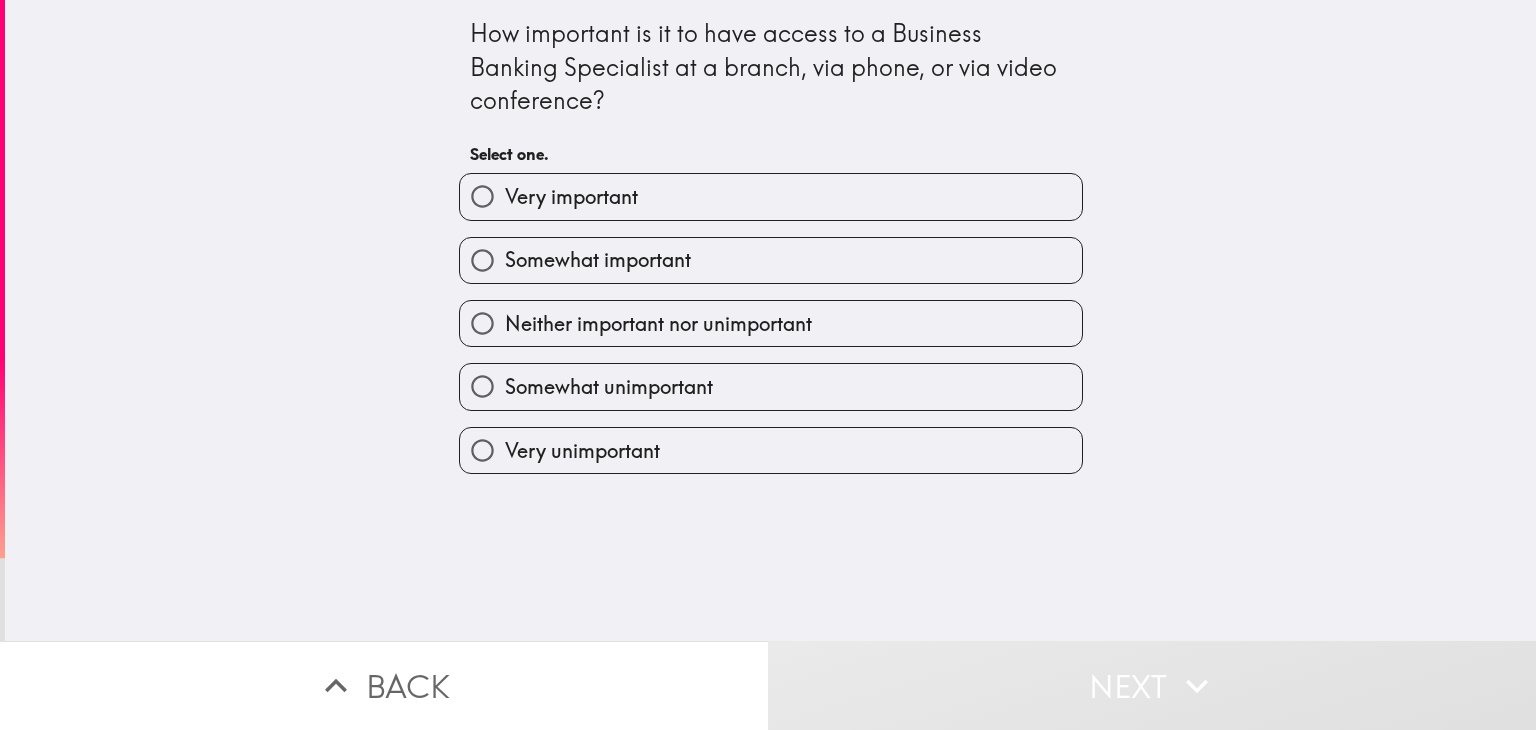 click on "Very important" at bounding box center (771, 196) 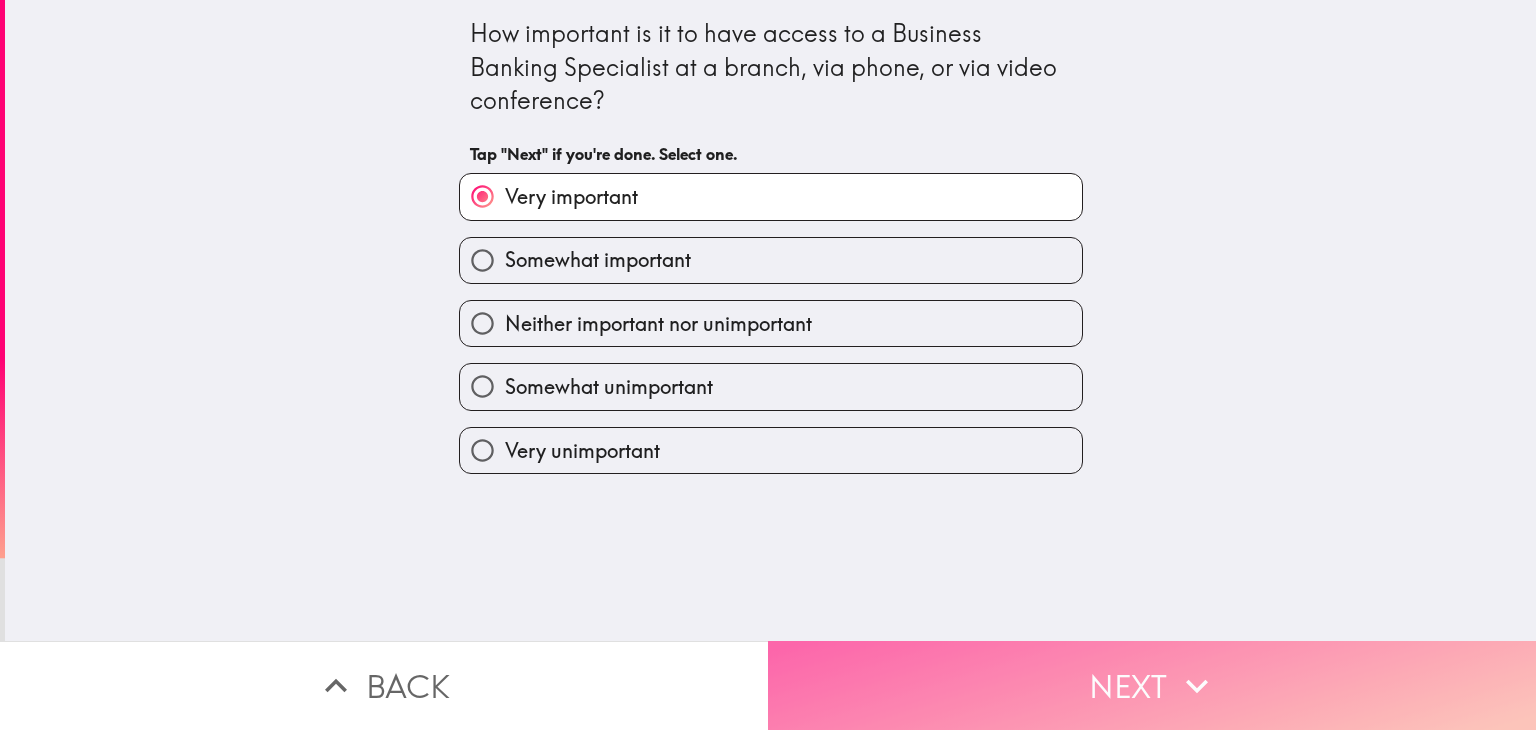 click on "Next" at bounding box center (1152, 685) 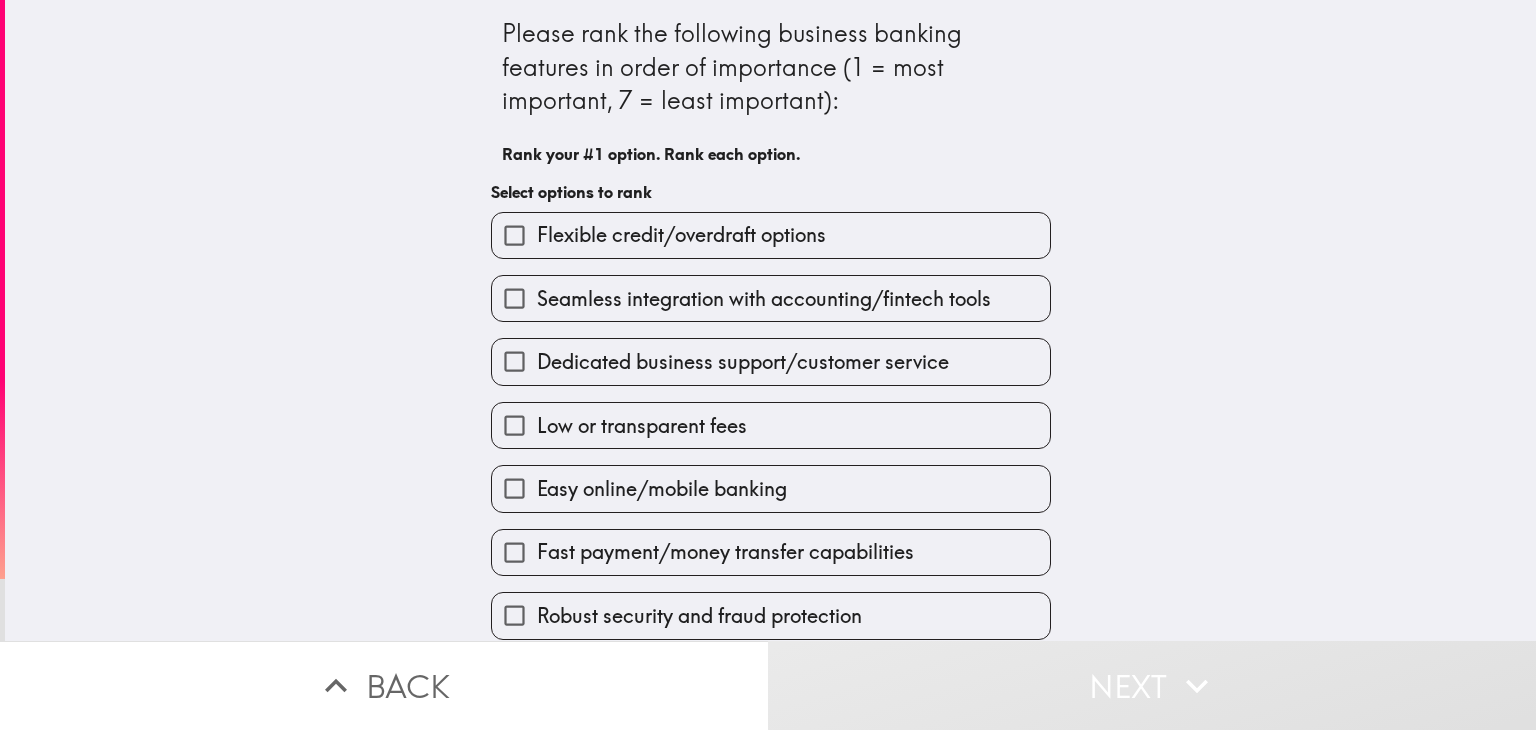click on "Please rank the following business banking features in order of importance (1 = most important, 7 = least important): Rank your #1 option.   Rank each option. Select options to rank Flexible credit/overdraft options Seamless integration with accounting/fintech tools Dedicated business support/customer service Low or transparent fees Easy online/mobile banking Fast payment/money transfer capabilities Robust security and fraud protection" at bounding box center (771, 320) 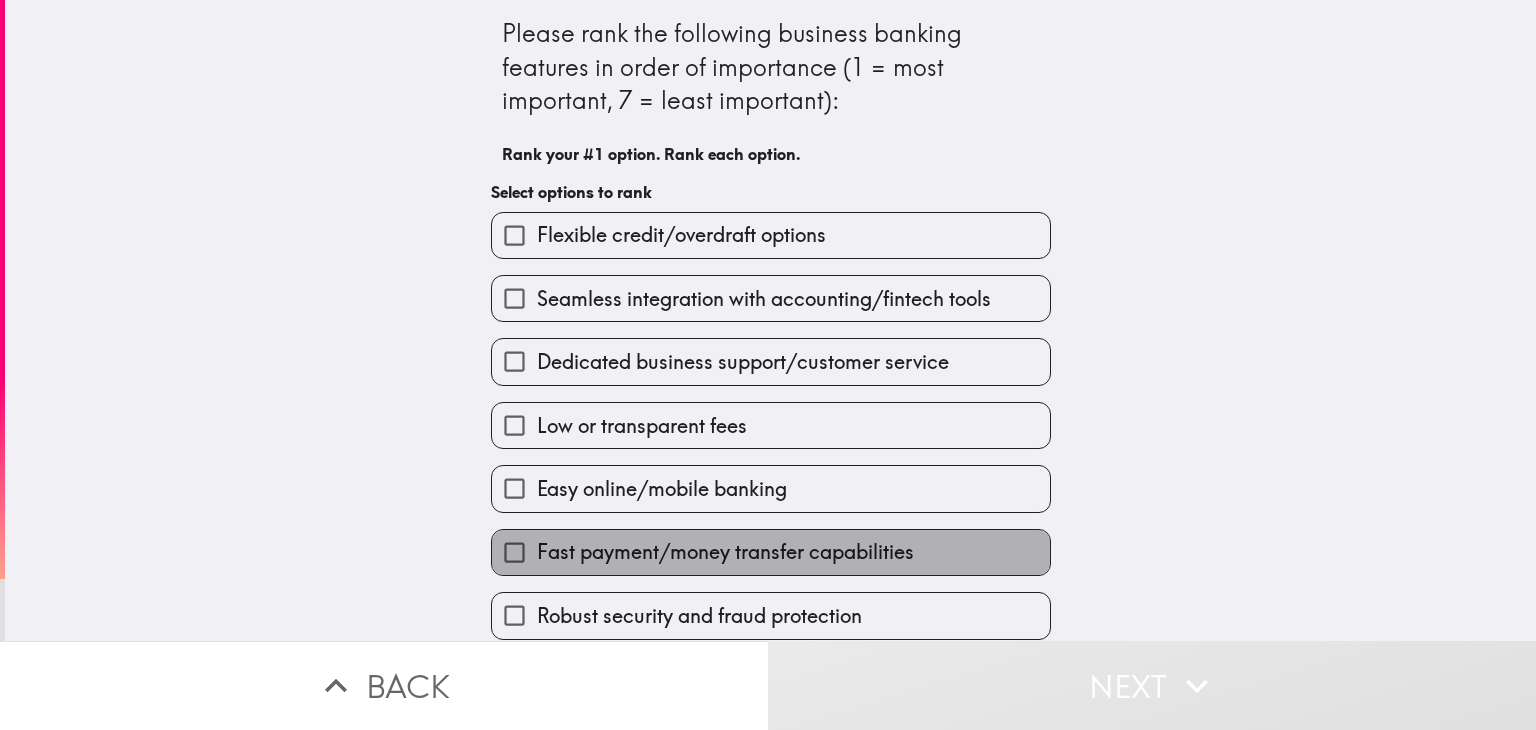 click on "Fast payment/money transfer capabilities" at bounding box center (725, 552) 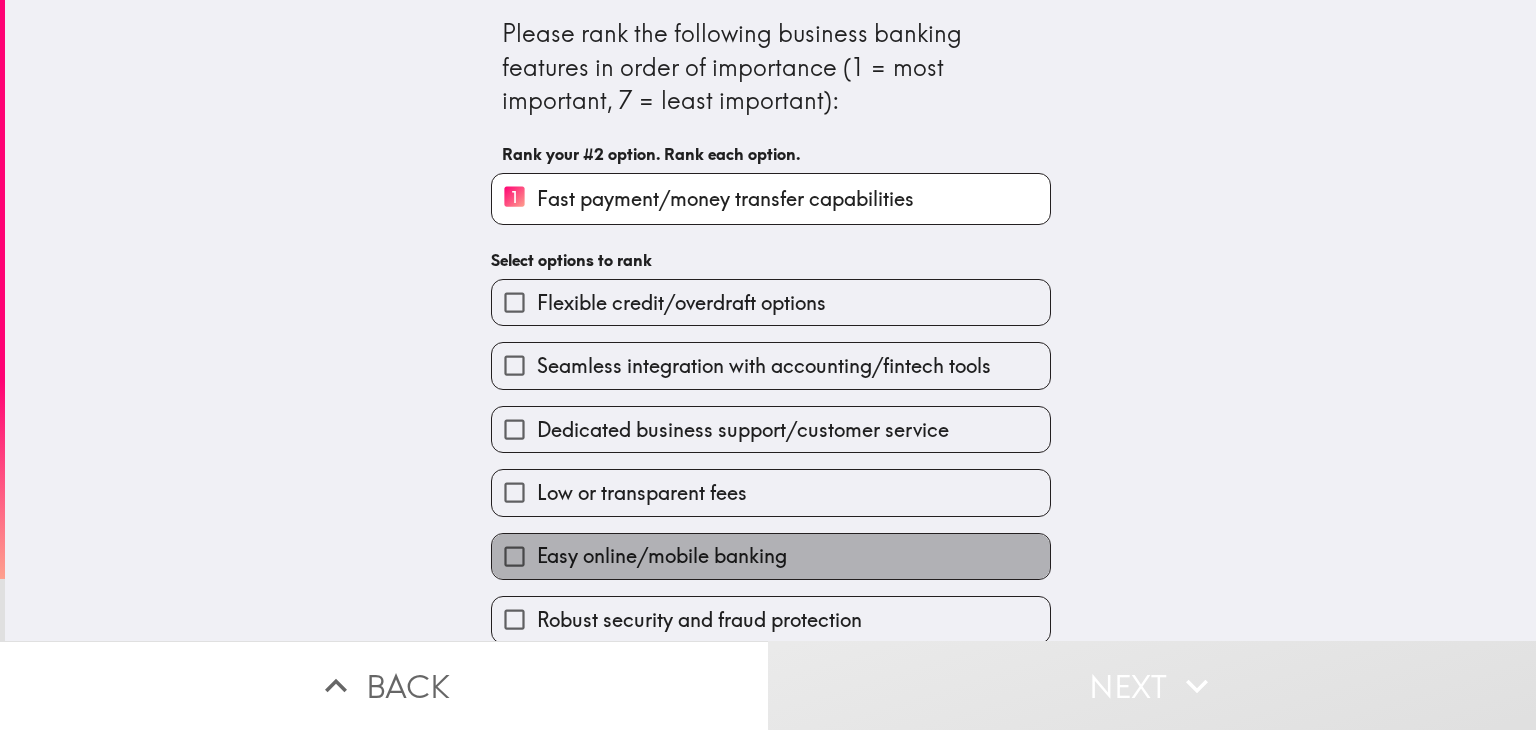 click on "Easy online/mobile banking" at bounding box center (662, 556) 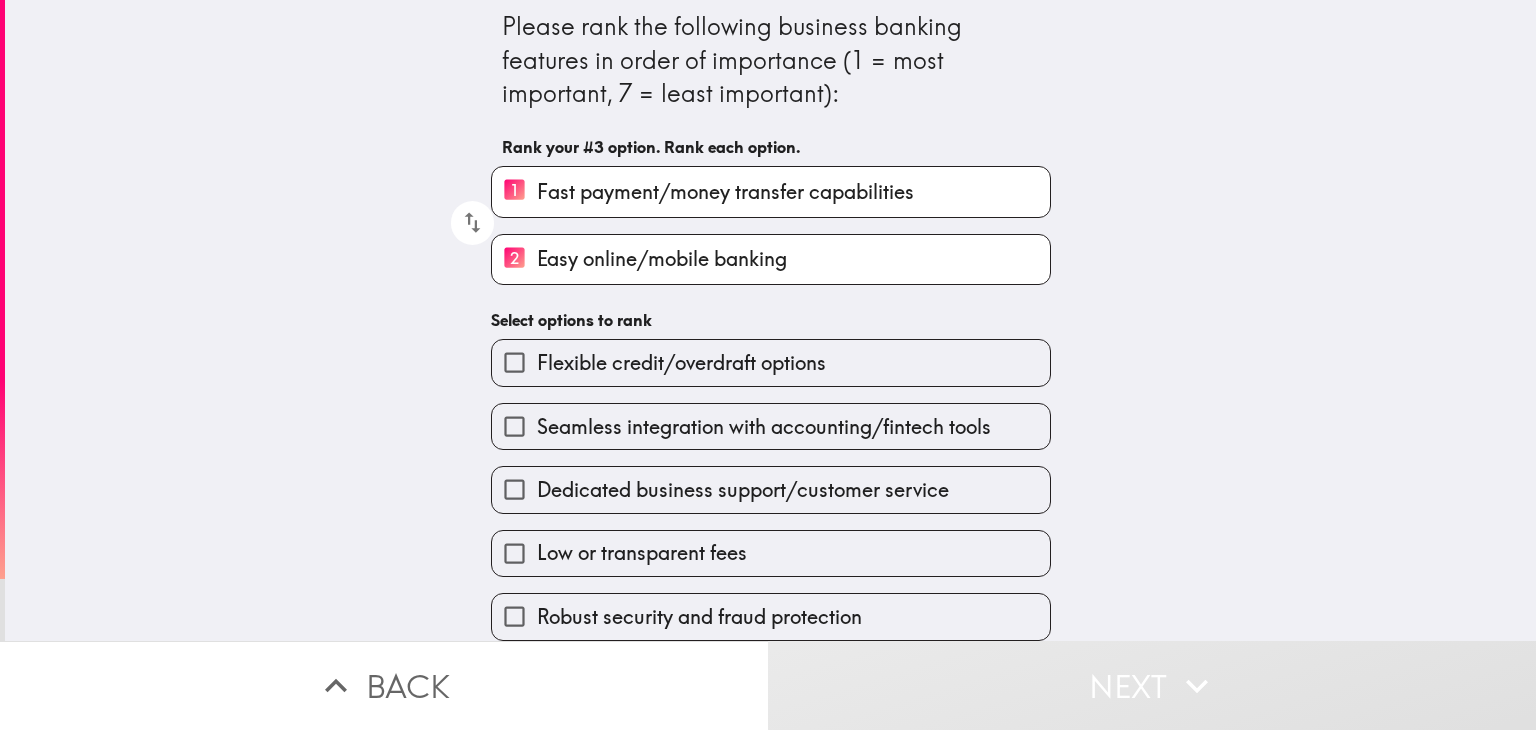 scroll, scrollTop: 19, scrollLeft: 0, axis: vertical 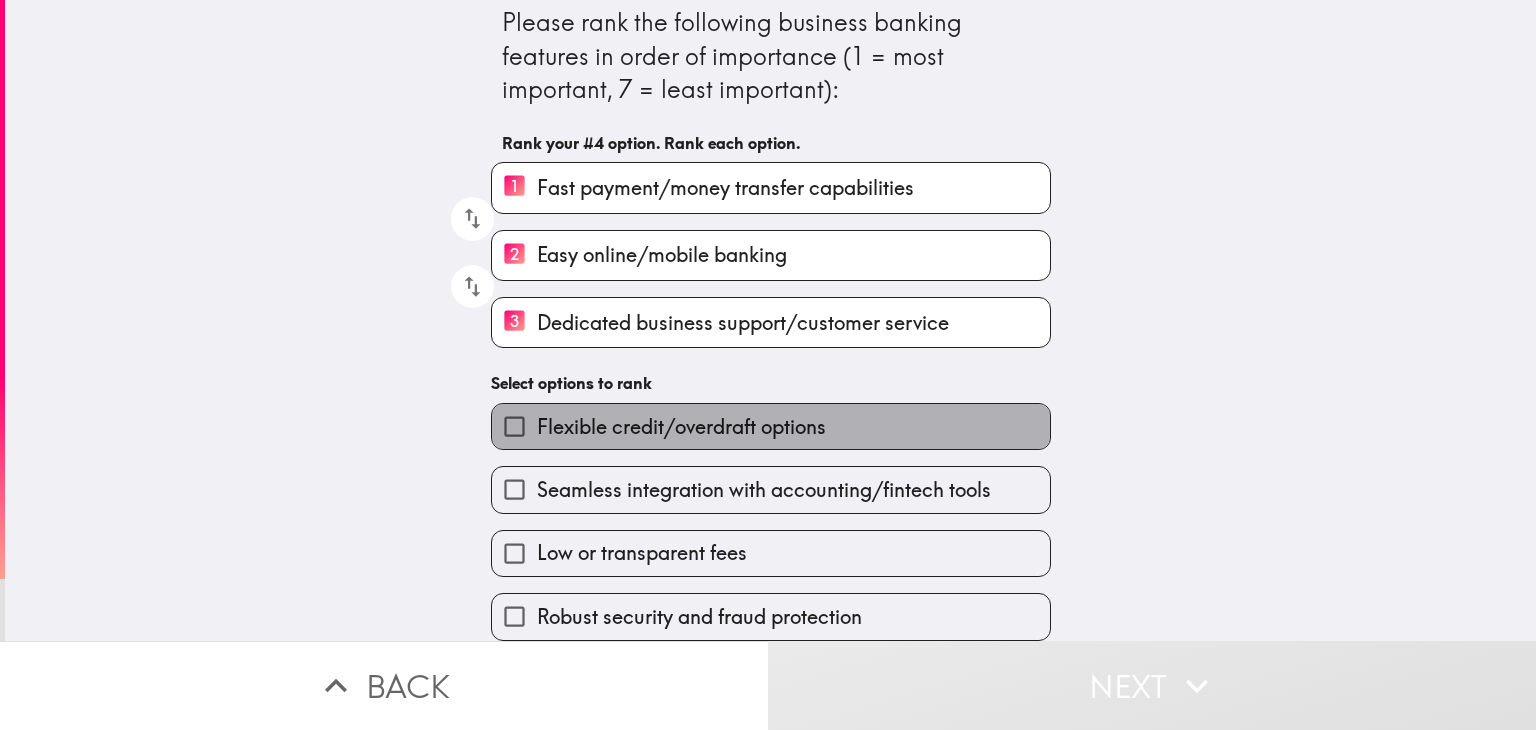 click on "Flexible credit/overdraft options" at bounding box center [681, 427] 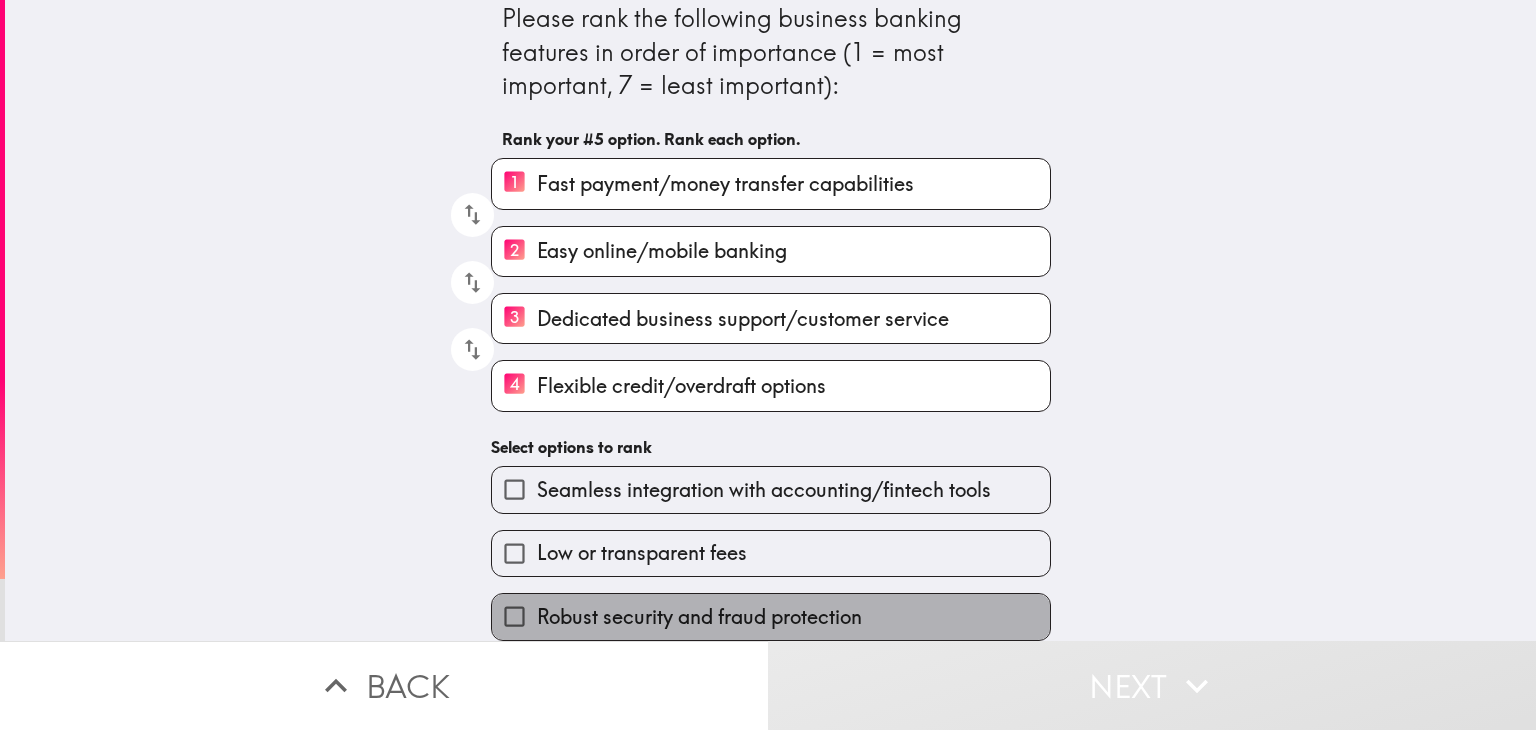 click on "Robust security and fraud protection" at bounding box center [699, 617] 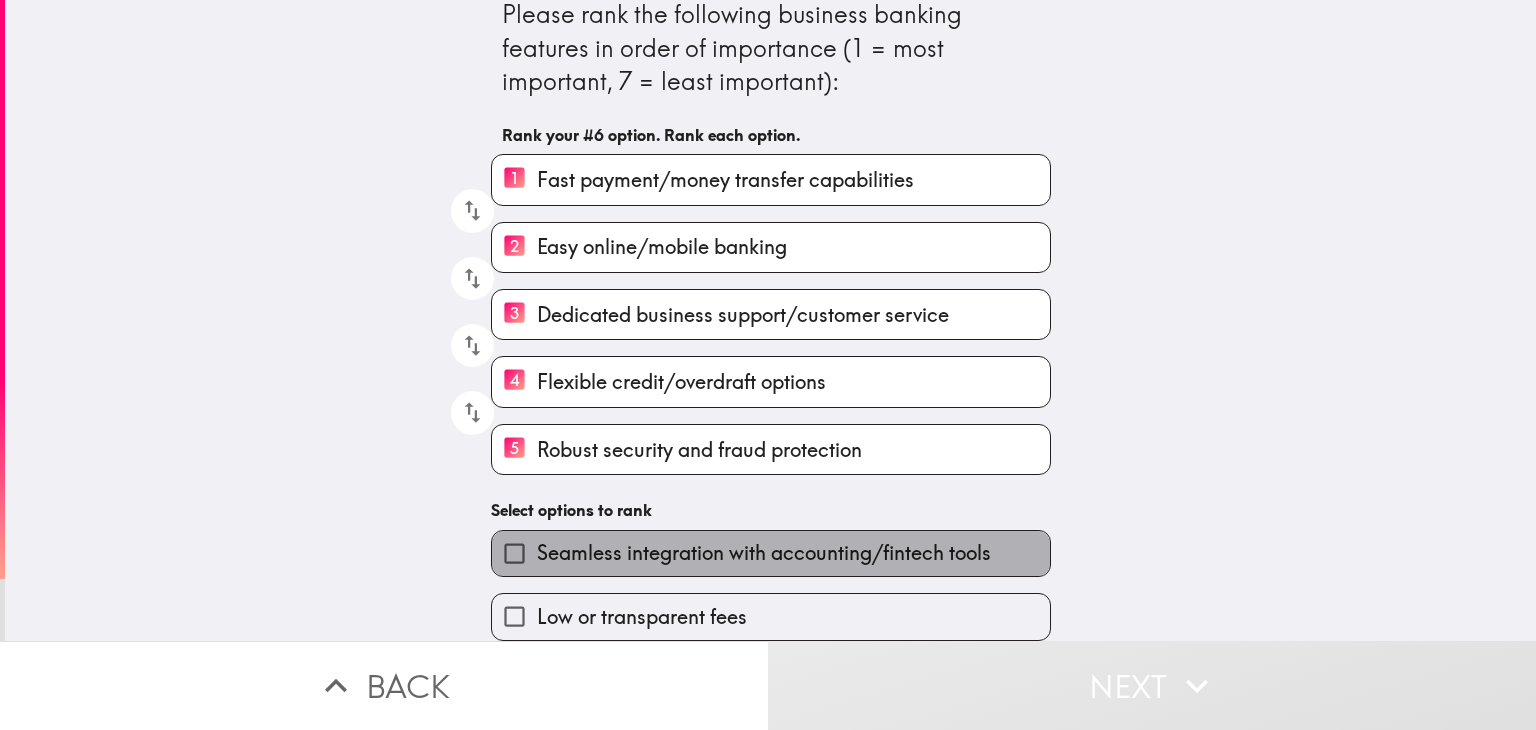 click on "Seamless integration with accounting/fintech tools" at bounding box center [764, 553] 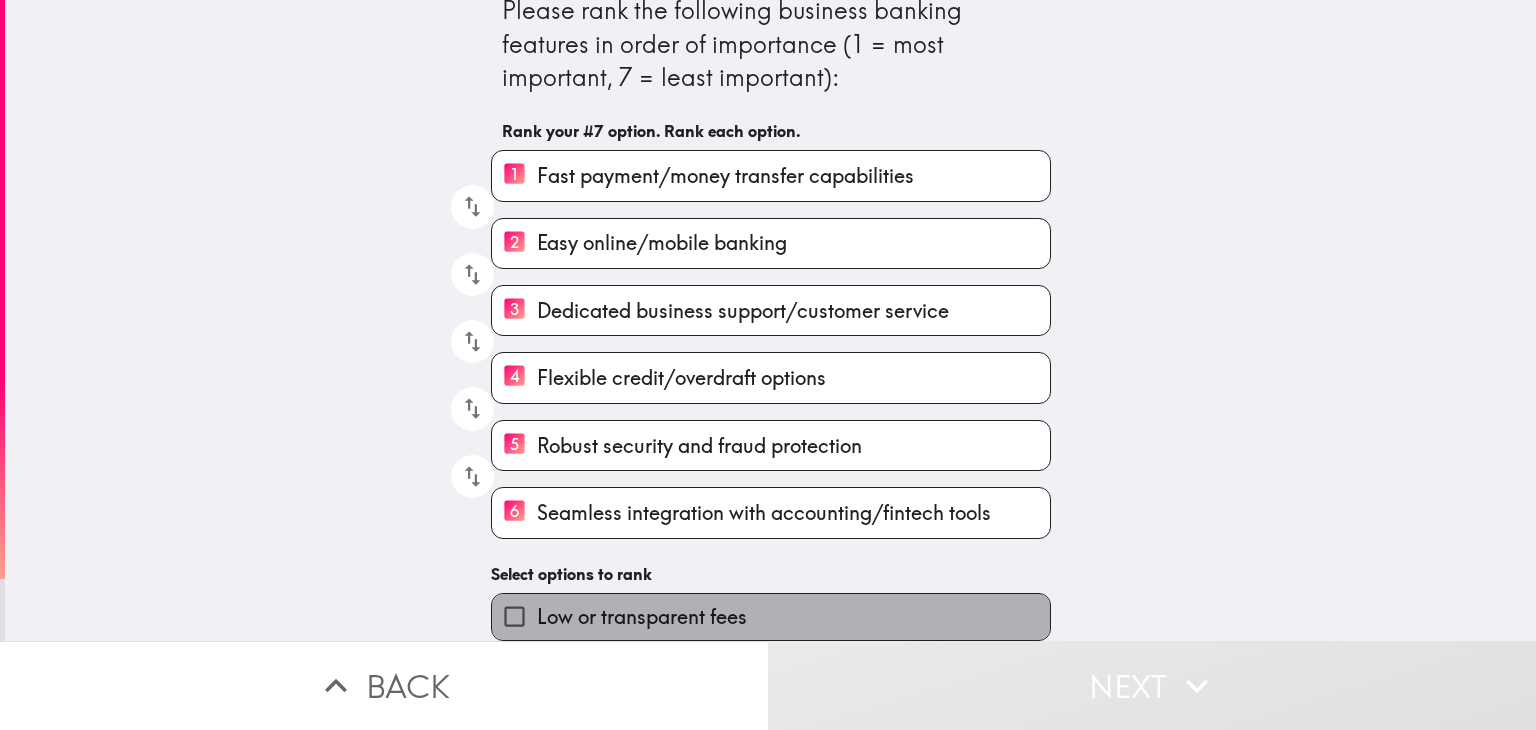 click on "Low or transparent fees" at bounding box center [771, 616] 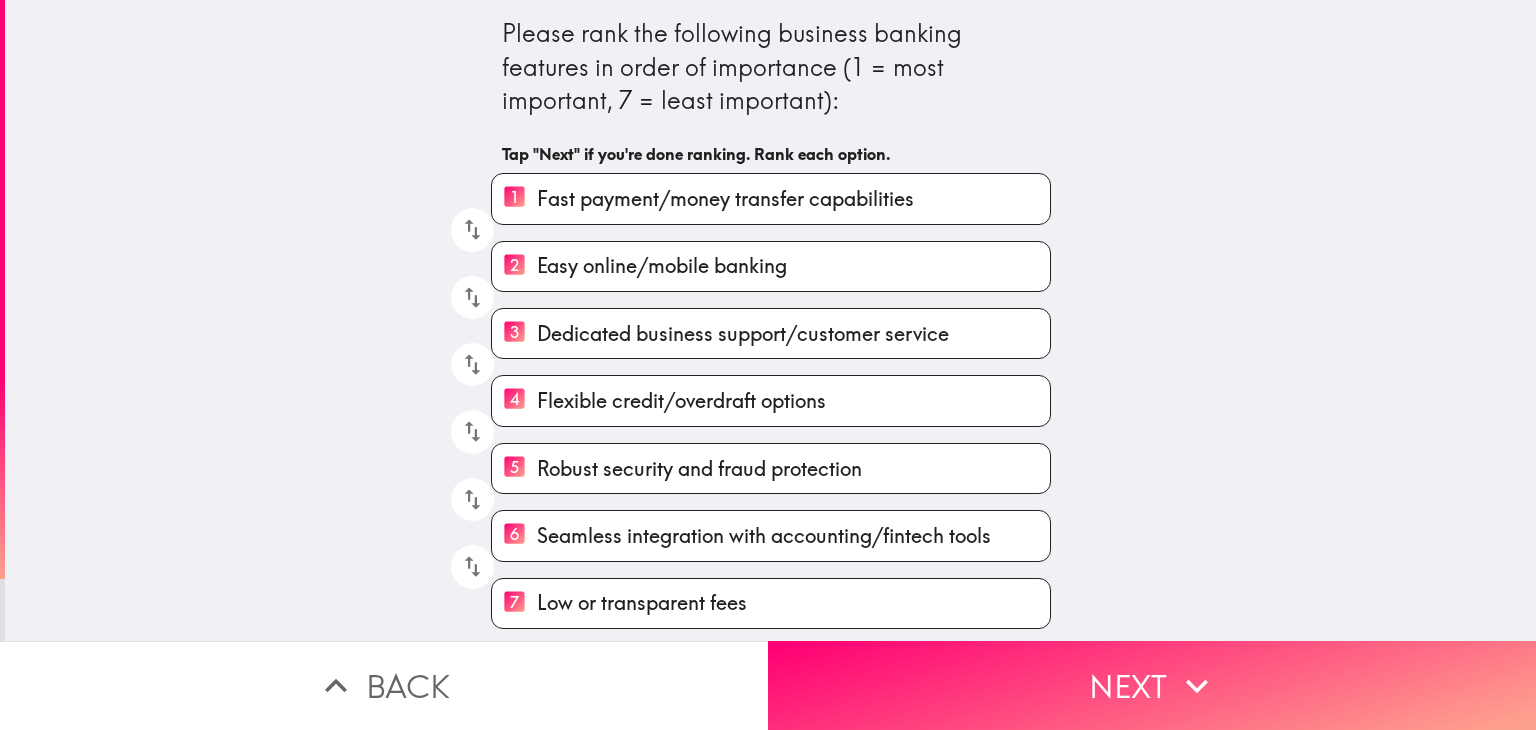 scroll, scrollTop: 0, scrollLeft: 0, axis: both 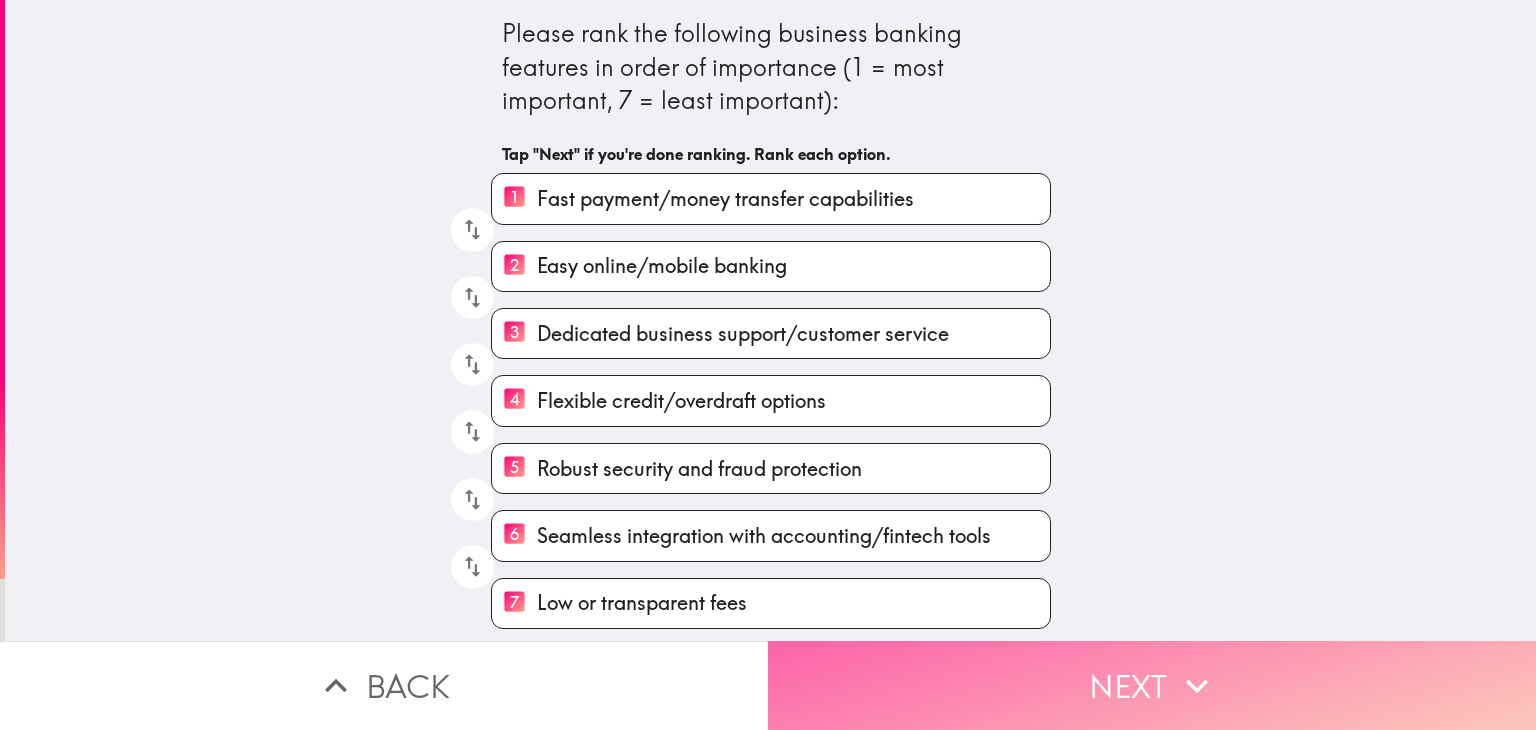 click on "Next" at bounding box center (1152, 685) 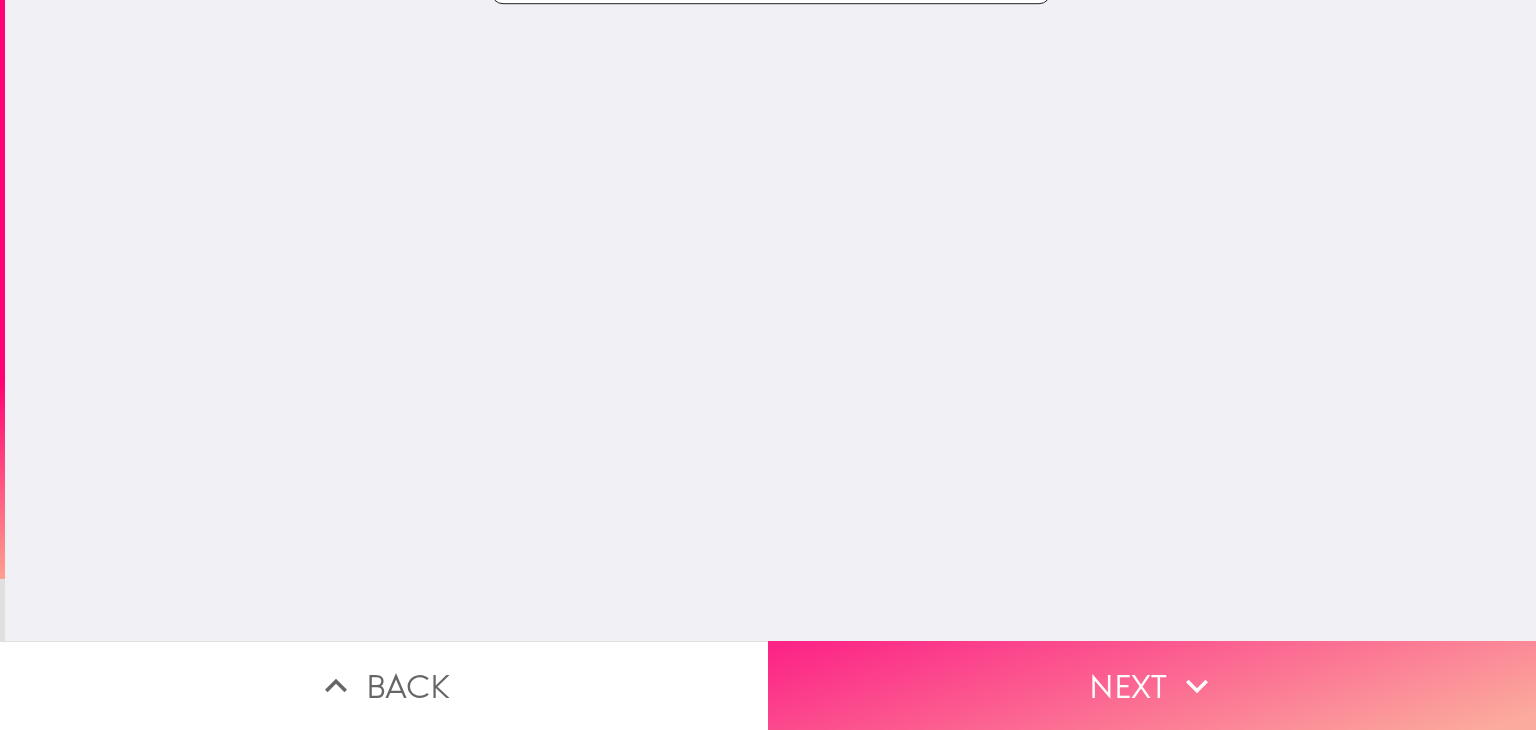 scroll, scrollTop: 0, scrollLeft: 0, axis: both 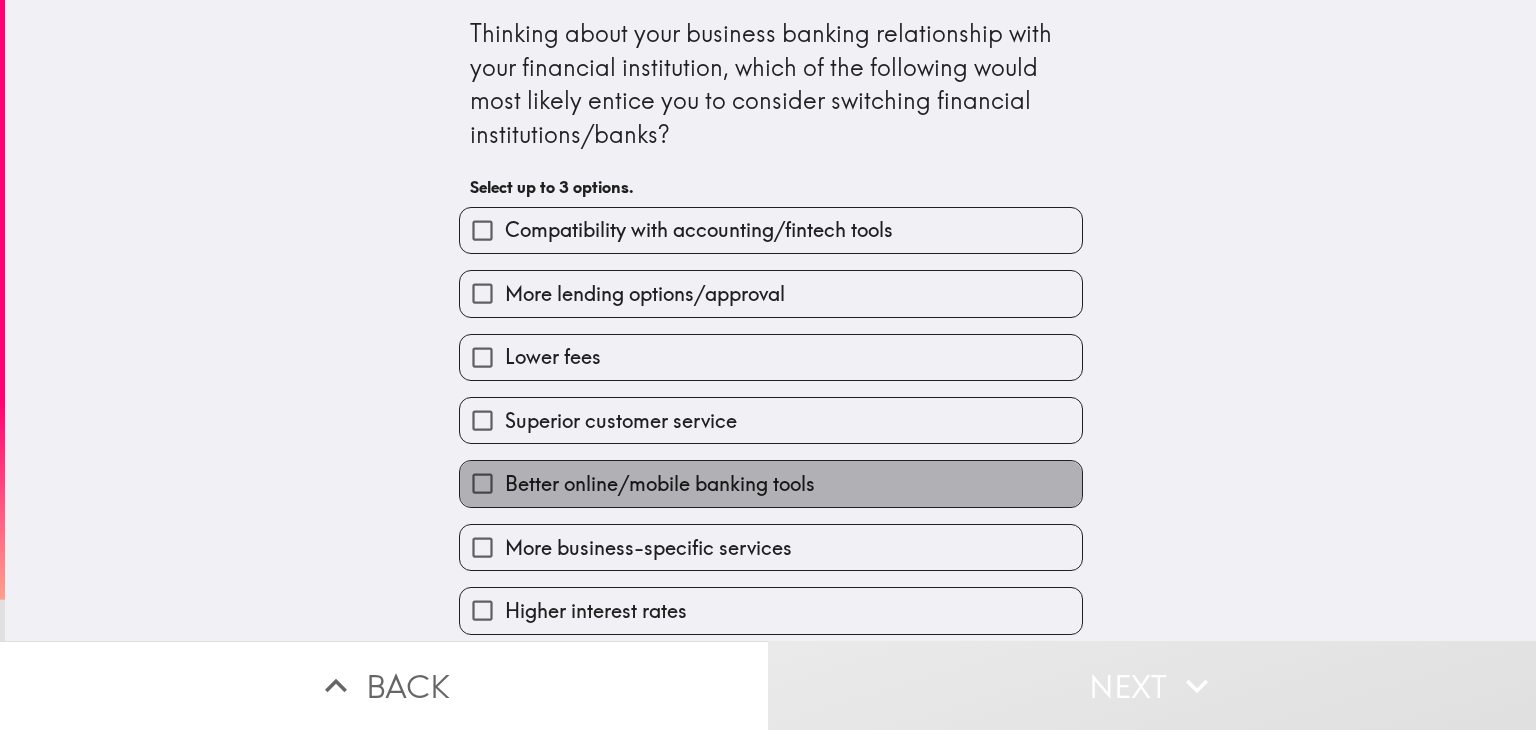 click on "Better online/mobile banking tools" at bounding box center [660, 484] 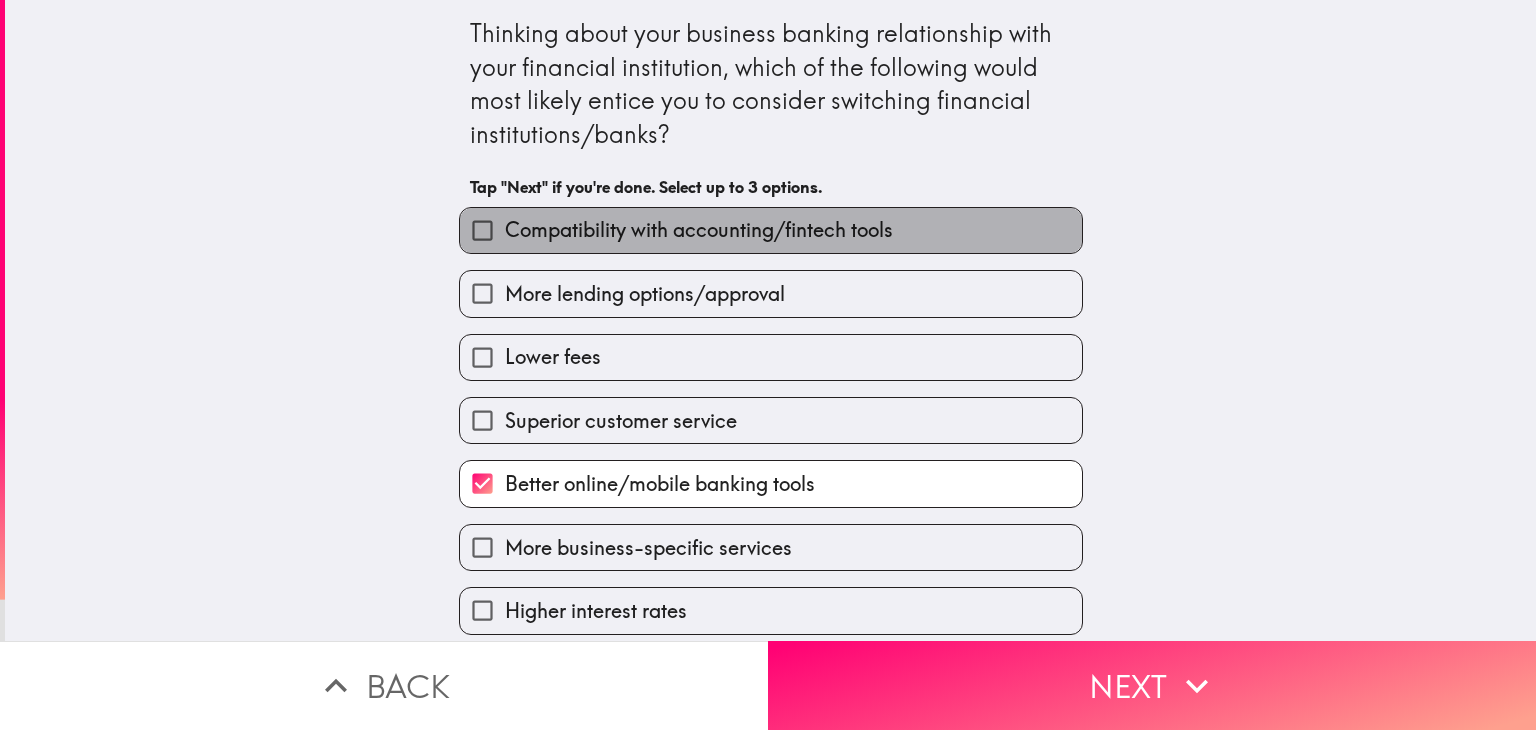 click on "Compatibility with accounting/fintech tools" at bounding box center [699, 230] 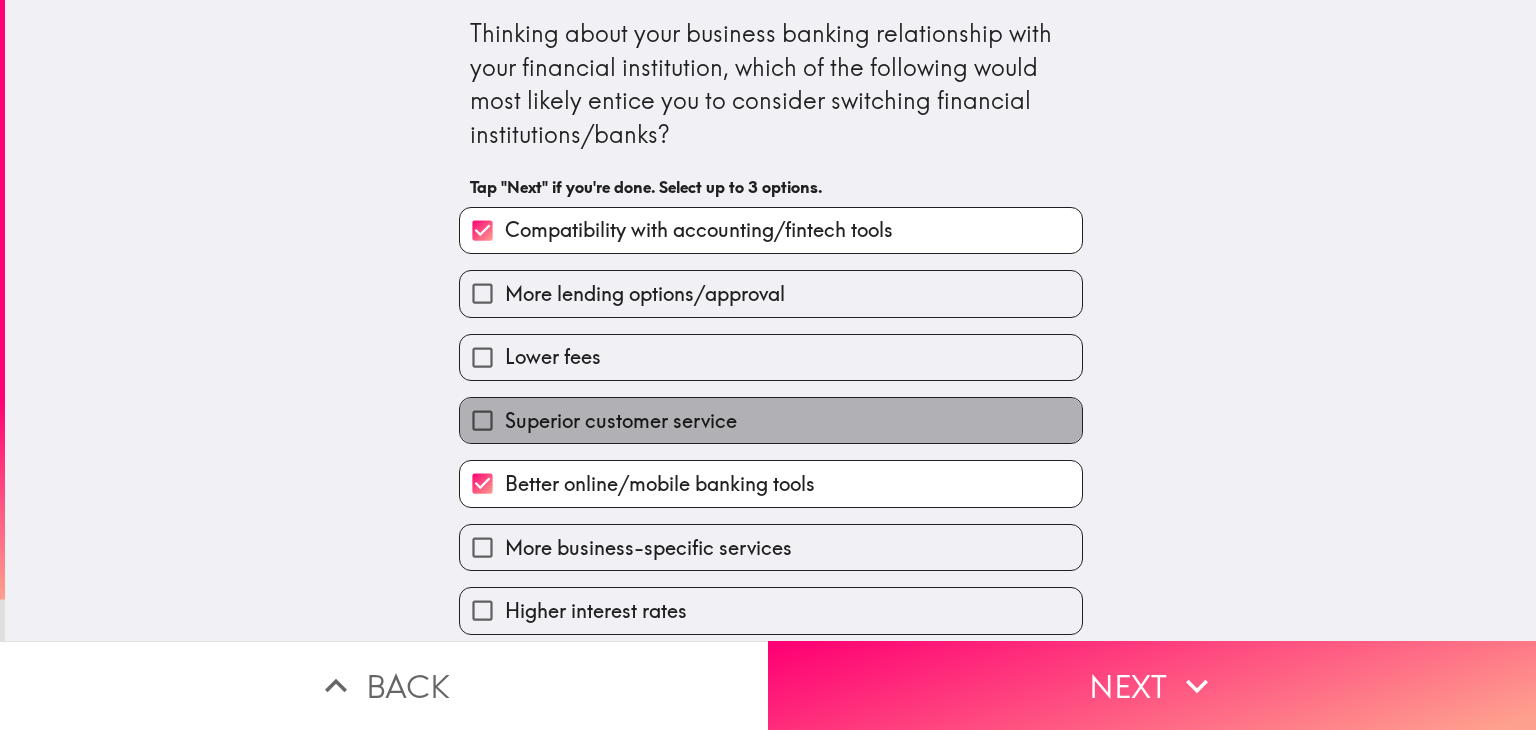 click on "Superior customer service" at bounding box center (771, 420) 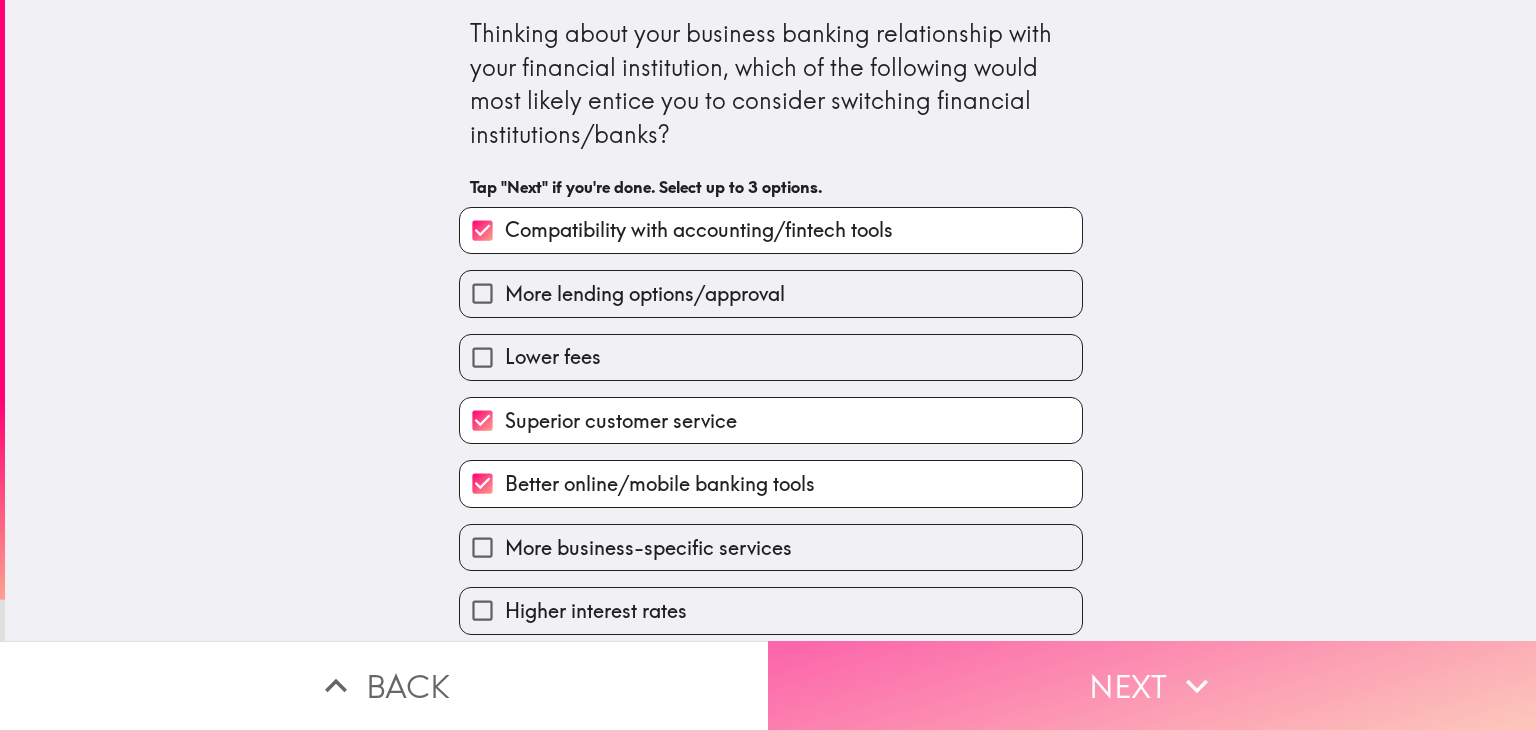 click on "Next" at bounding box center (1152, 685) 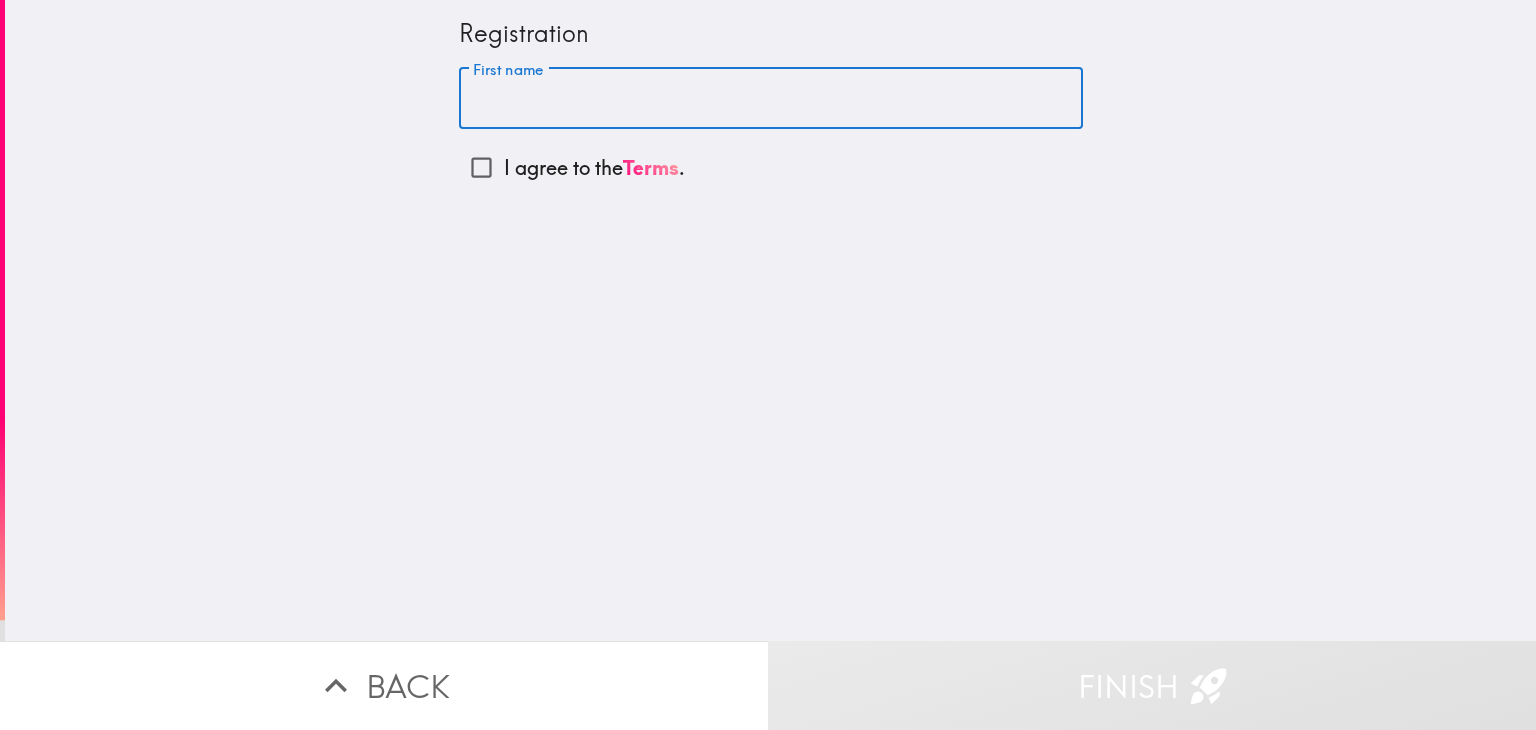 click on "First name" at bounding box center (771, 99) 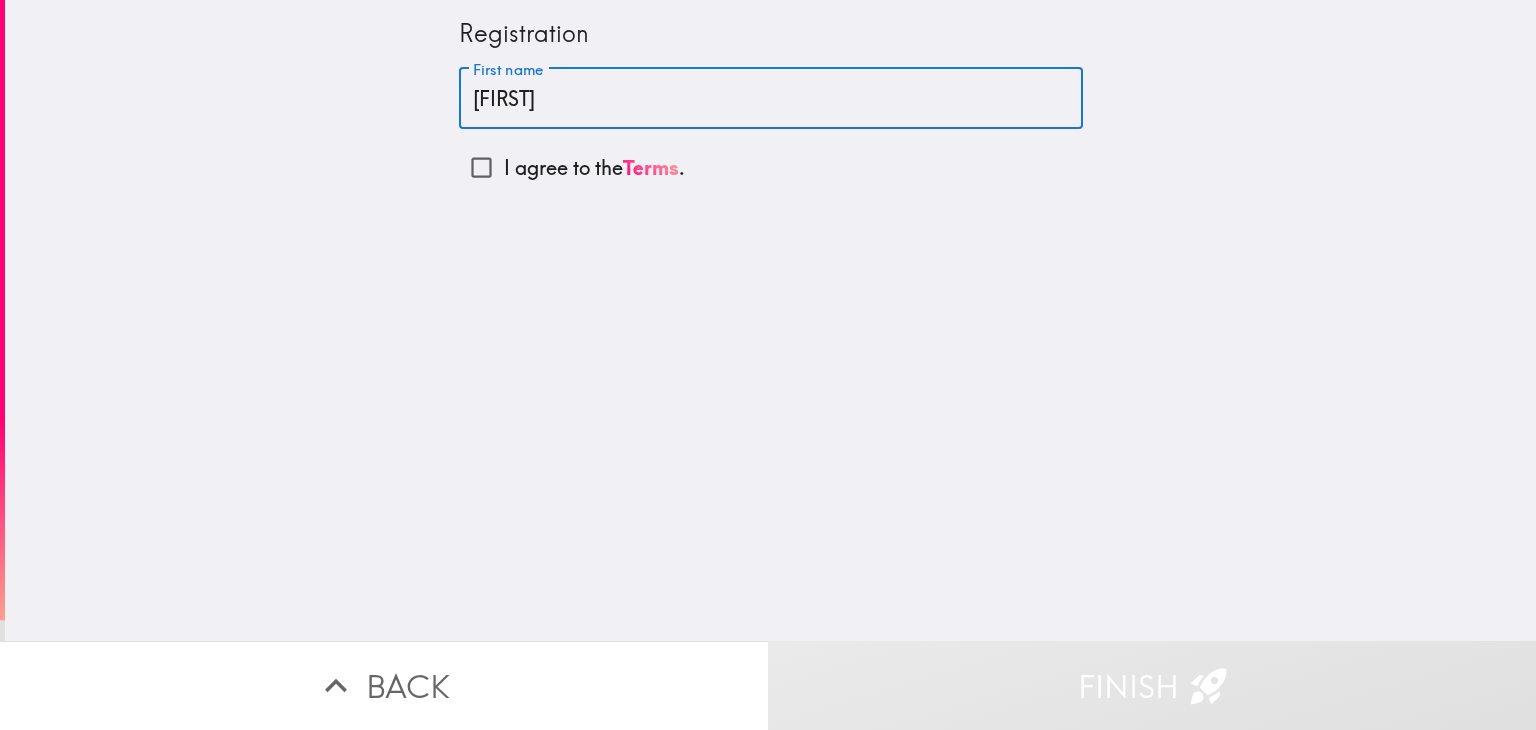 type on "[FIRST]" 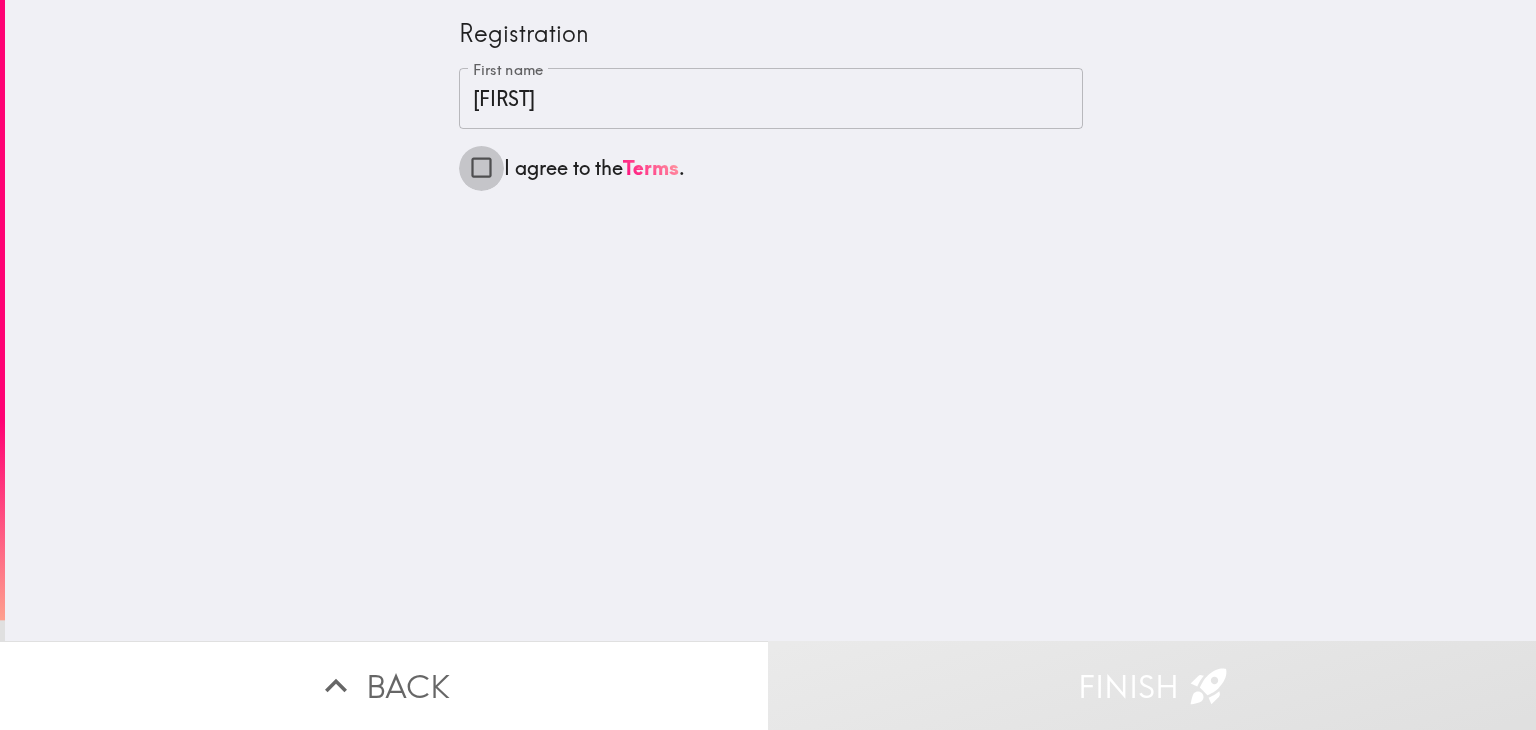 click on "I agree to the  Terms ." at bounding box center [481, 167] 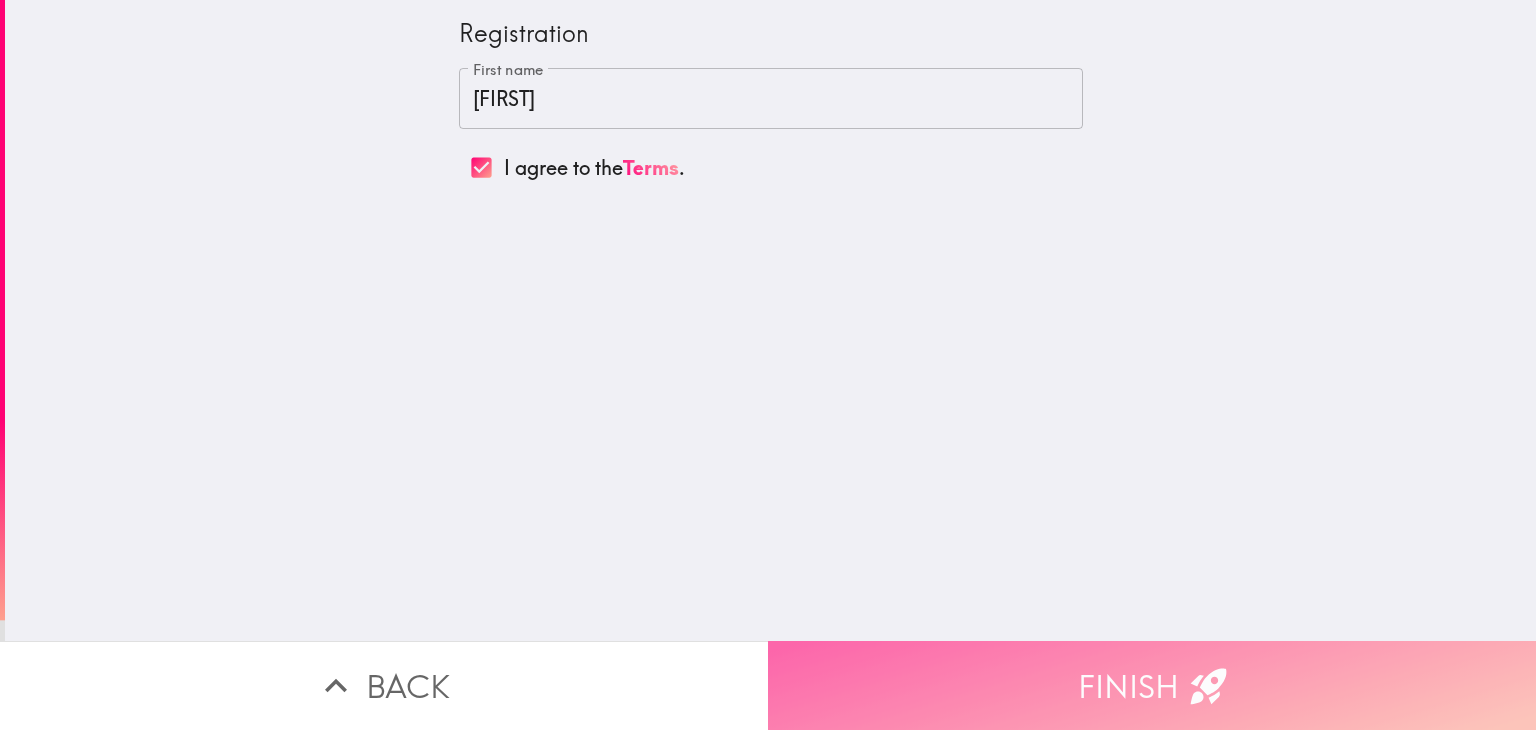 click on "Finish" at bounding box center (1152, 685) 